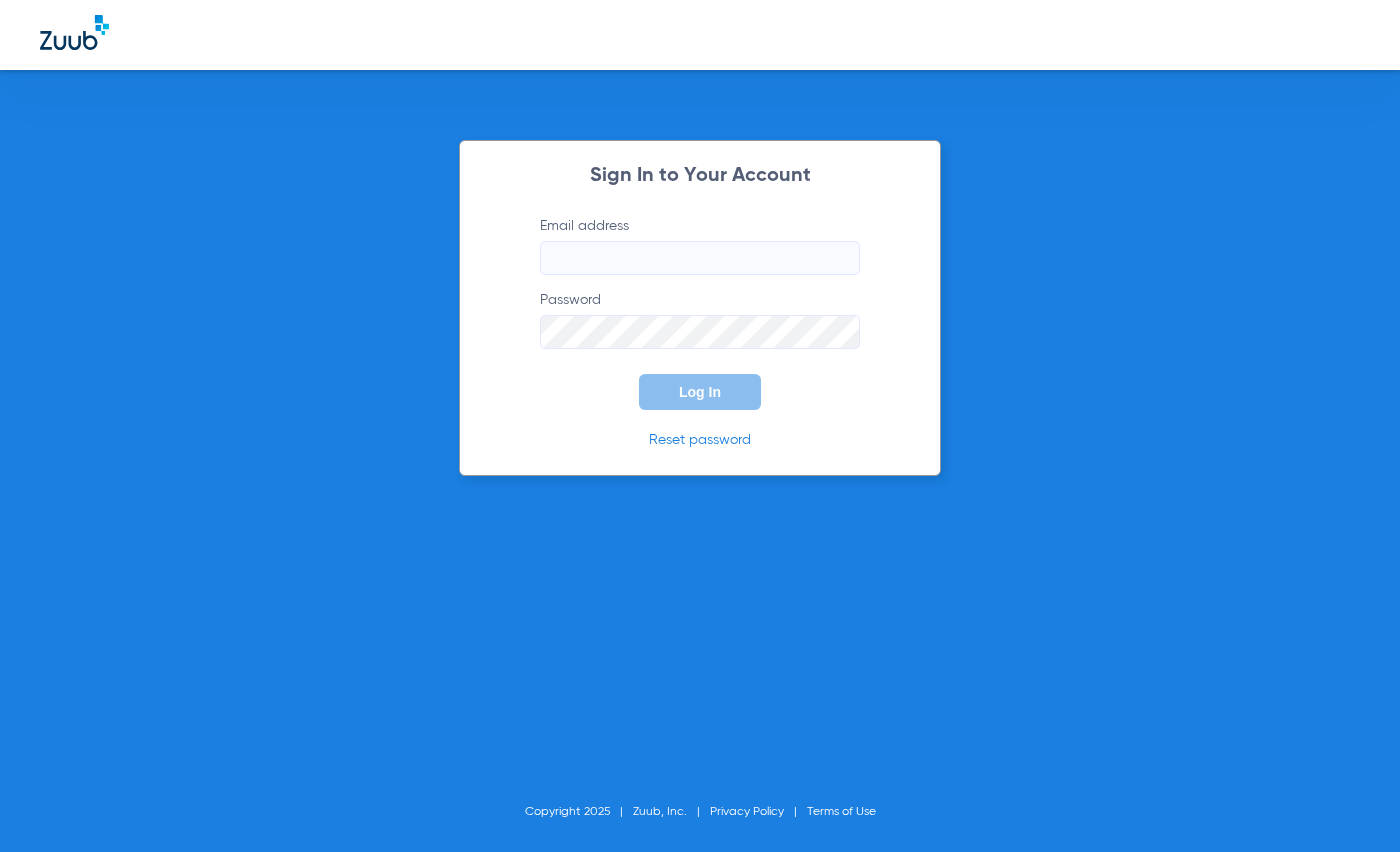 scroll, scrollTop: 0, scrollLeft: 0, axis: both 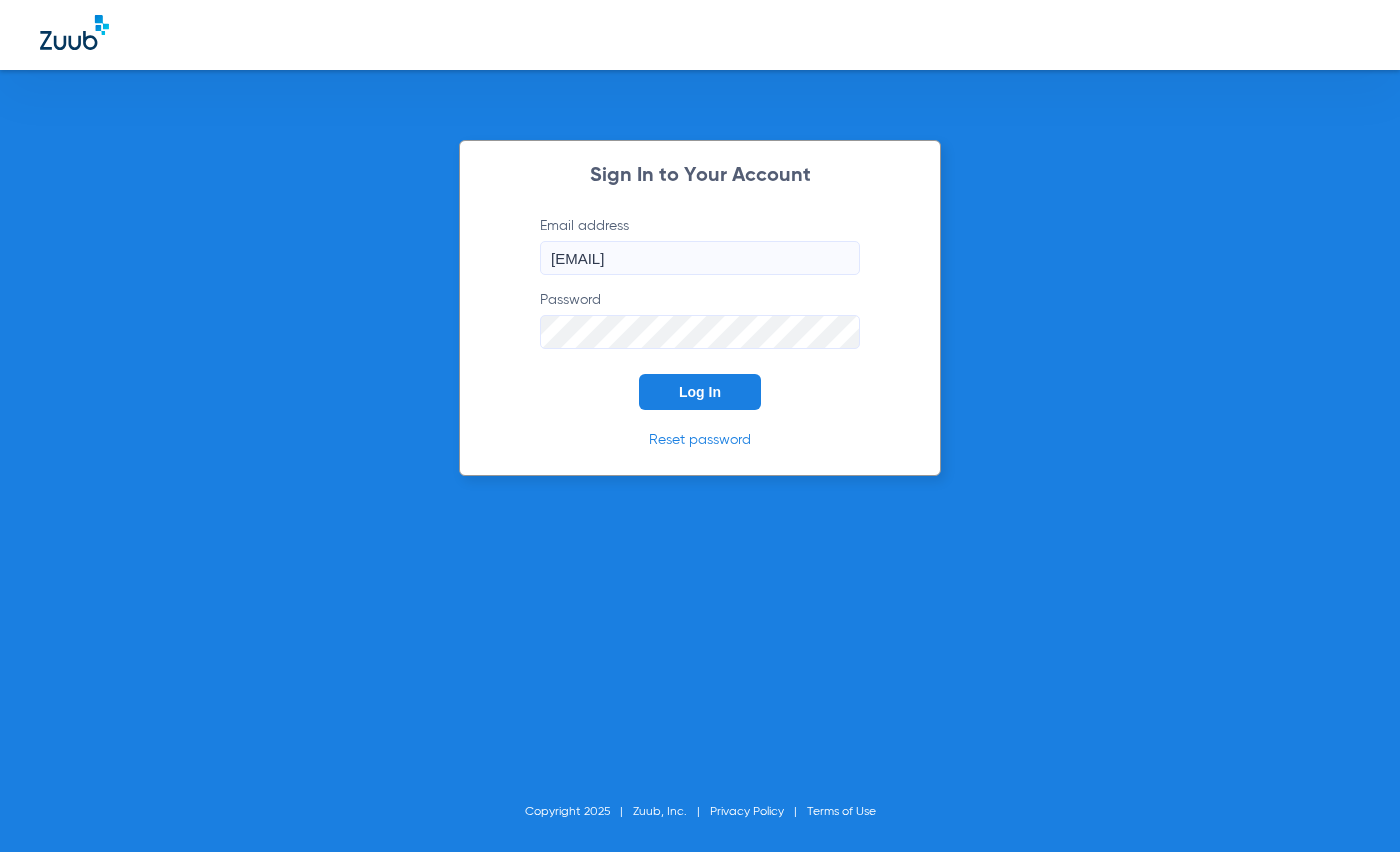 click on "orange@abradental.com" 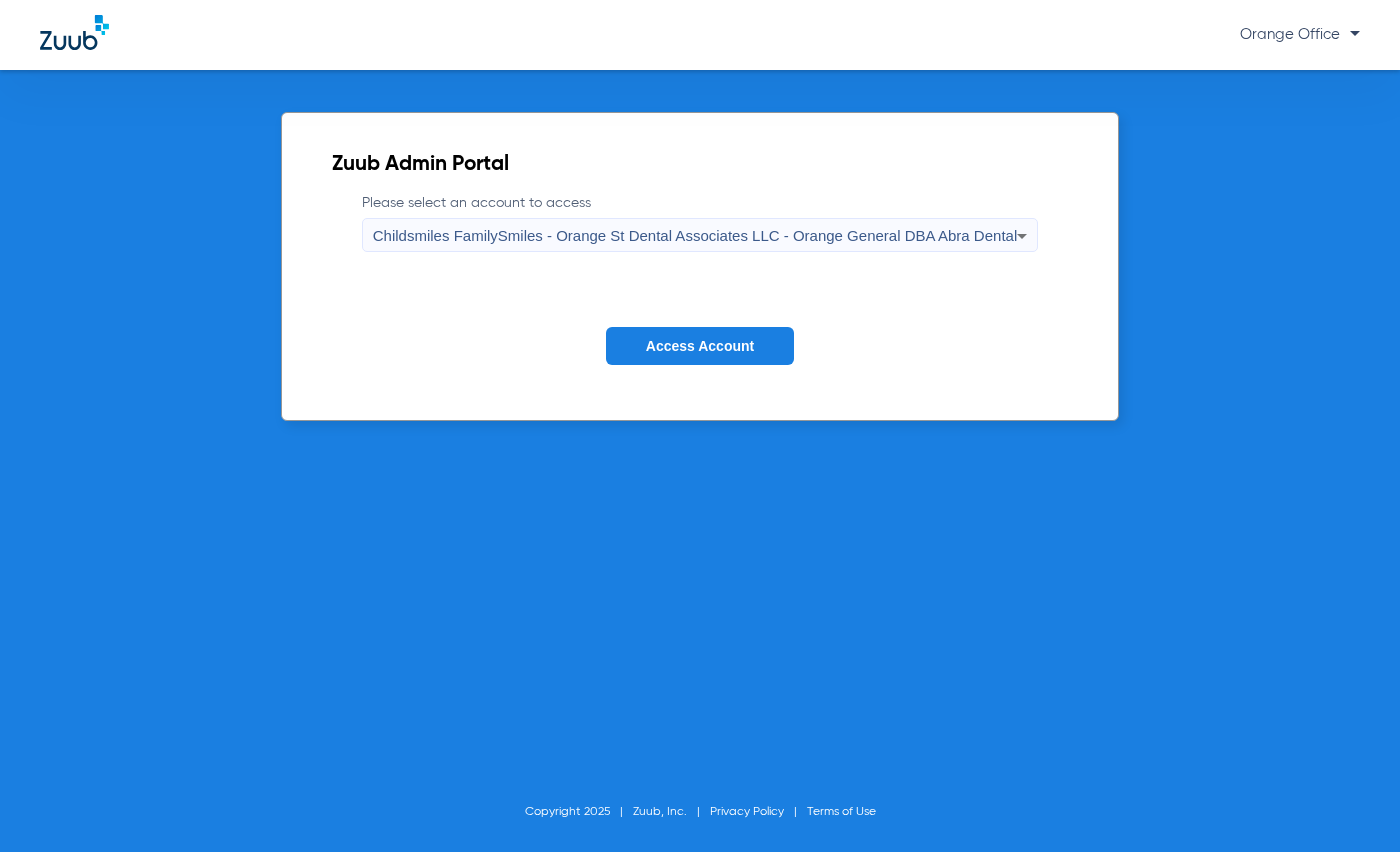 drag, startPoint x: 664, startPoint y: 321, endPoint x: 660, endPoint y: 349, distance: 28.284271 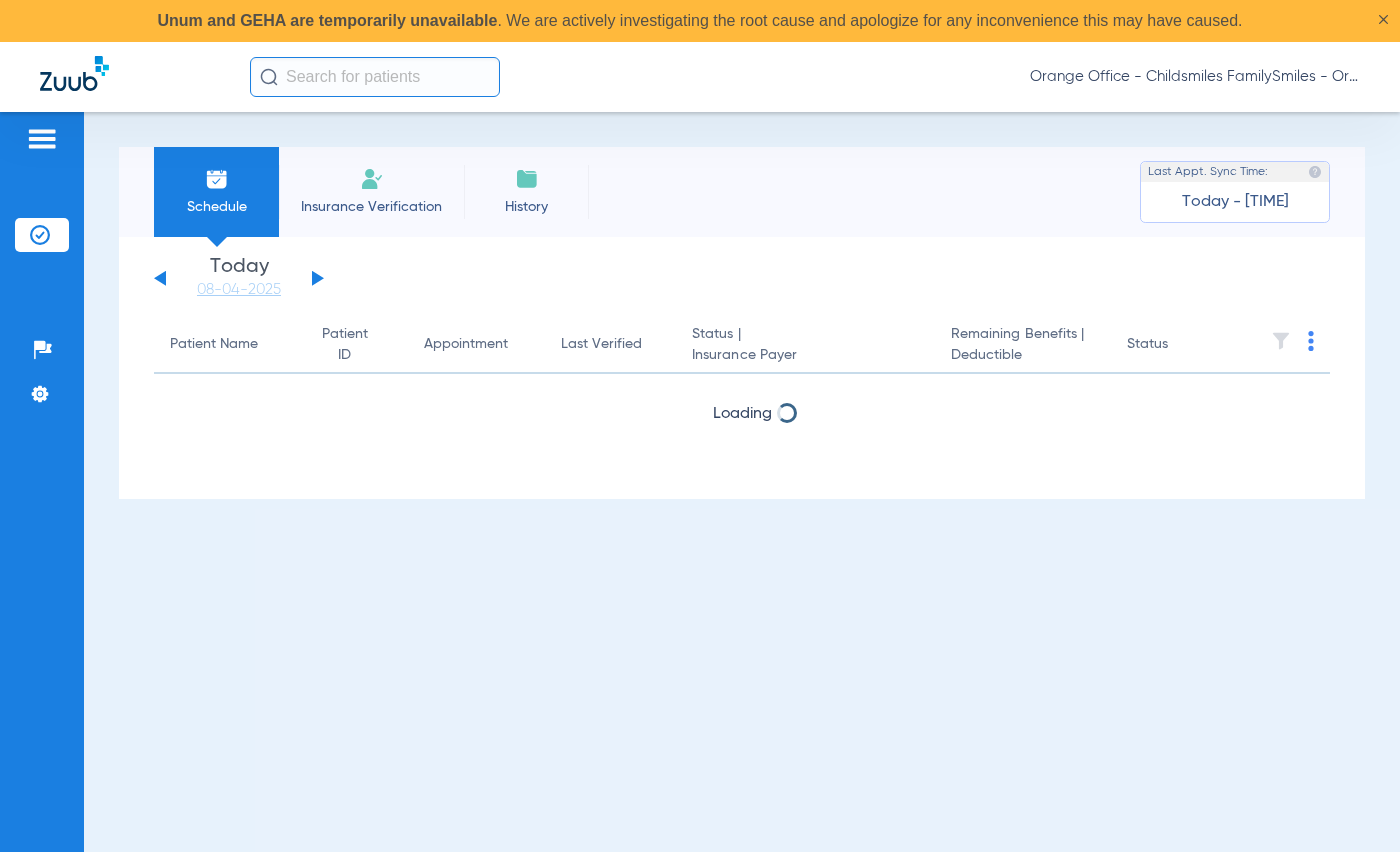 click 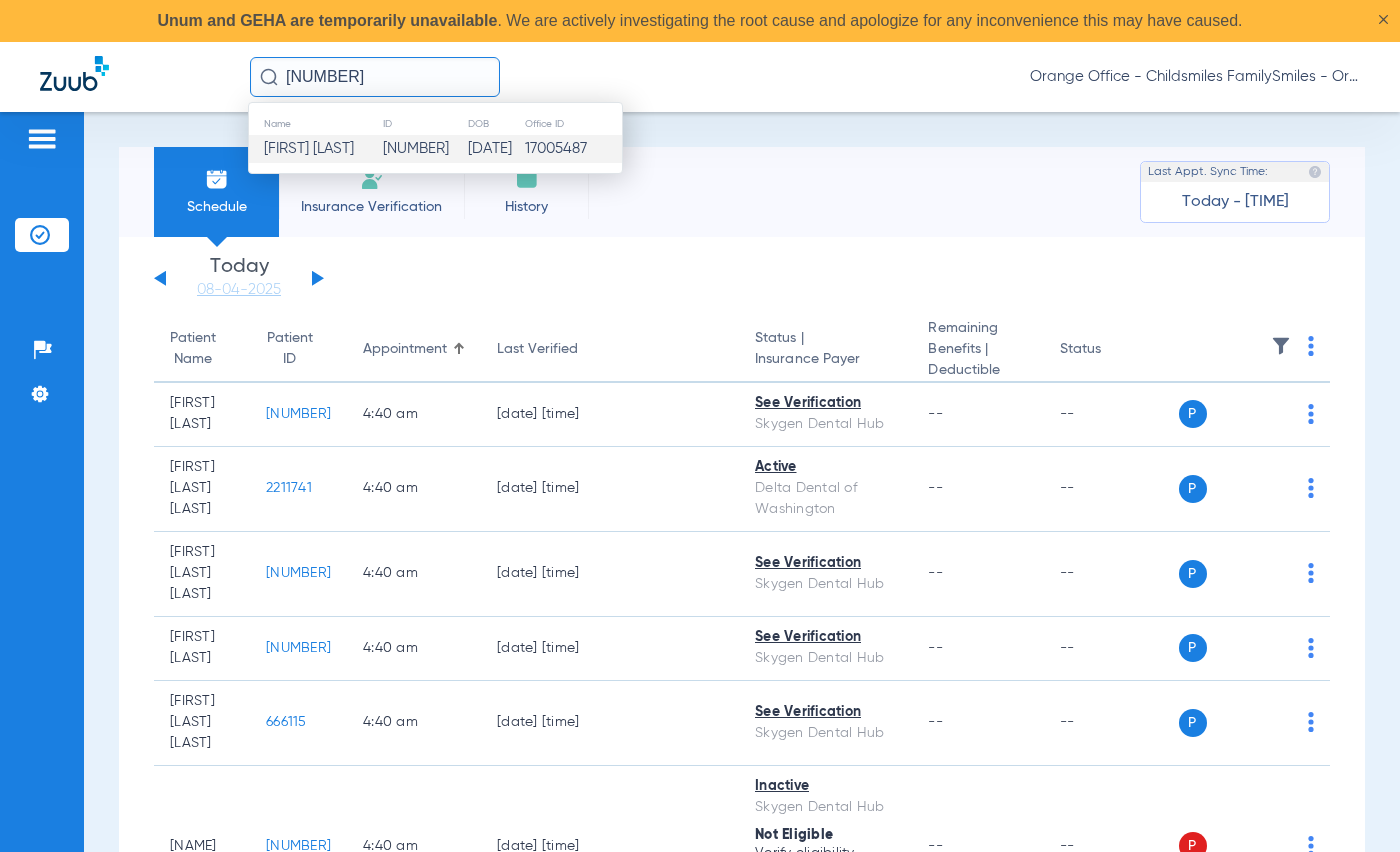 type on "2003280" 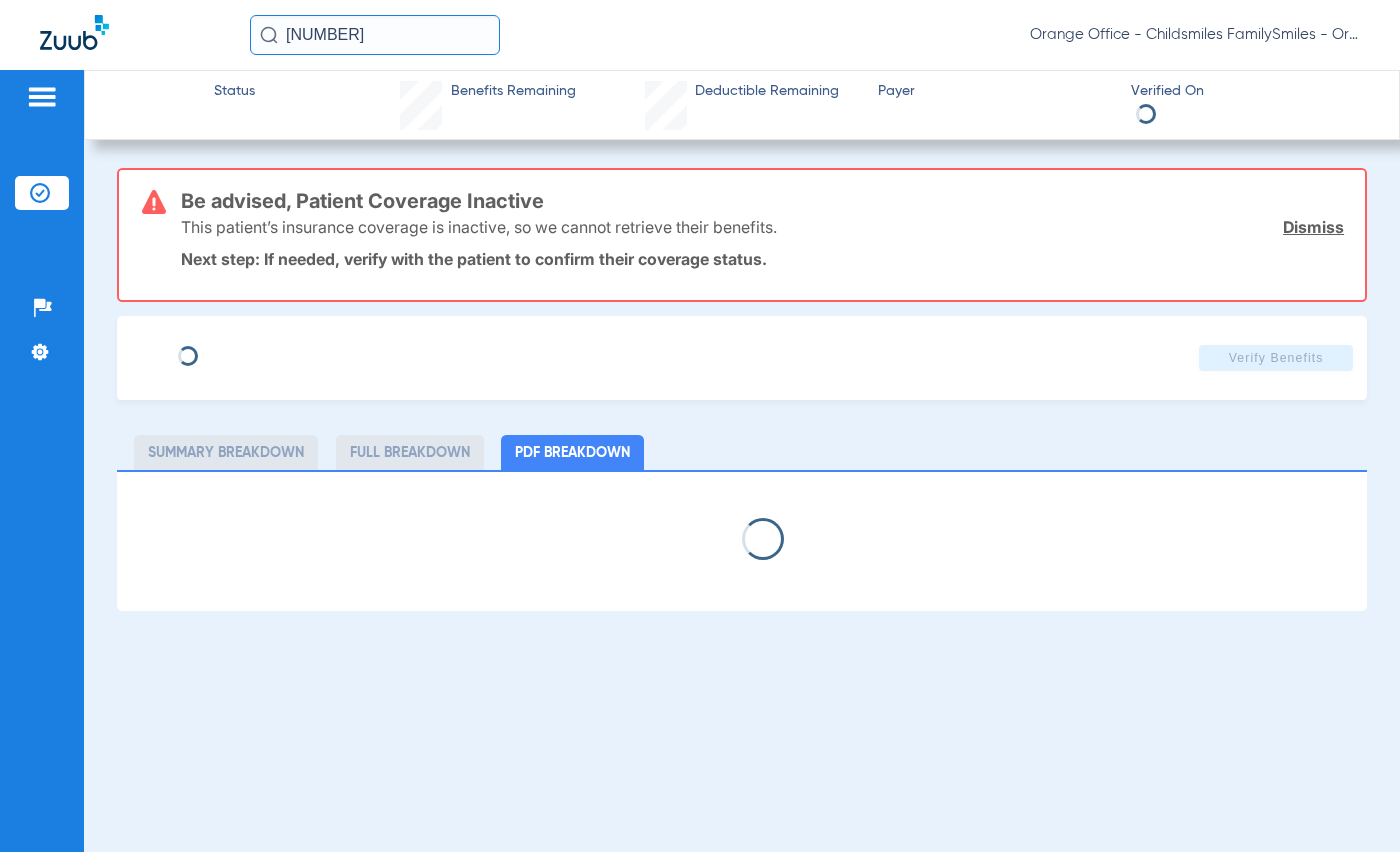 select on "page-width" 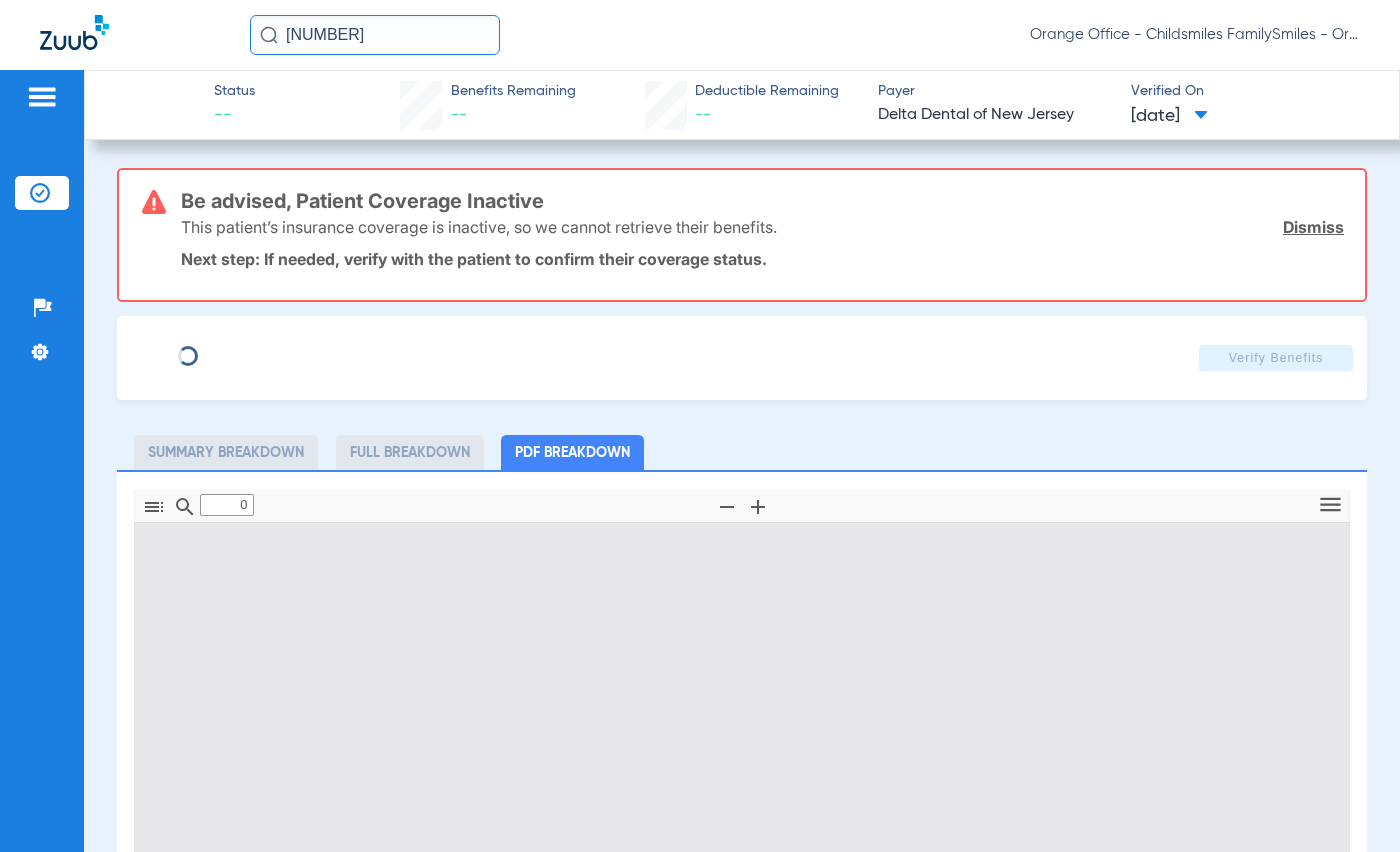 type on "1" 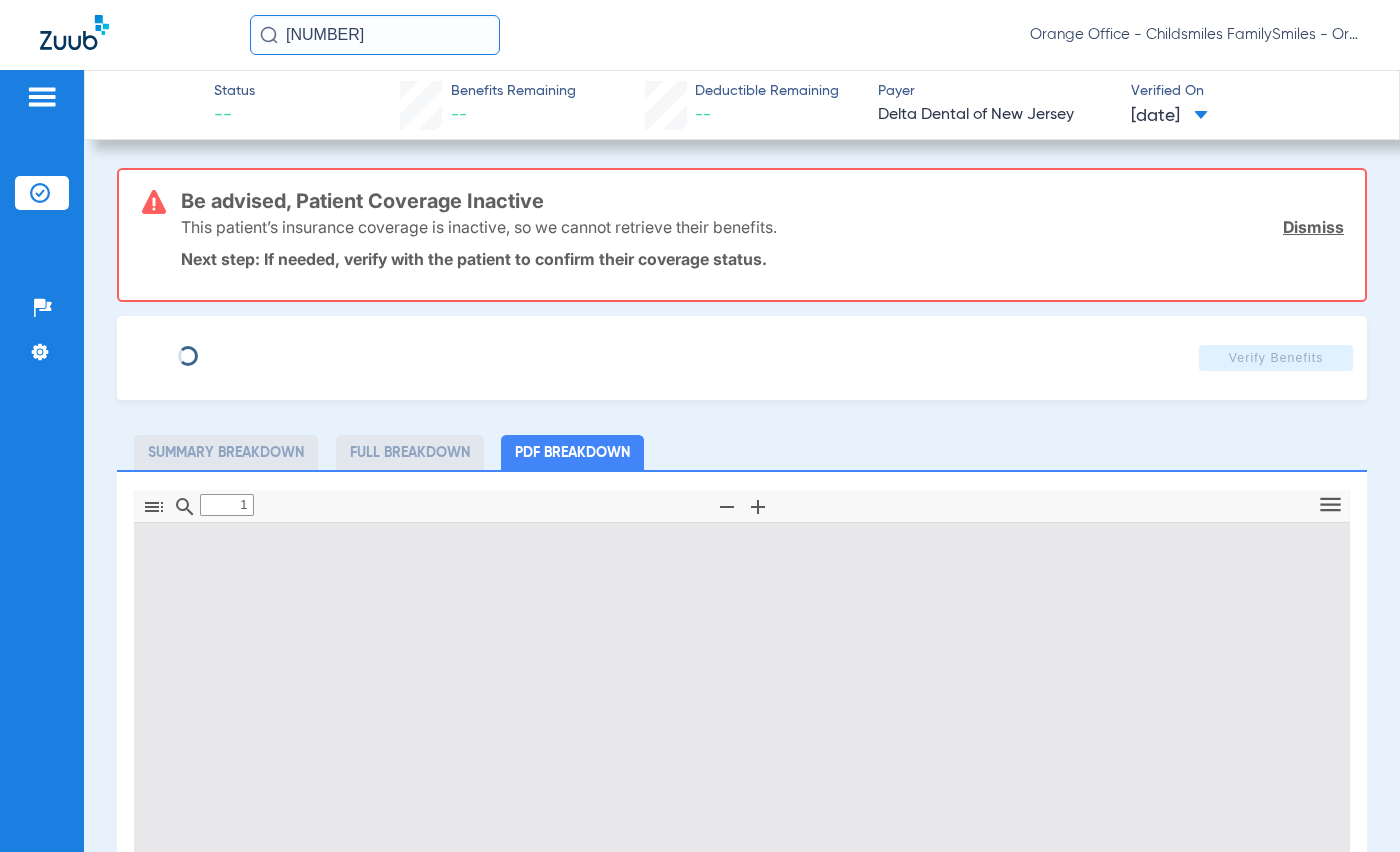 scroll, scrollTop: 10, scrollLeft: 0, axis: vertical 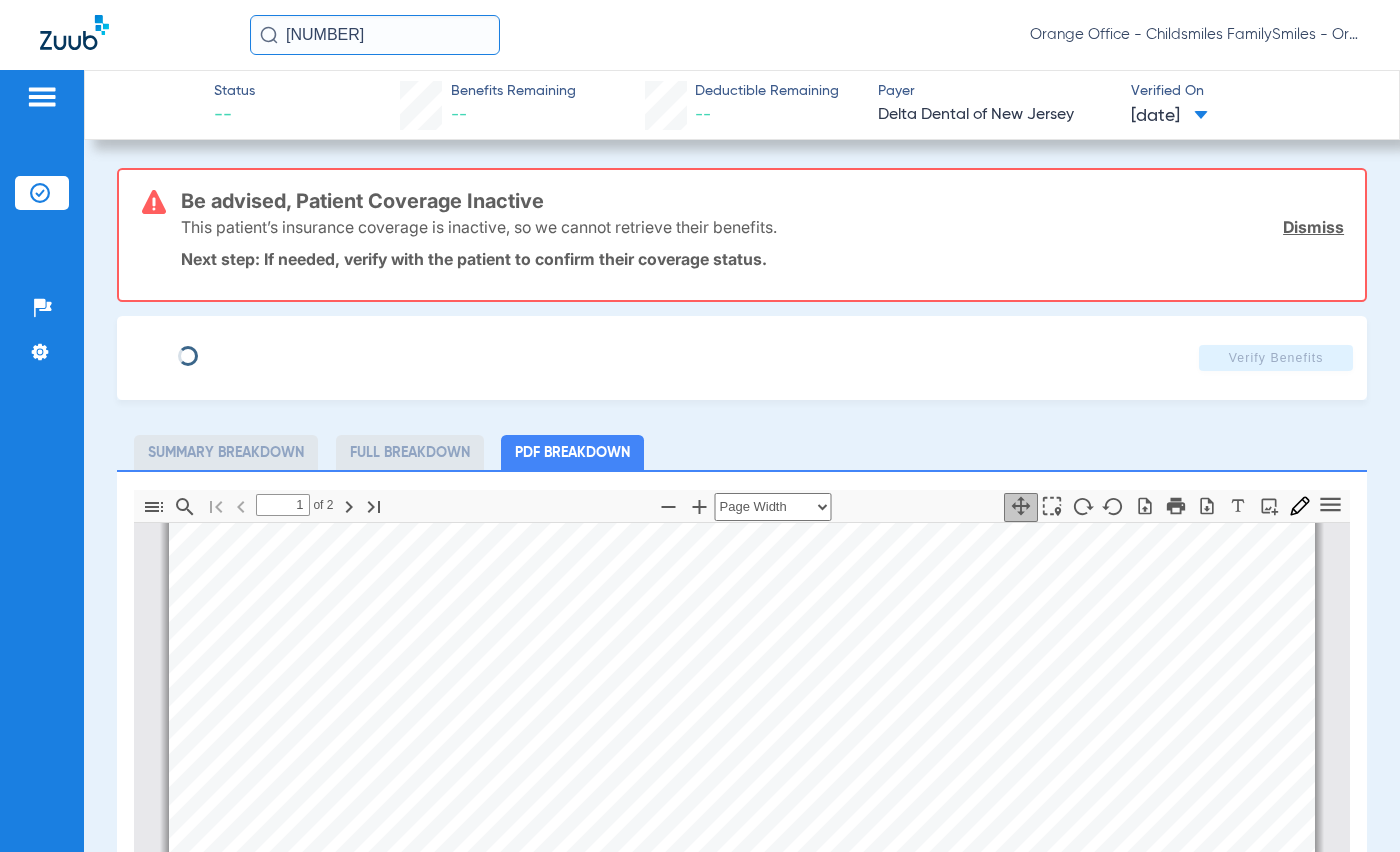 click on "Dismiss" 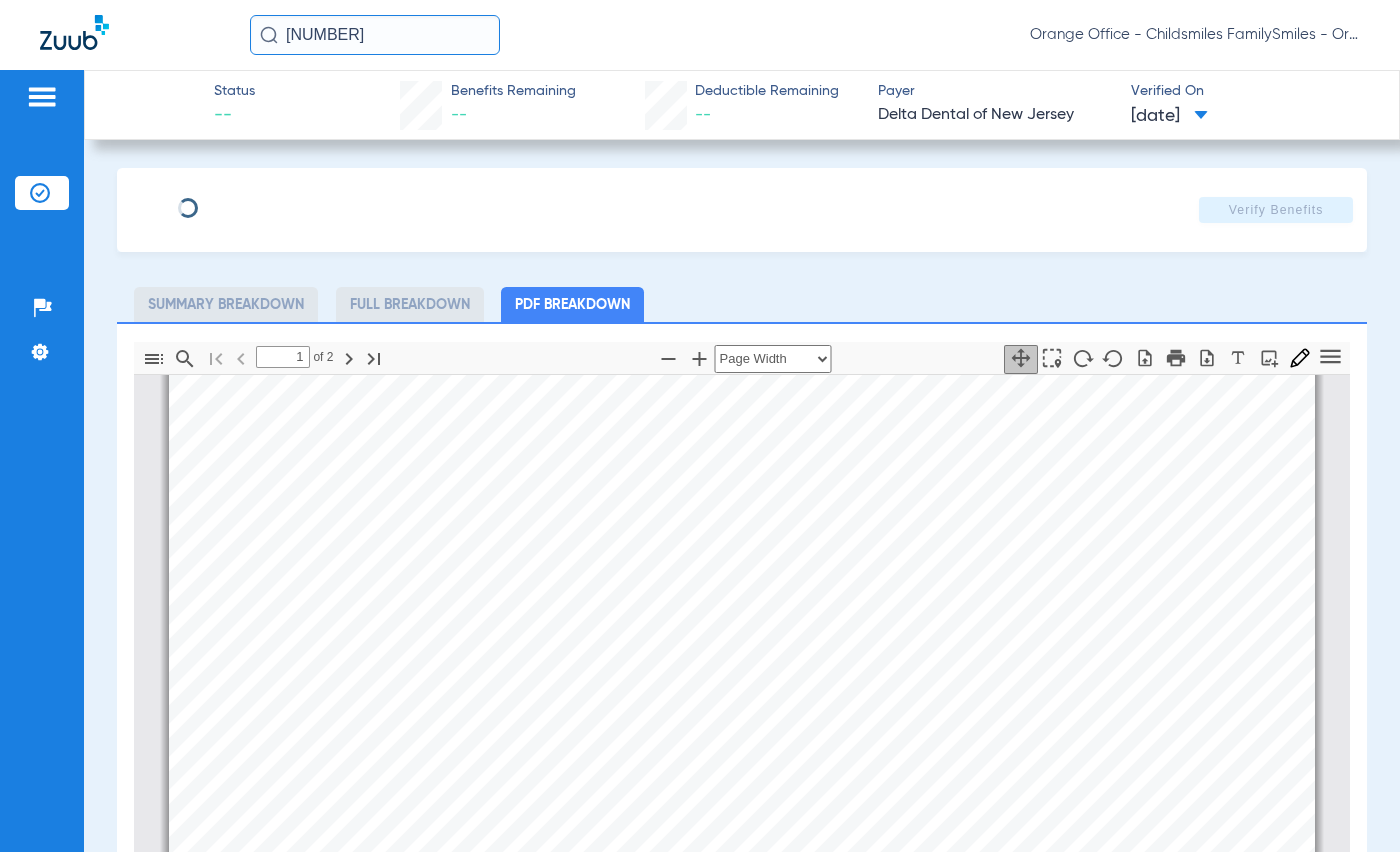 type on "TAHONDA" 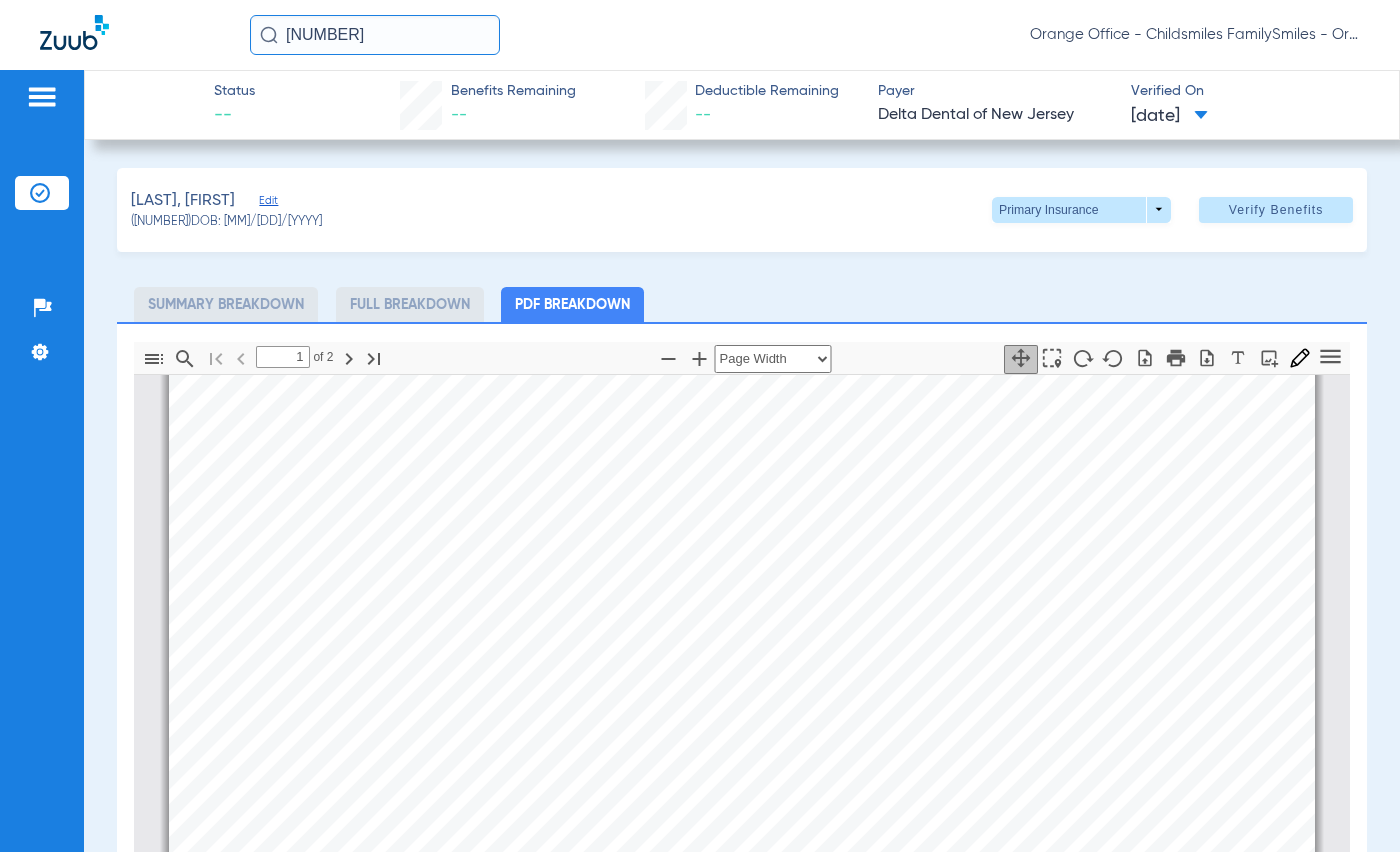 click on "MCDANIEL, MICAH   Edit" 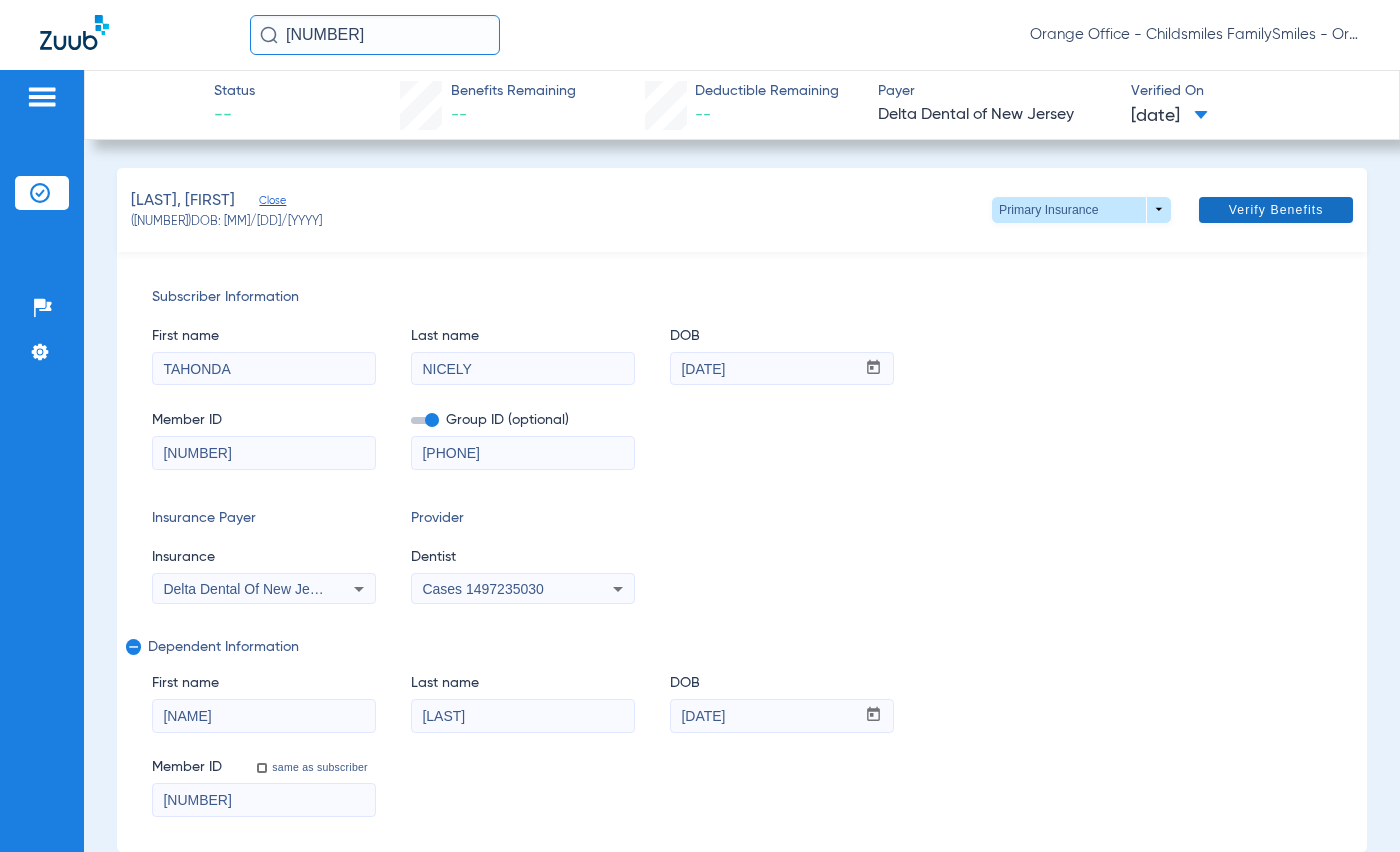 click on "Verify Benefits" 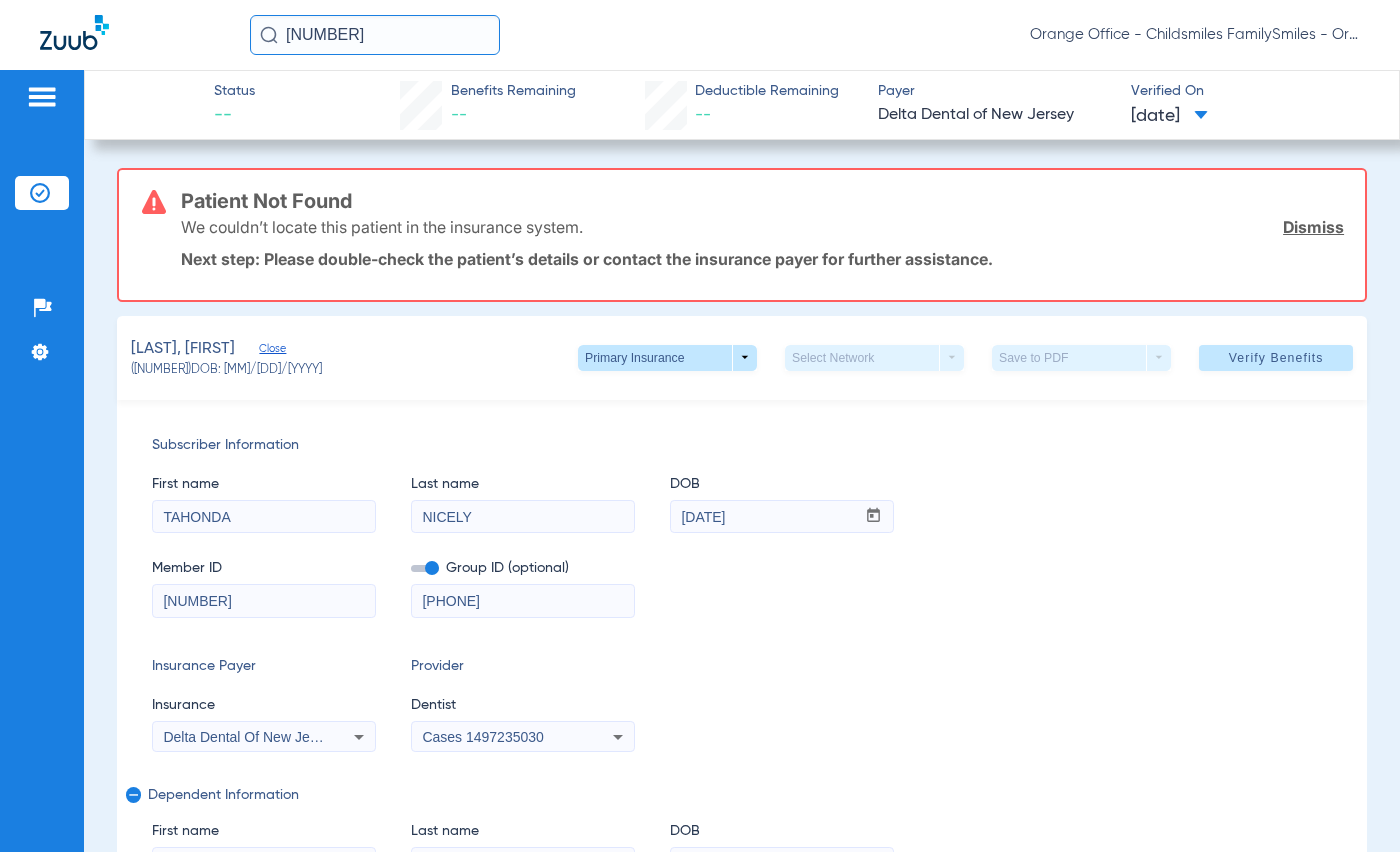 click on "Dismiss" 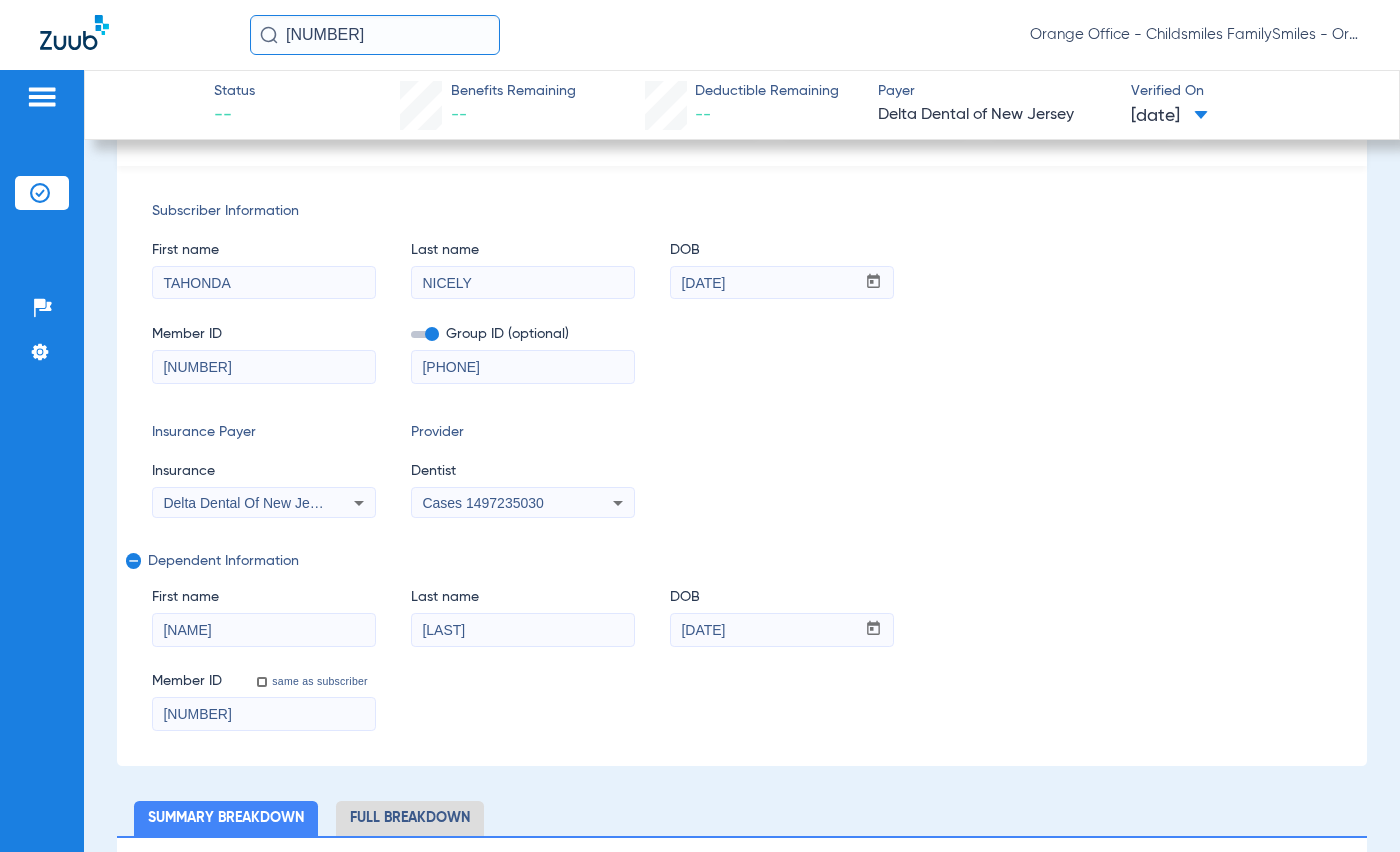 scroll, scrollTop: 200, scrollLeft: 0, axis: vertical 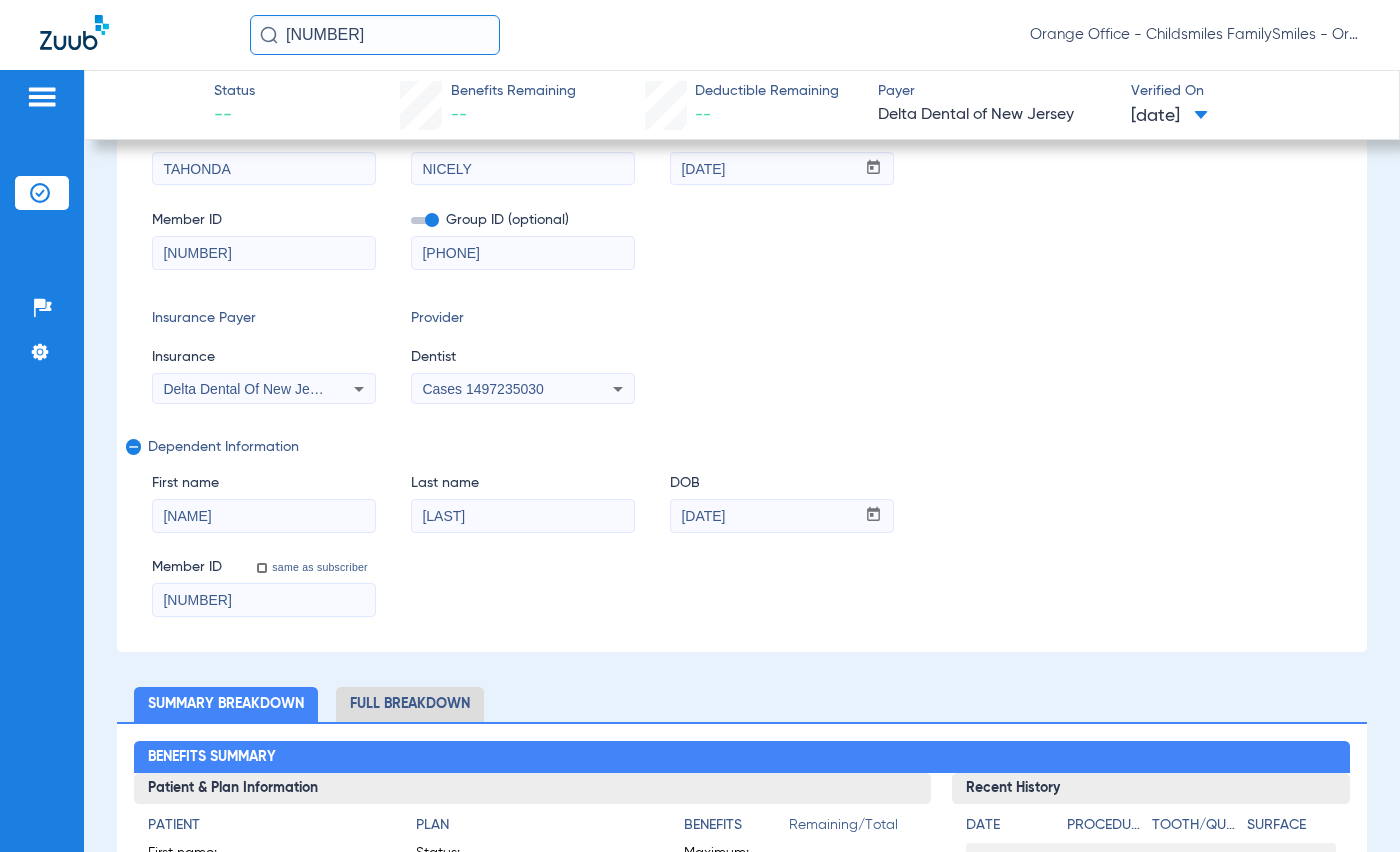 click on "Delta Dental Of New Jersey" at bounding box center (249, 389) 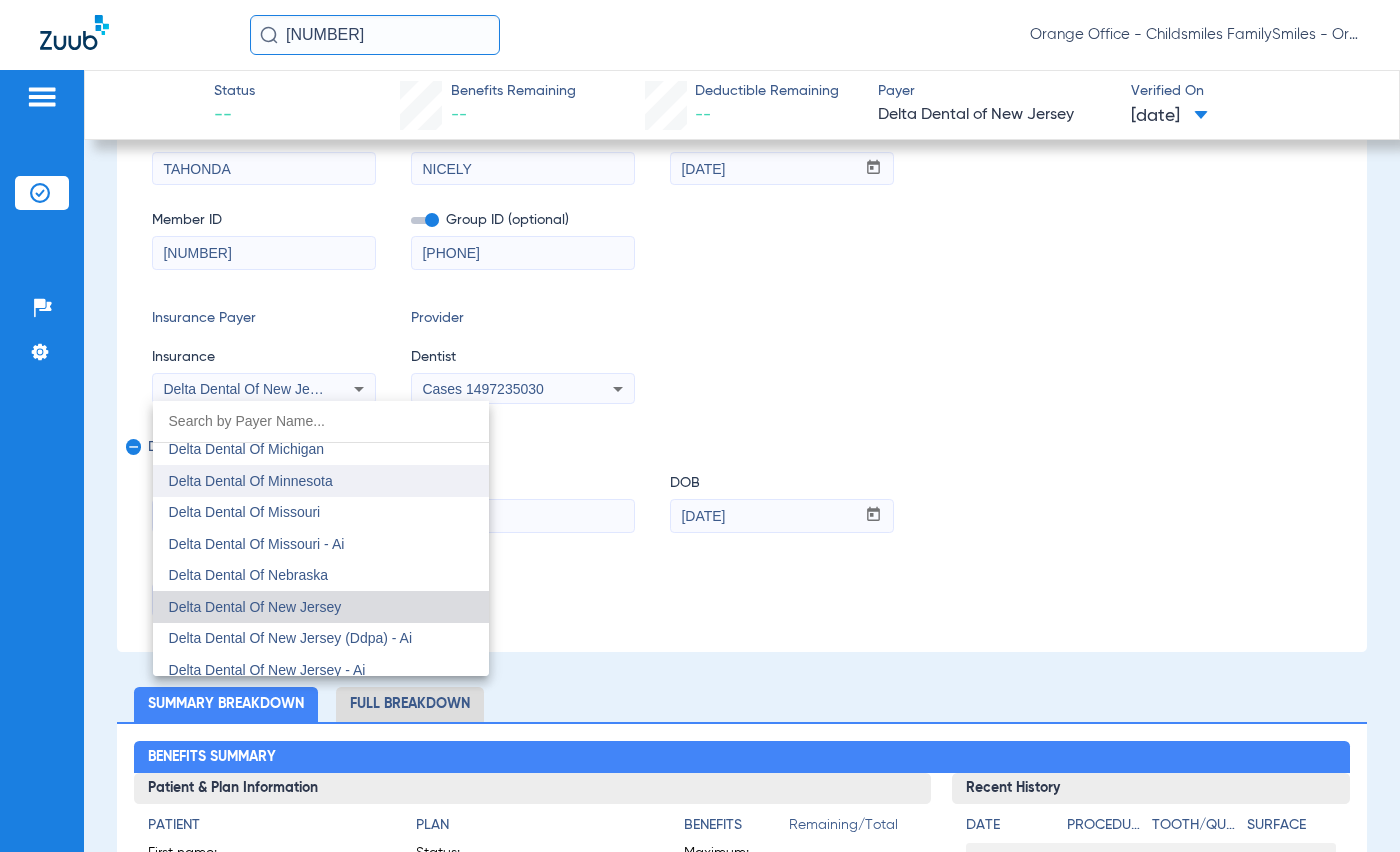 scroll, scrollTop: 4530, scrollLeft: 0, axis: vertical 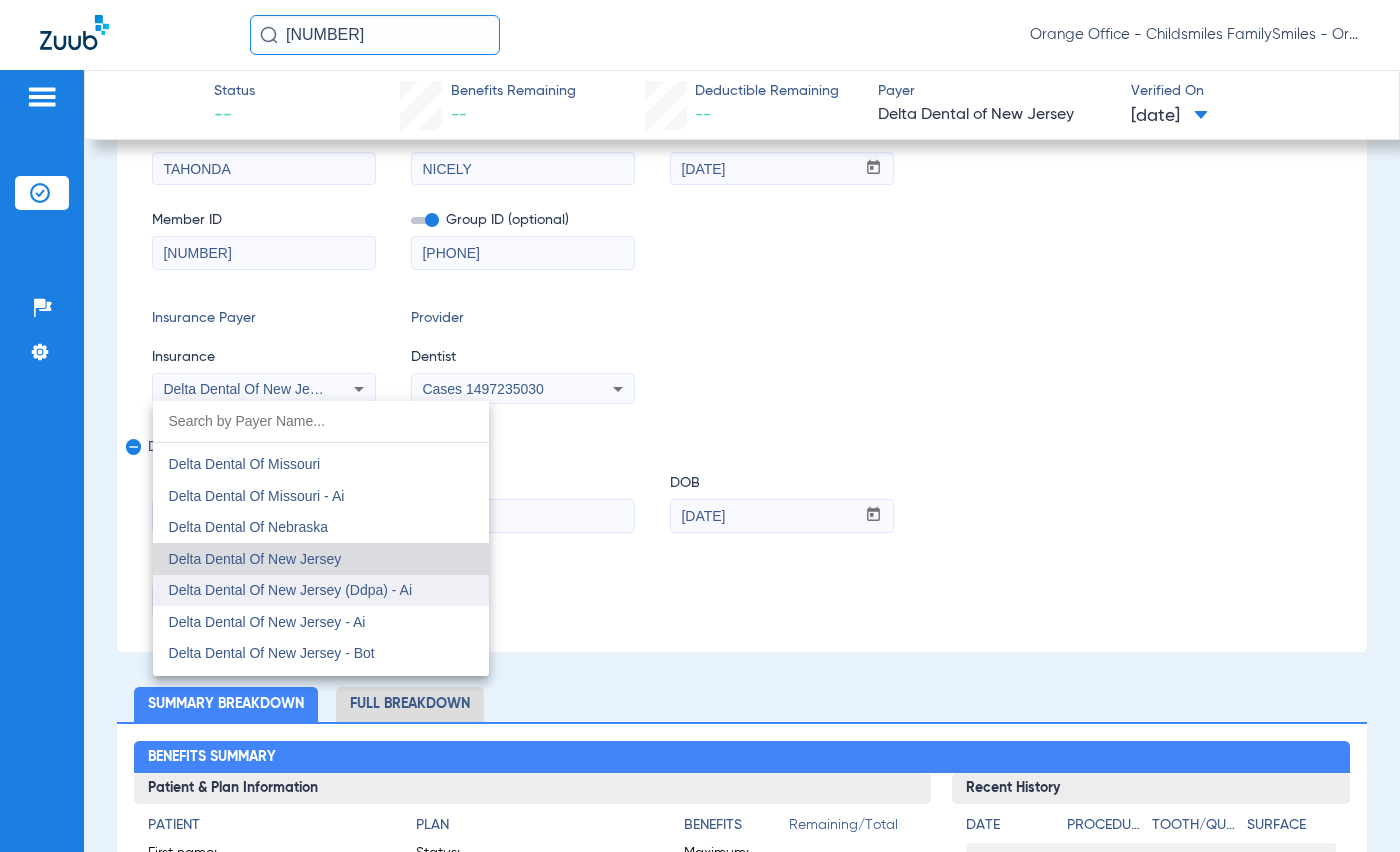 click on "Delta Dental Of New Jersey (Ddpa) - Ai" at bounding box center (291, 590) 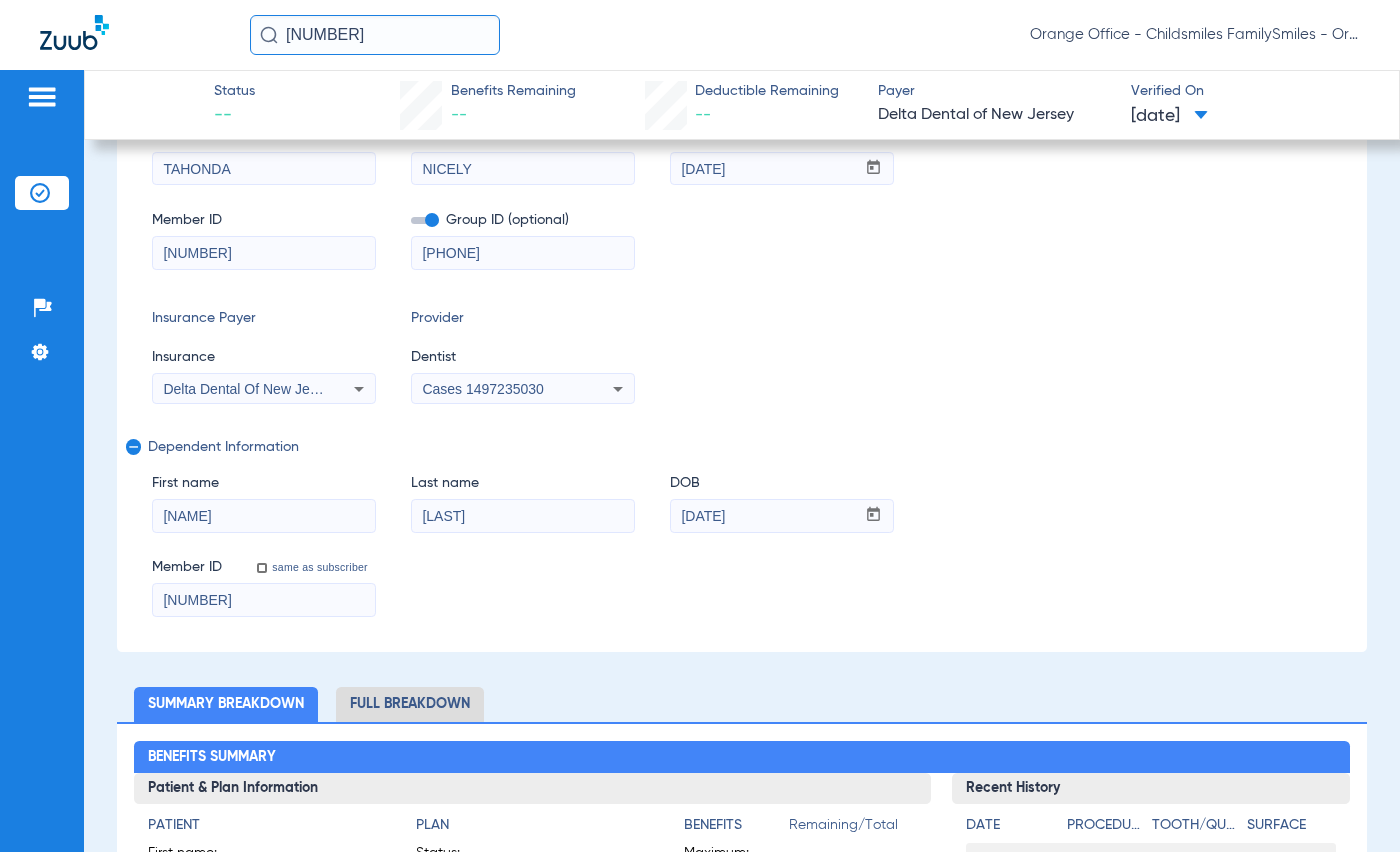 click on "1974611012" 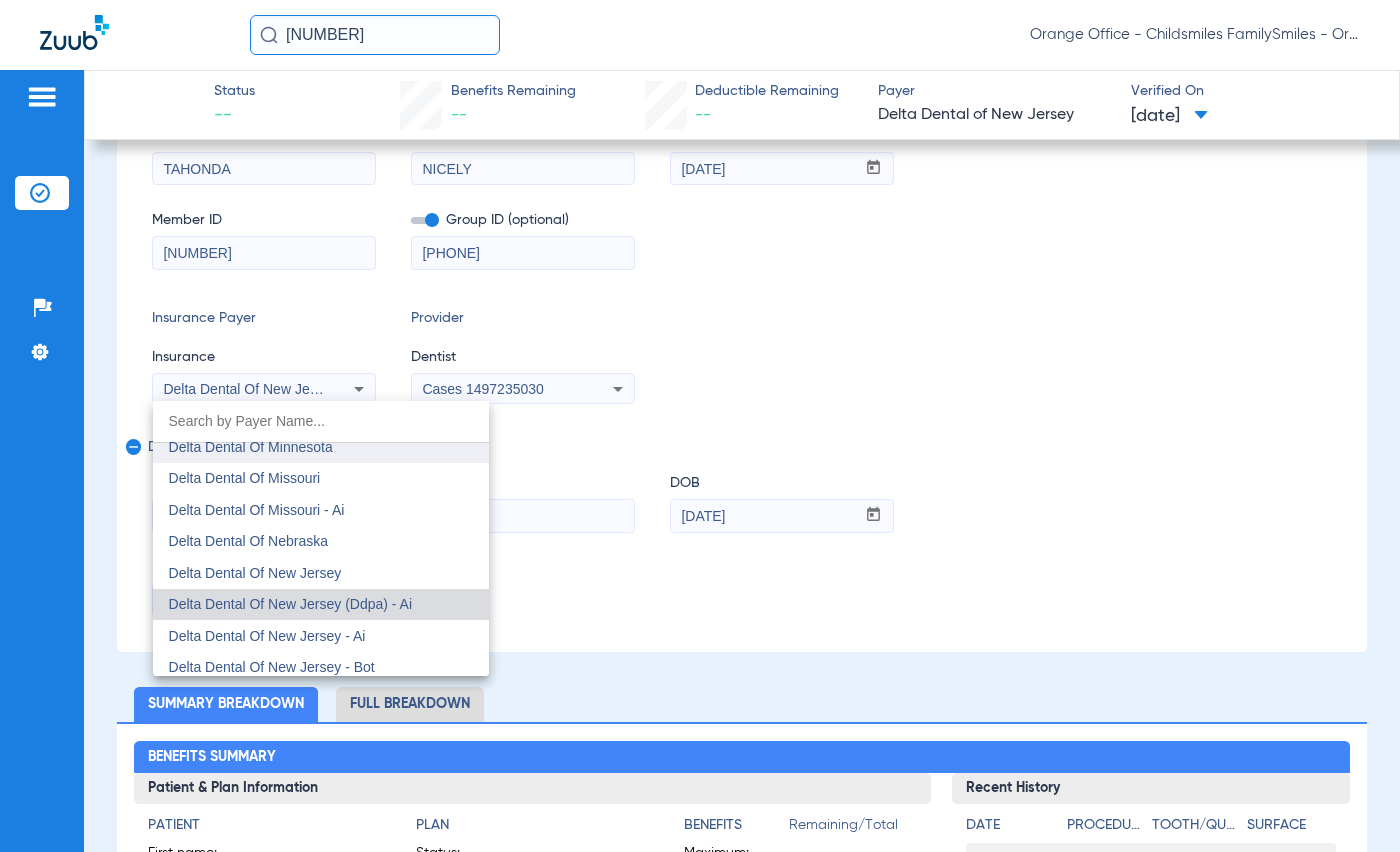 scroll, scrollTop: 4561, scrollLeft: 0, axis: vertical 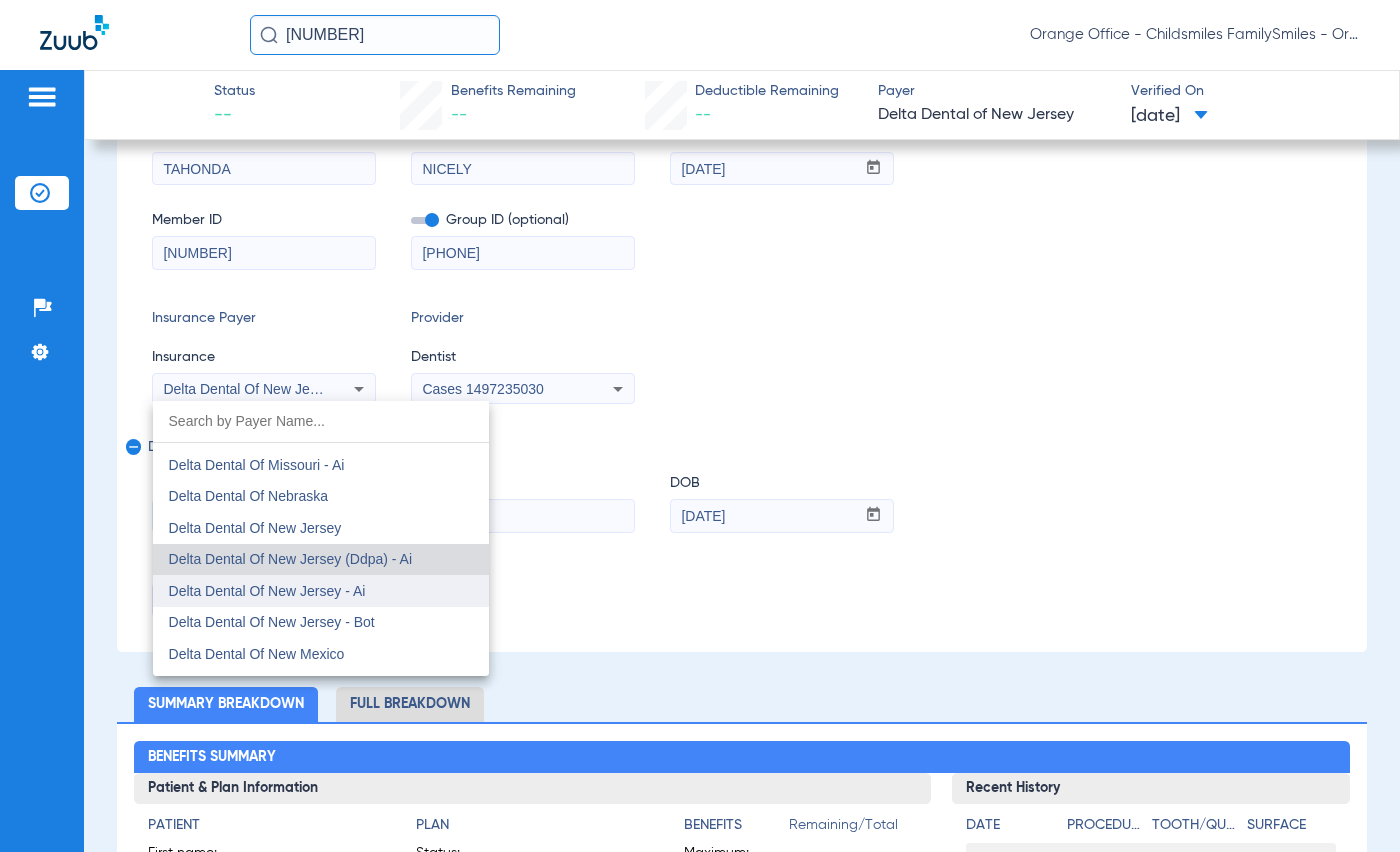 click on "Delta Dental Of New Jersey - Ai" at bounding box center (267, 591) 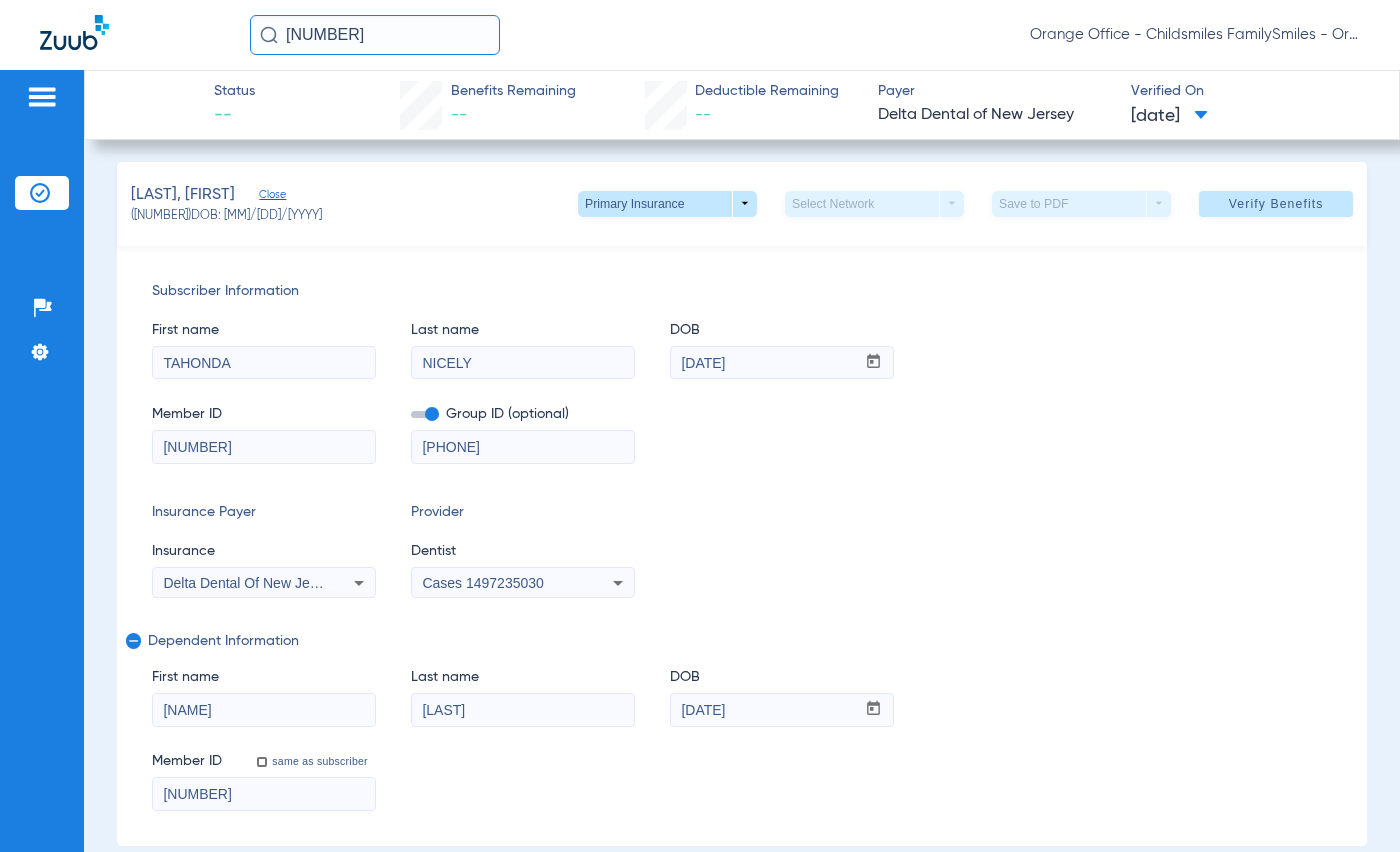 scroll, scrollTop: 0, scrollLeft: 0, axis: both 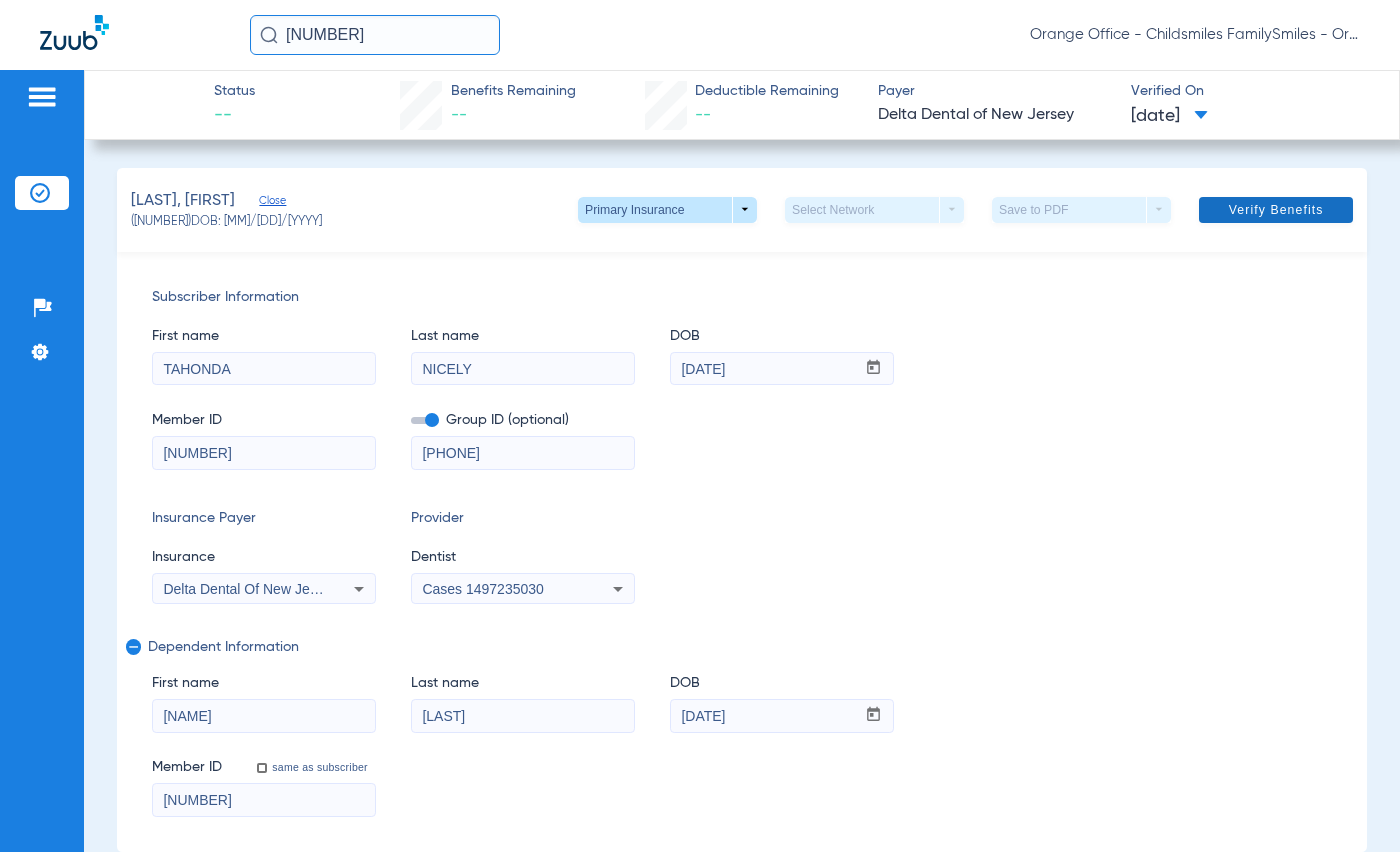 click 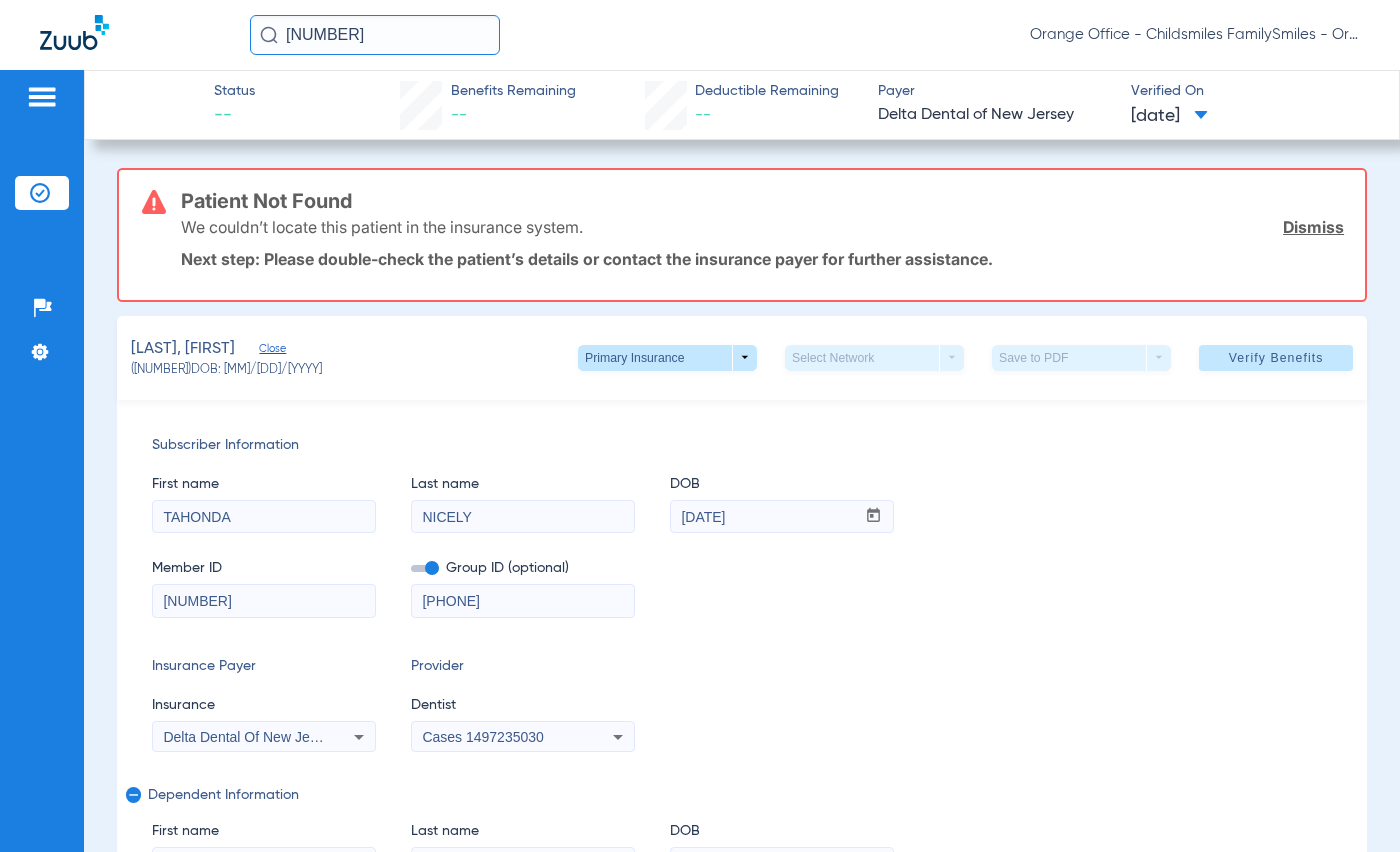 drag, startPoint x: 278, startPoint y: 25, endPoint x: 246, endPoint y: 25, distance: 32 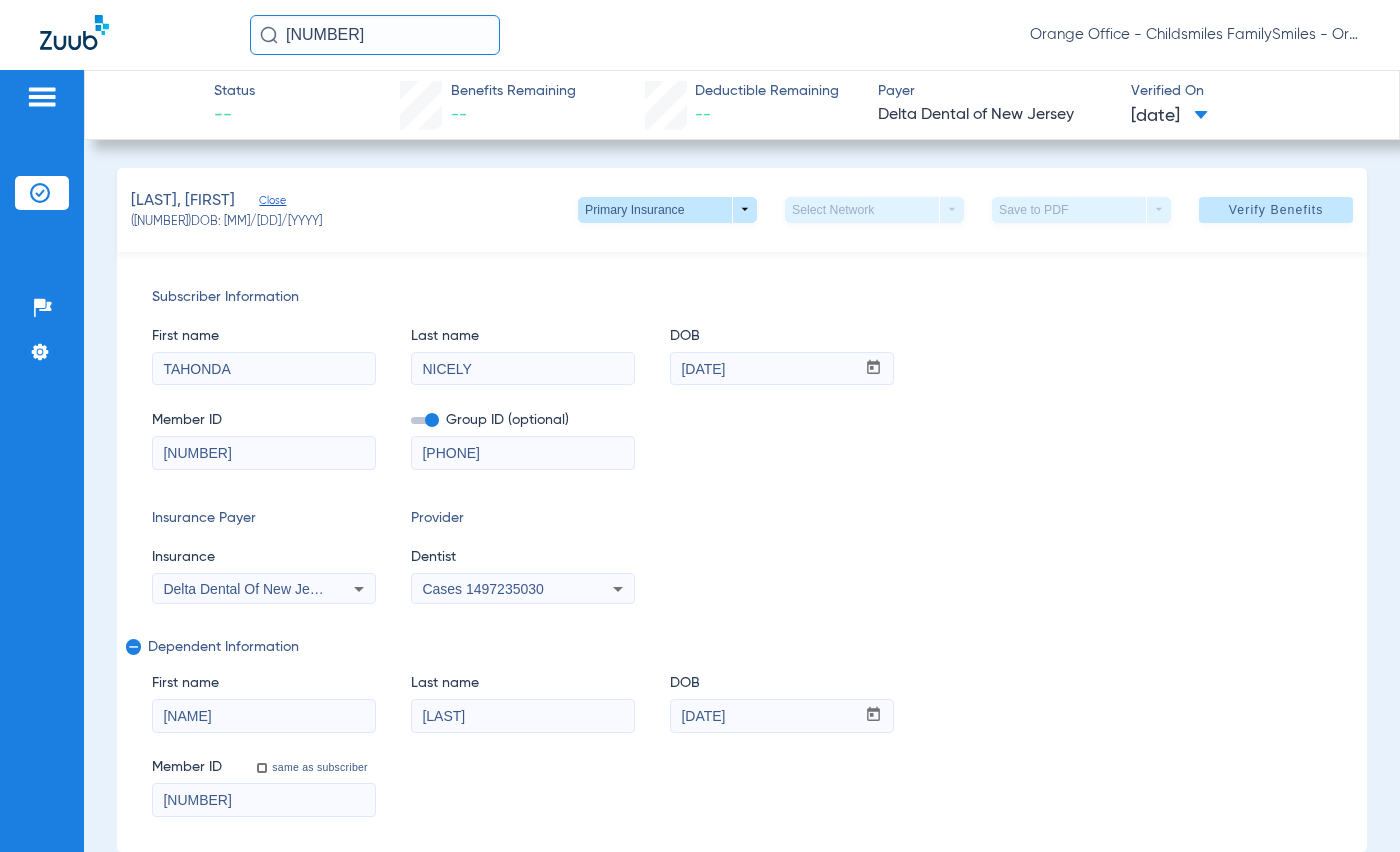 click on "[NUMBER]" 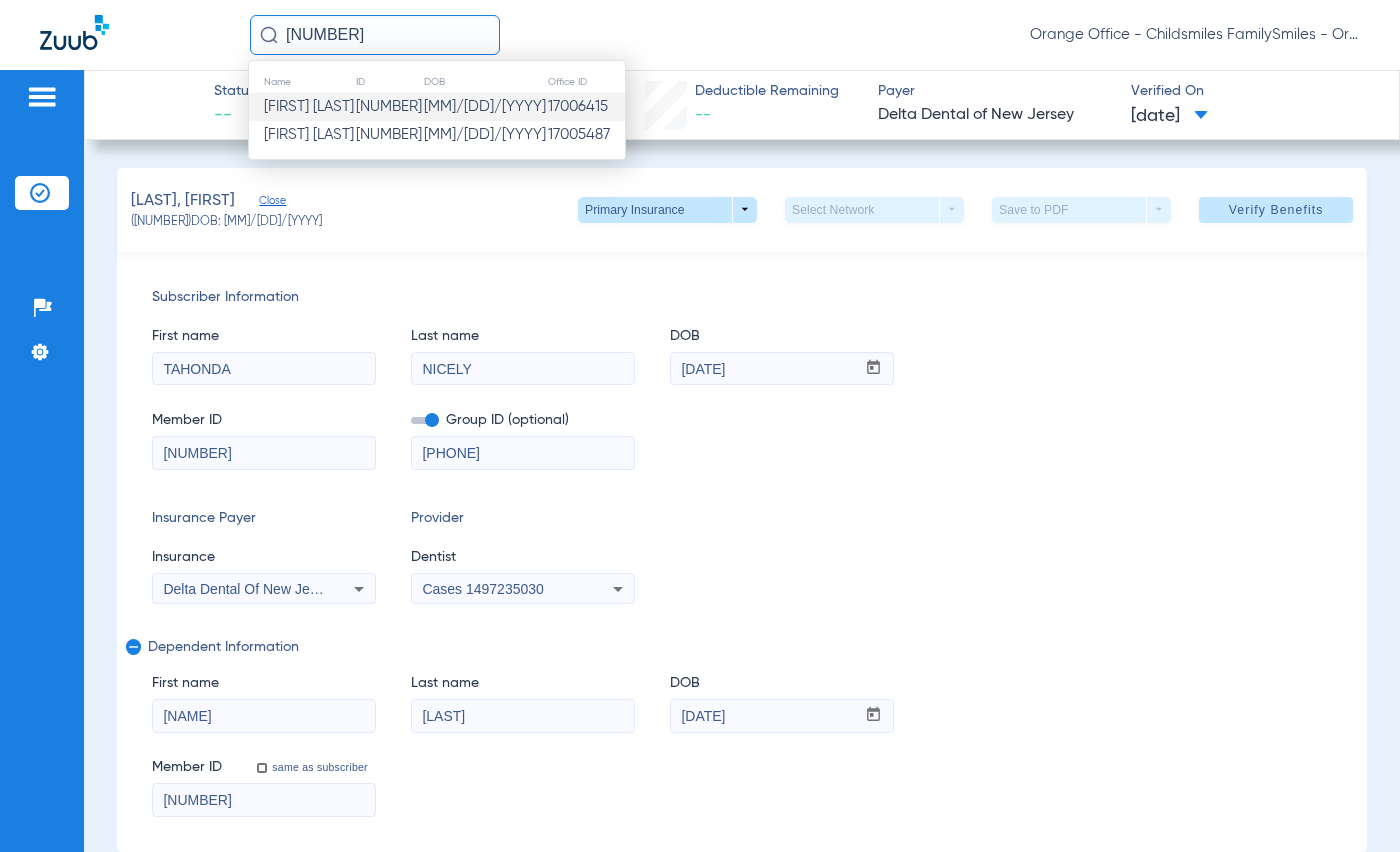 click on "[FIRST] [LAST]" 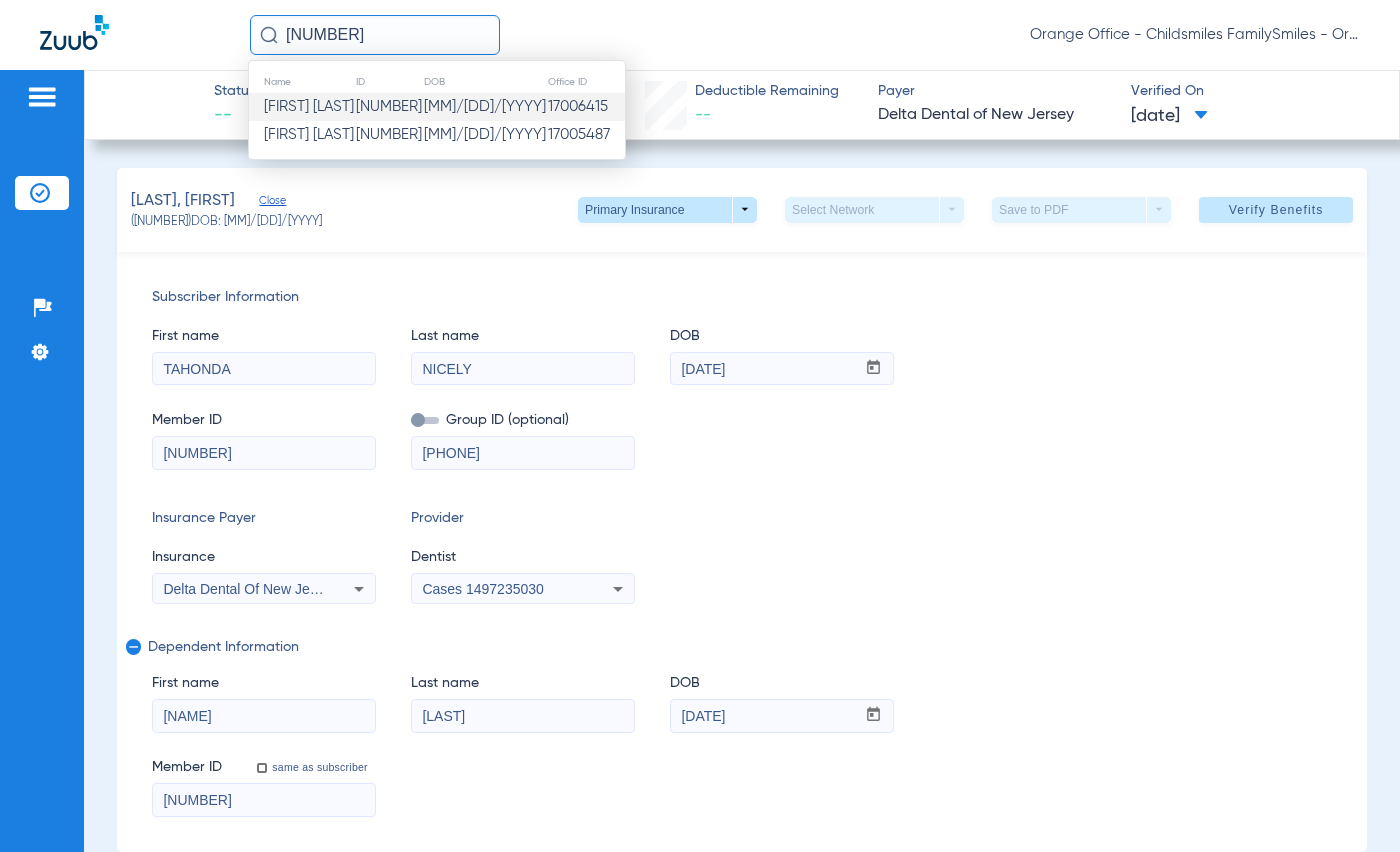 type 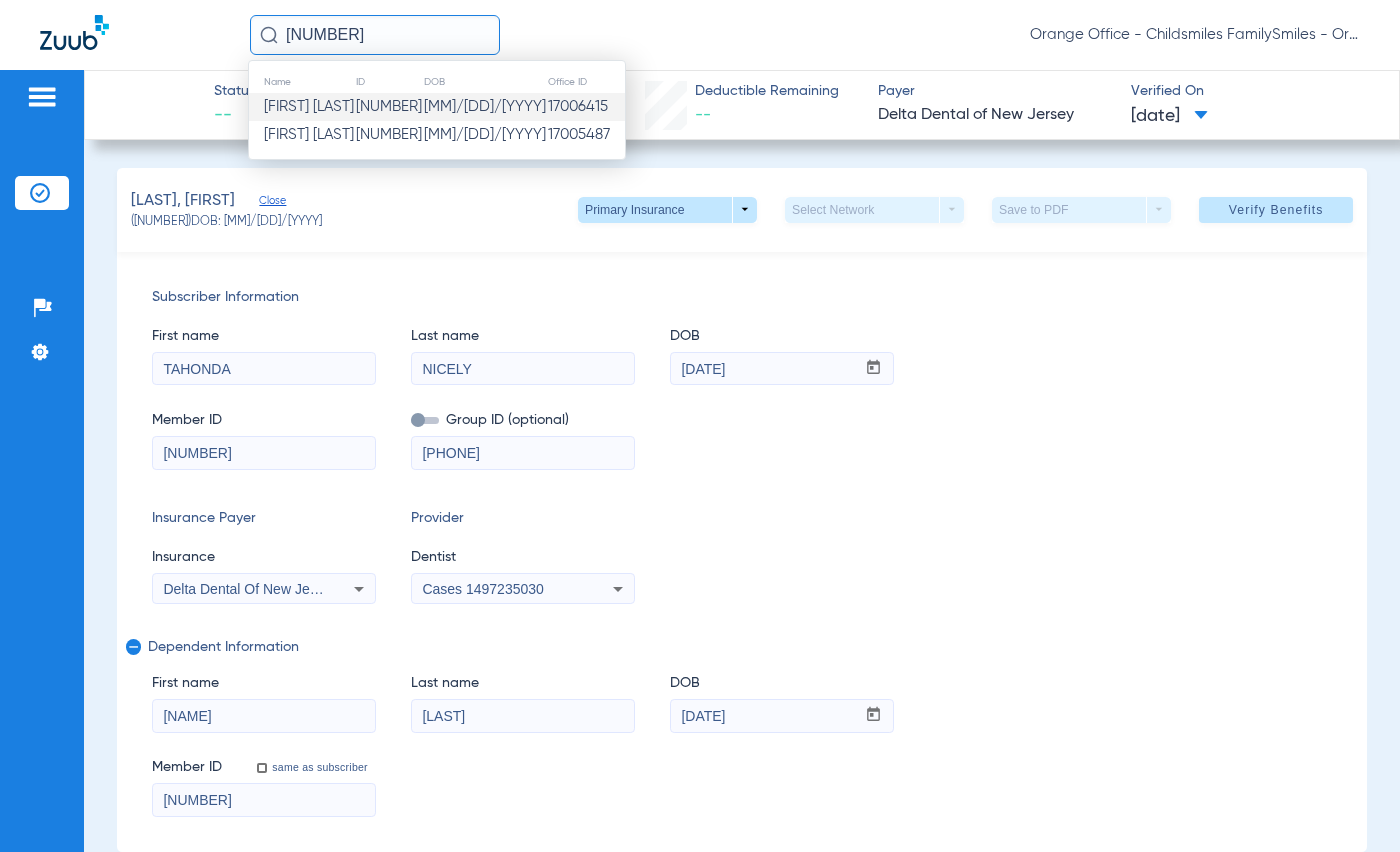 type 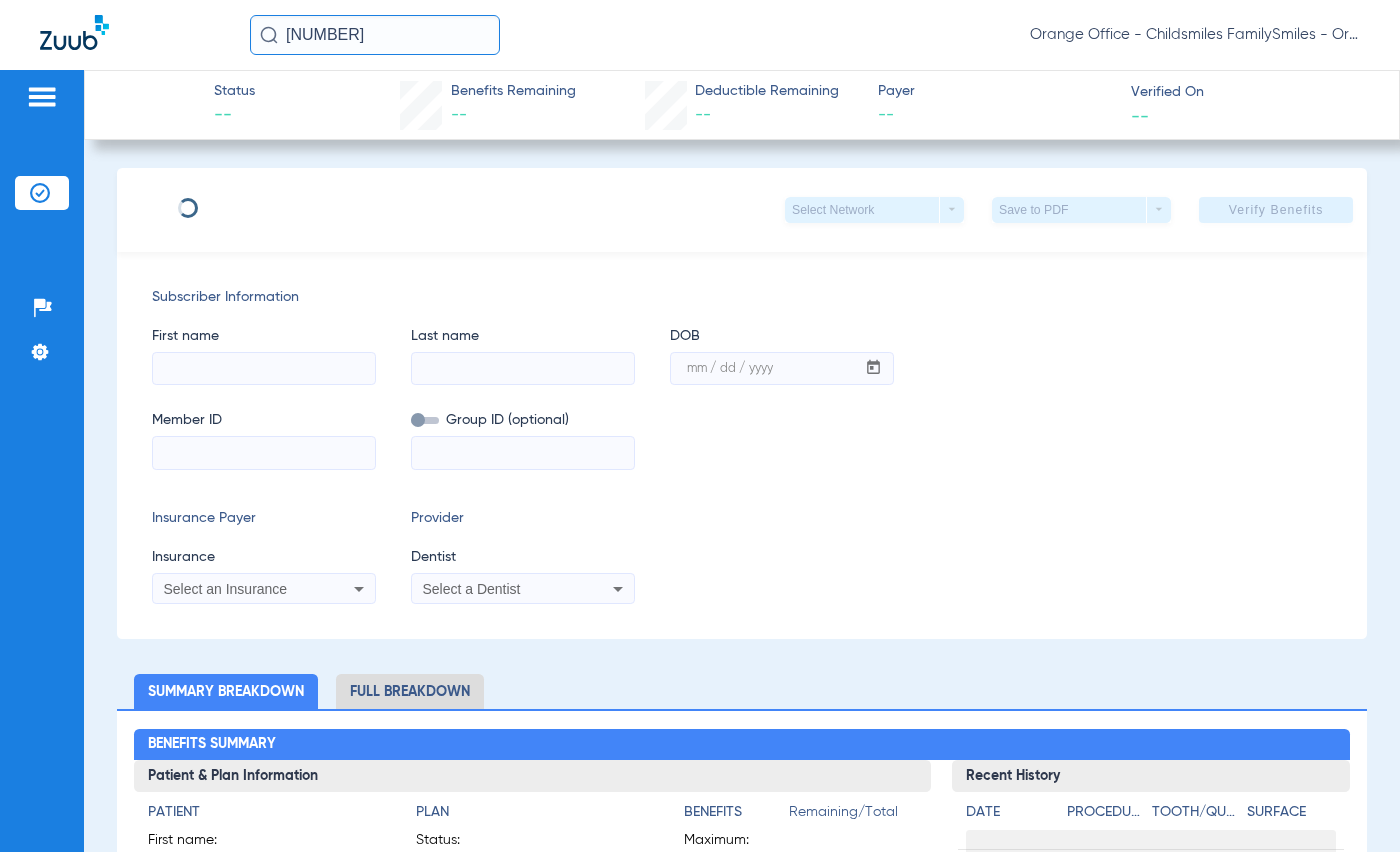 type on "SAMAYYA" 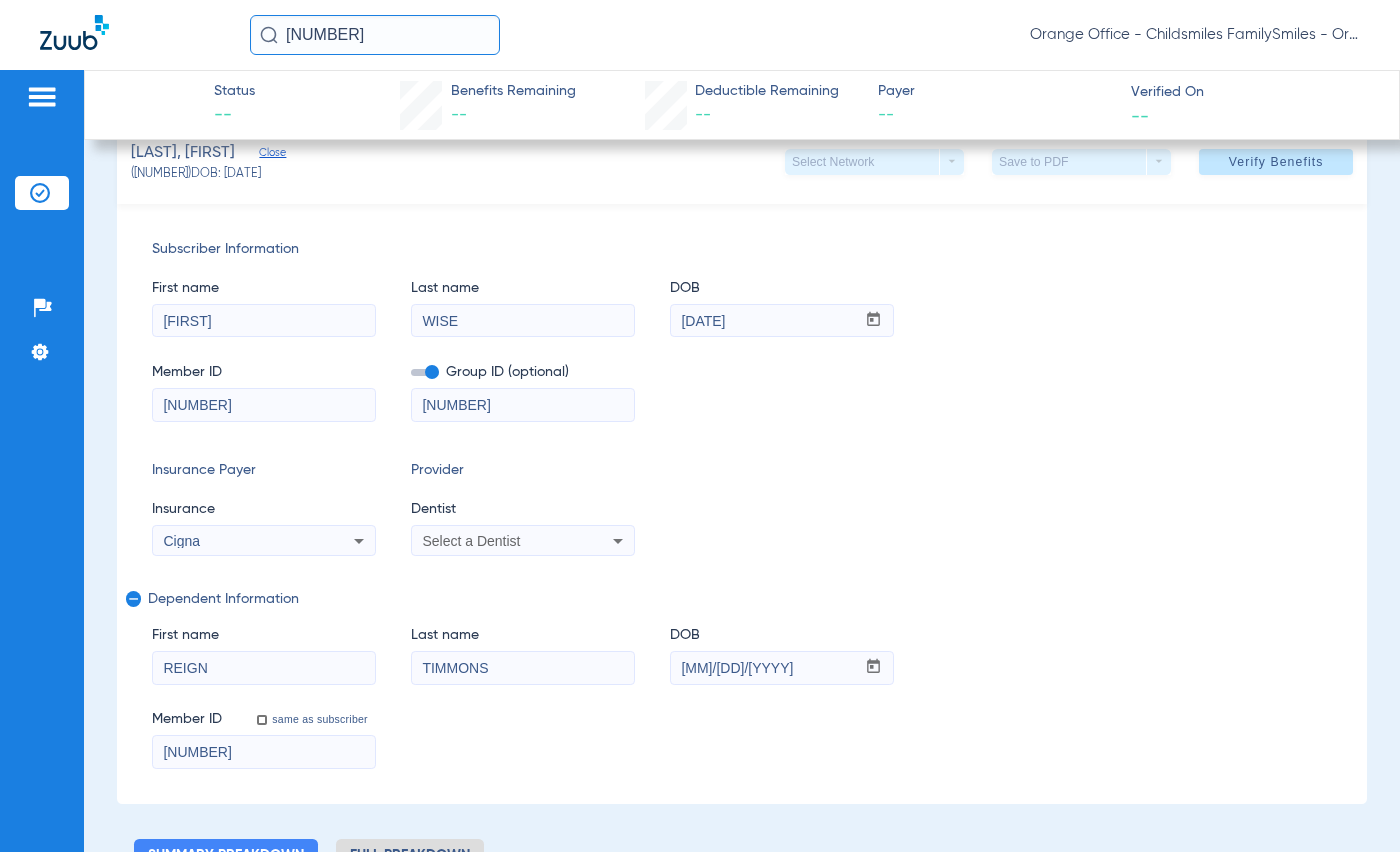 scroll, scrollTop: 0, scrollLeft: 0, axis: both 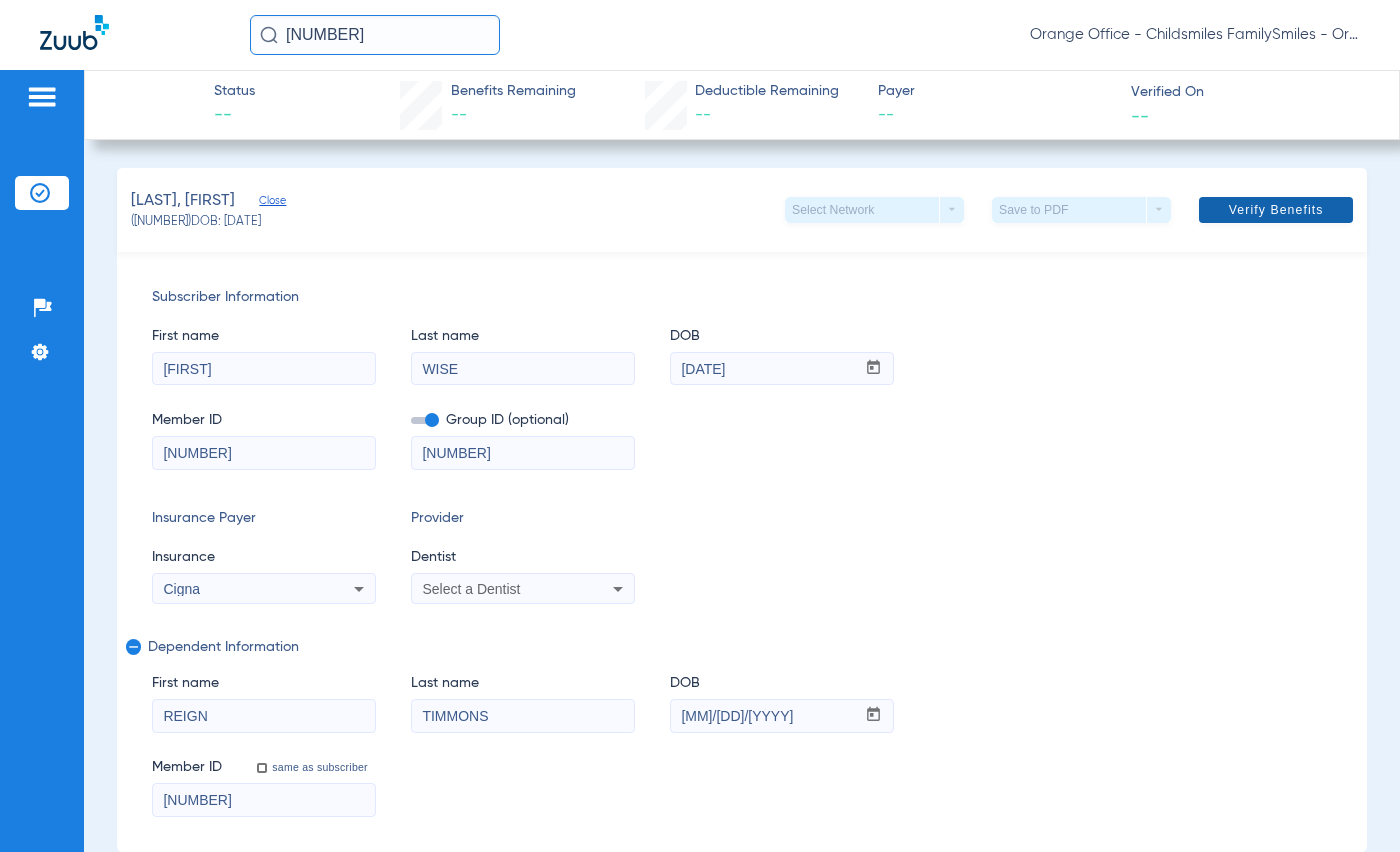 click on "Verify Benefits" 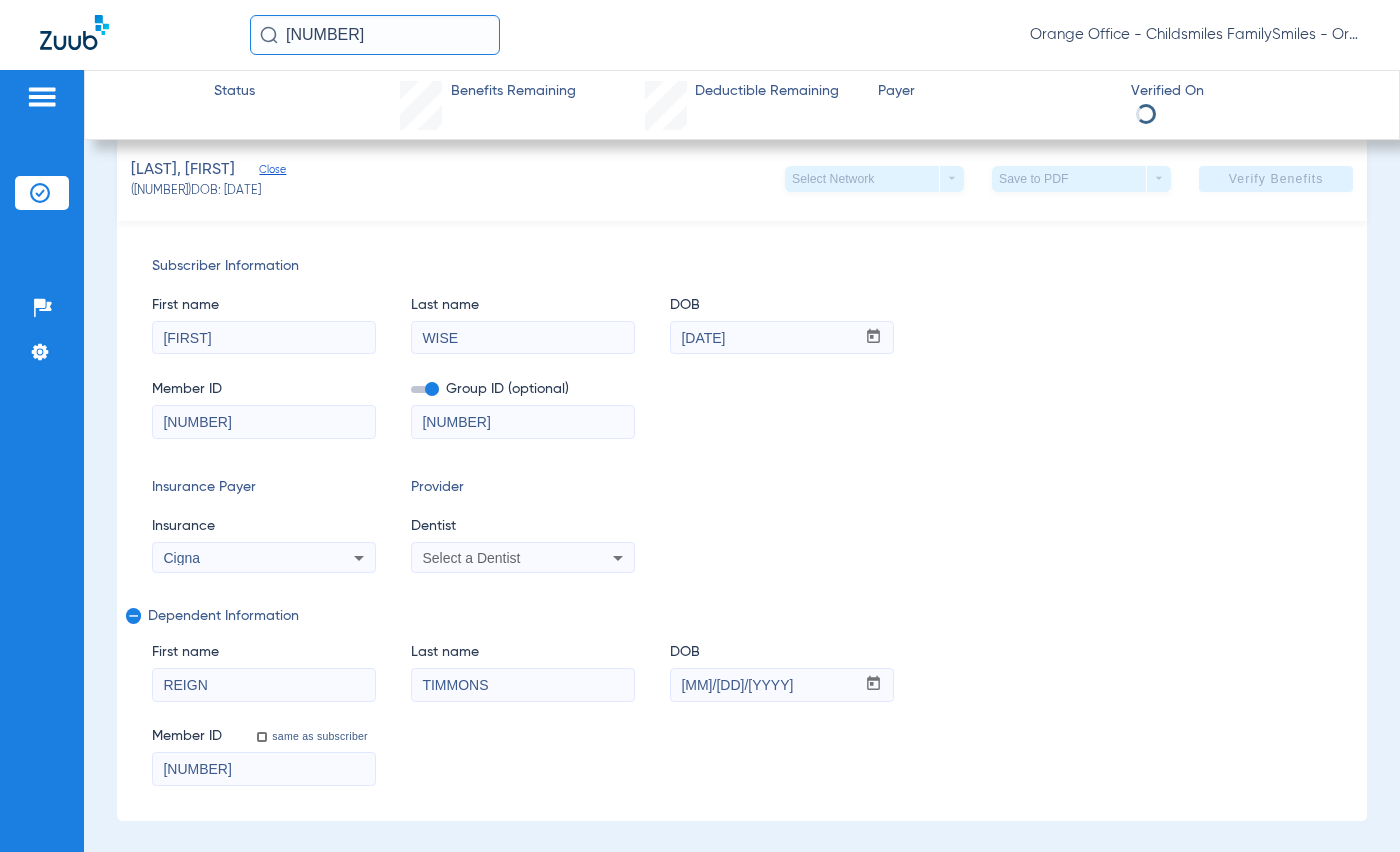 scroll, scrollTop: 0, scrollLeft: 0, axis: both 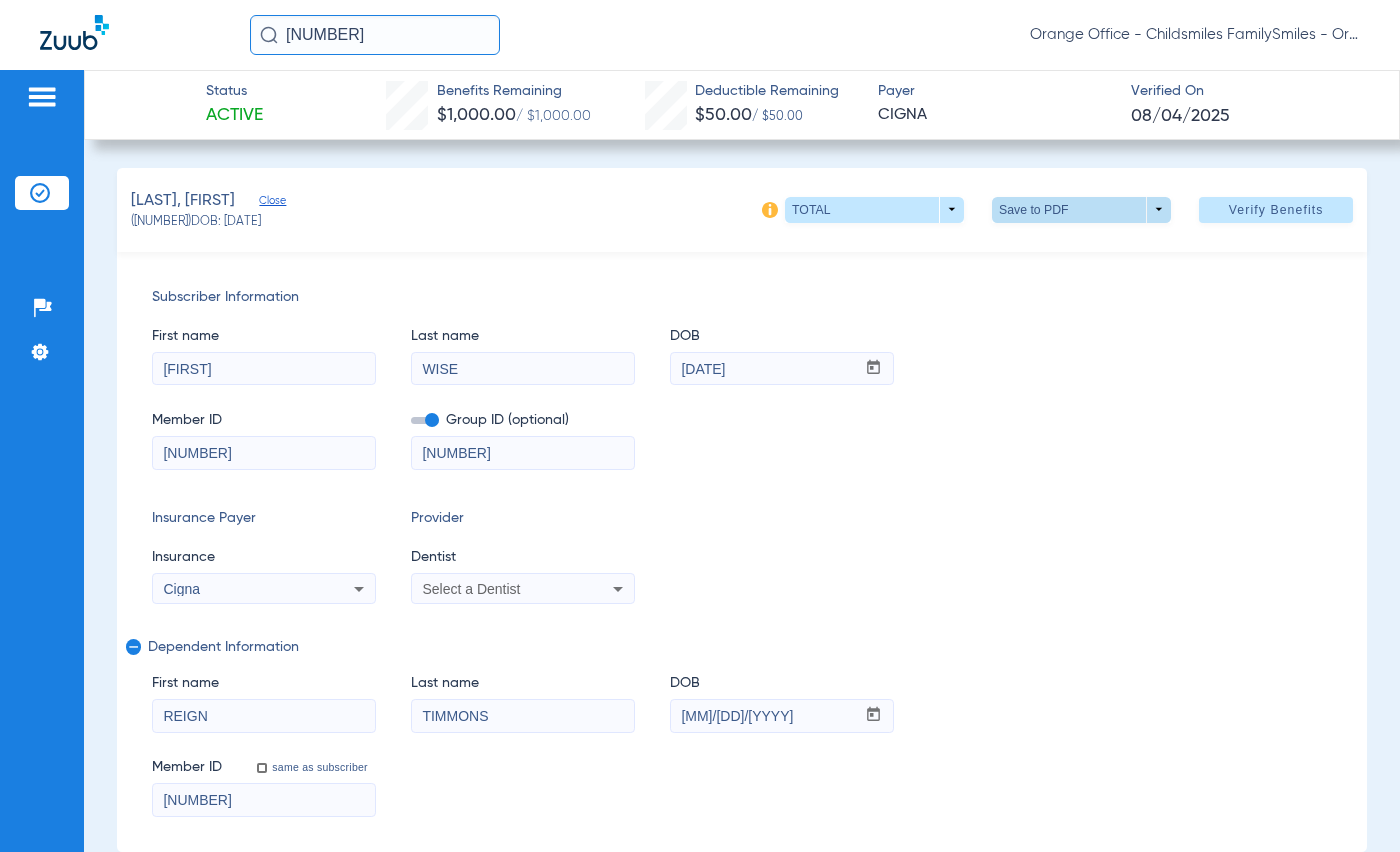 click 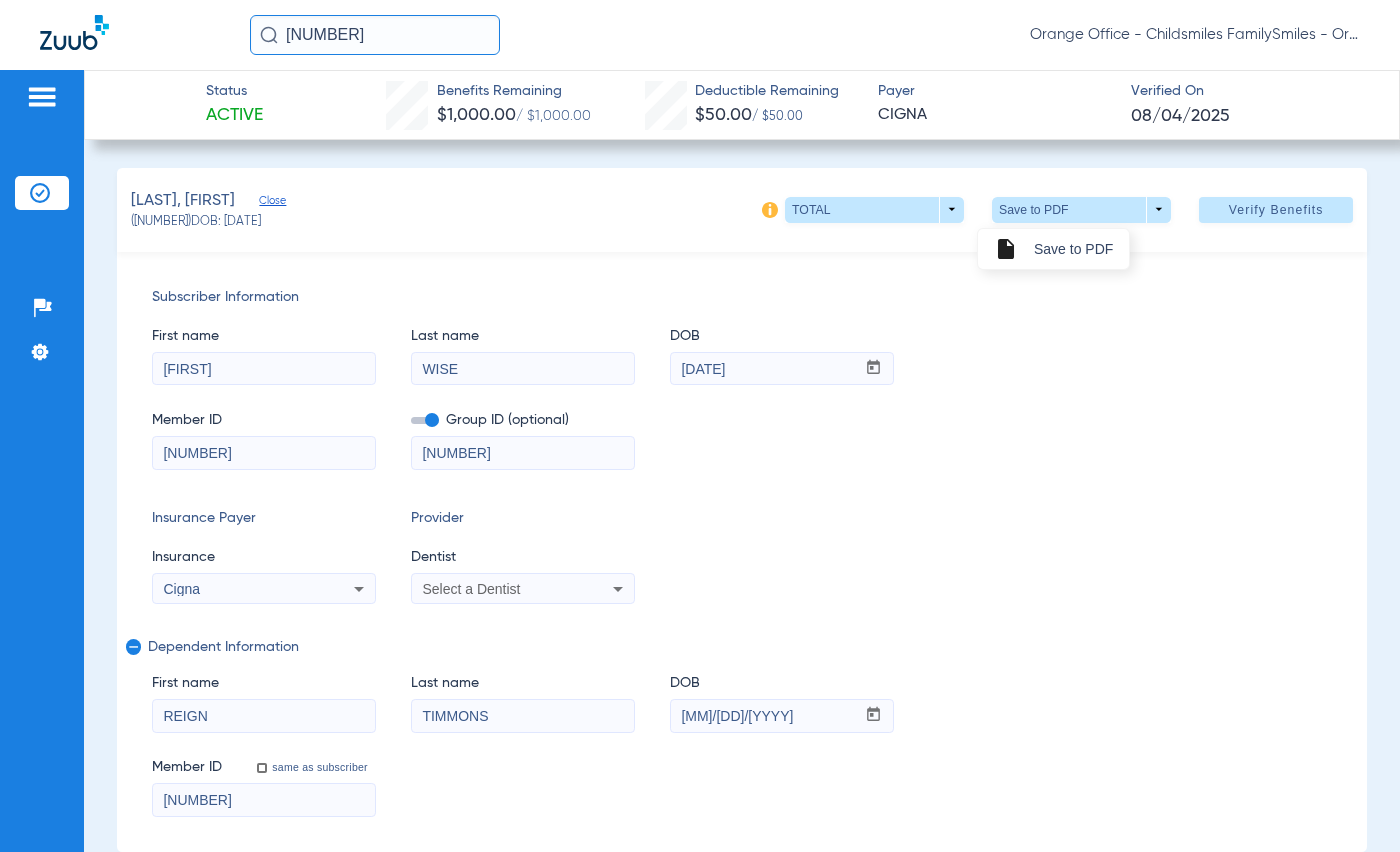 click on "insert_drive_file  Save to PDF" at bounding box center (1053, 249) 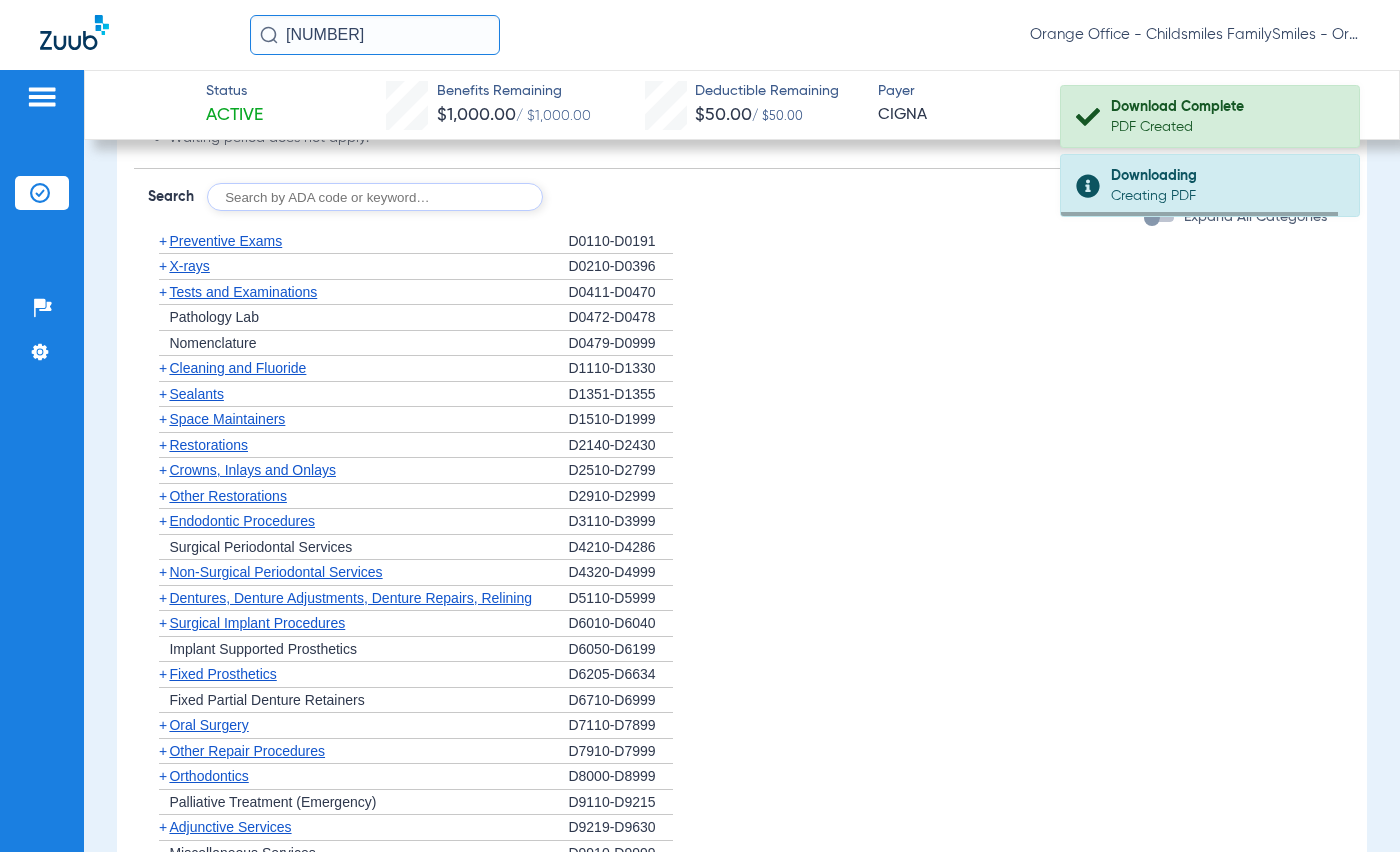 scroll, scrollTop: 1800, scrollLeft: 0, axis: vertical 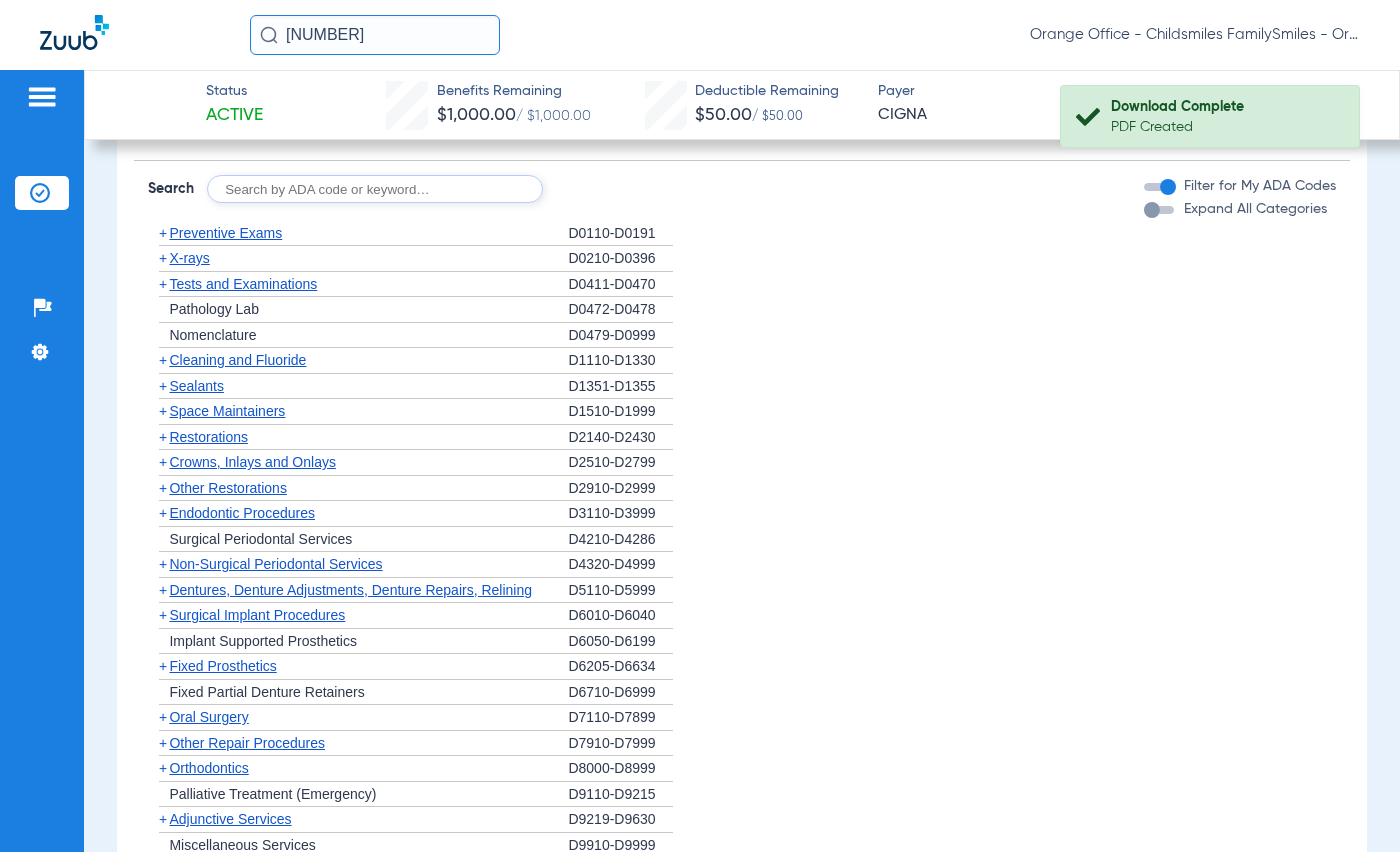 click on "+   Sealants" 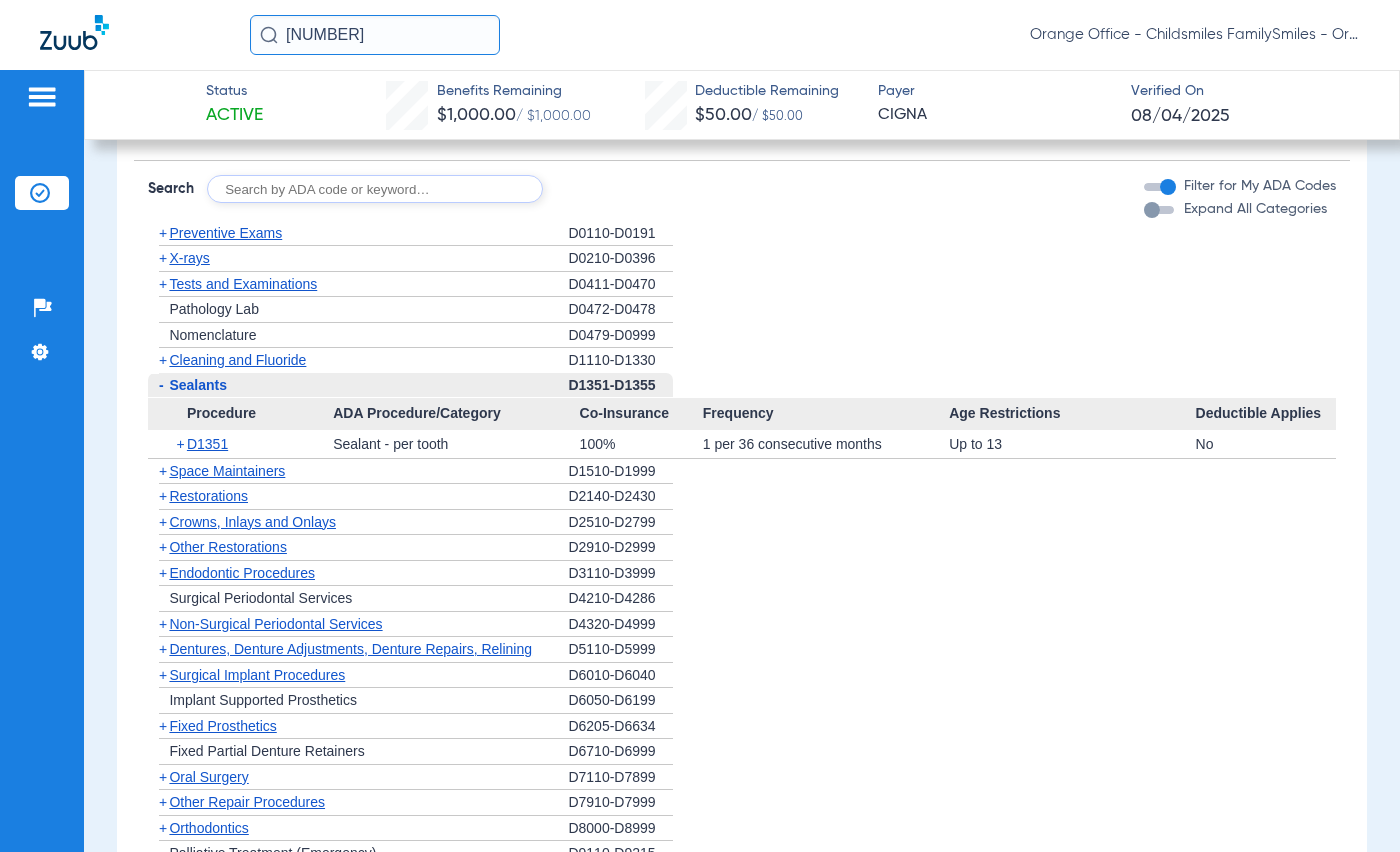 drag, startPoint x: 195, startPoint y: 460, endPoint x: 1244, endPoint y: 473, distance: 1049.0806 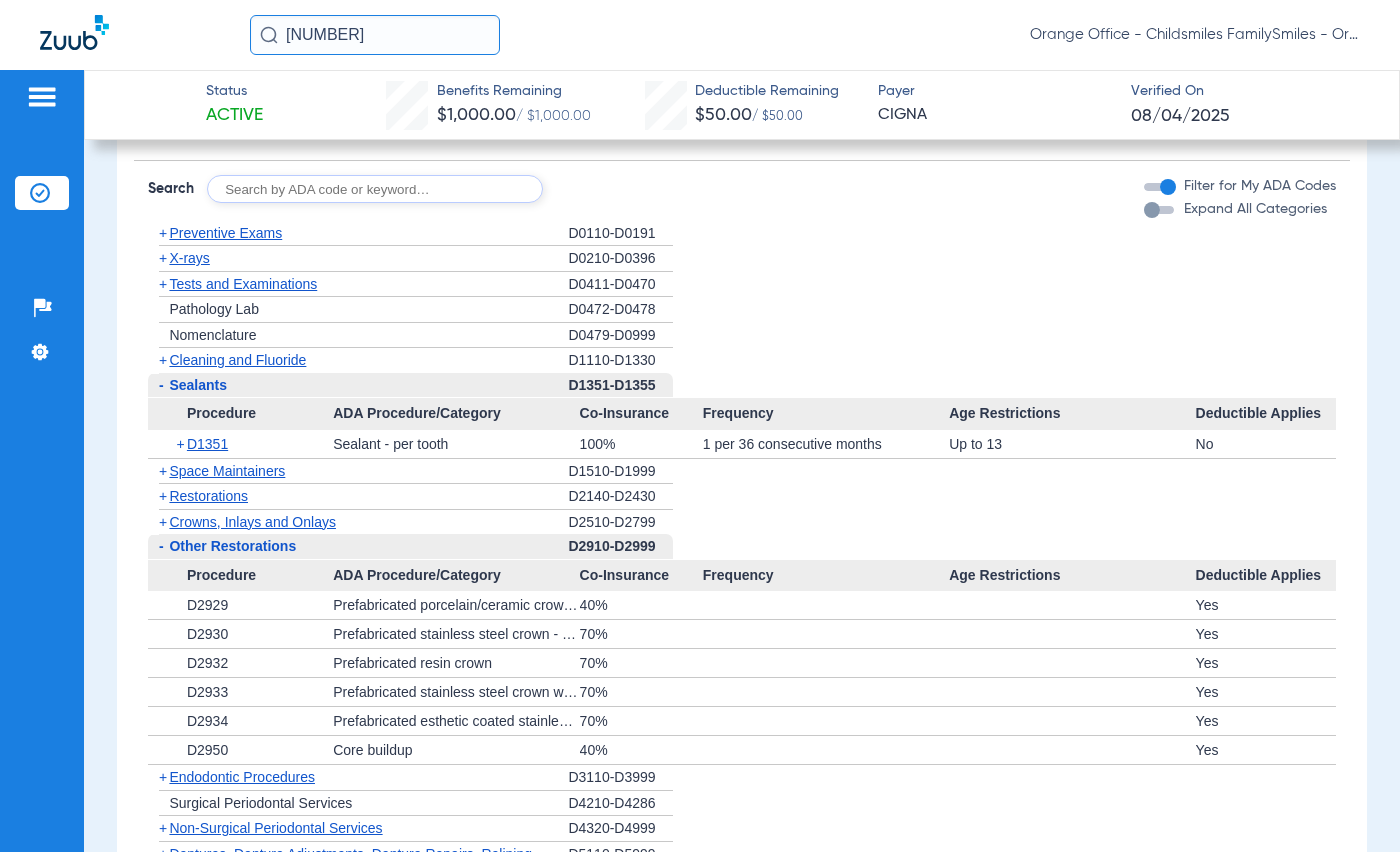 click on "+" 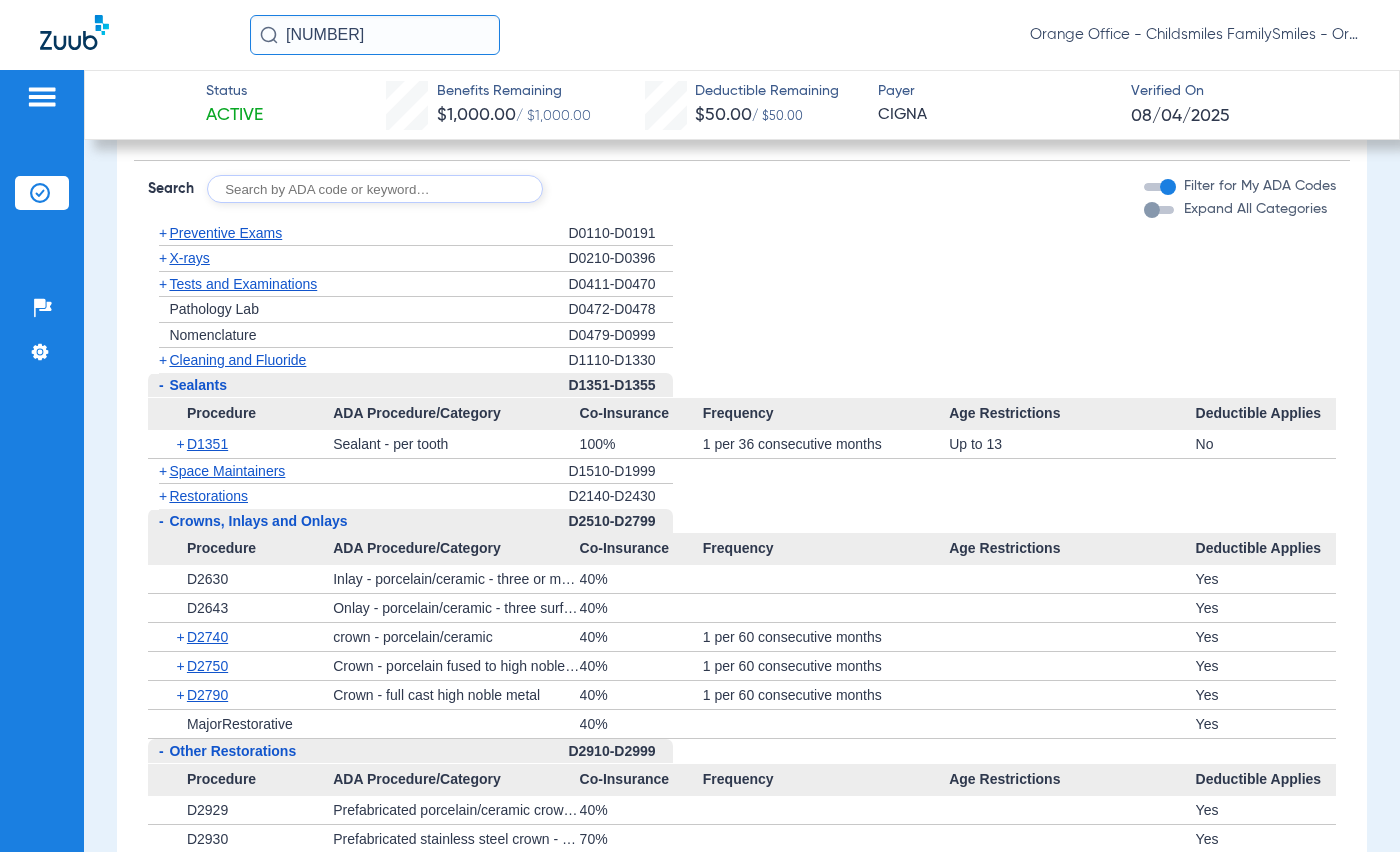click on "+" 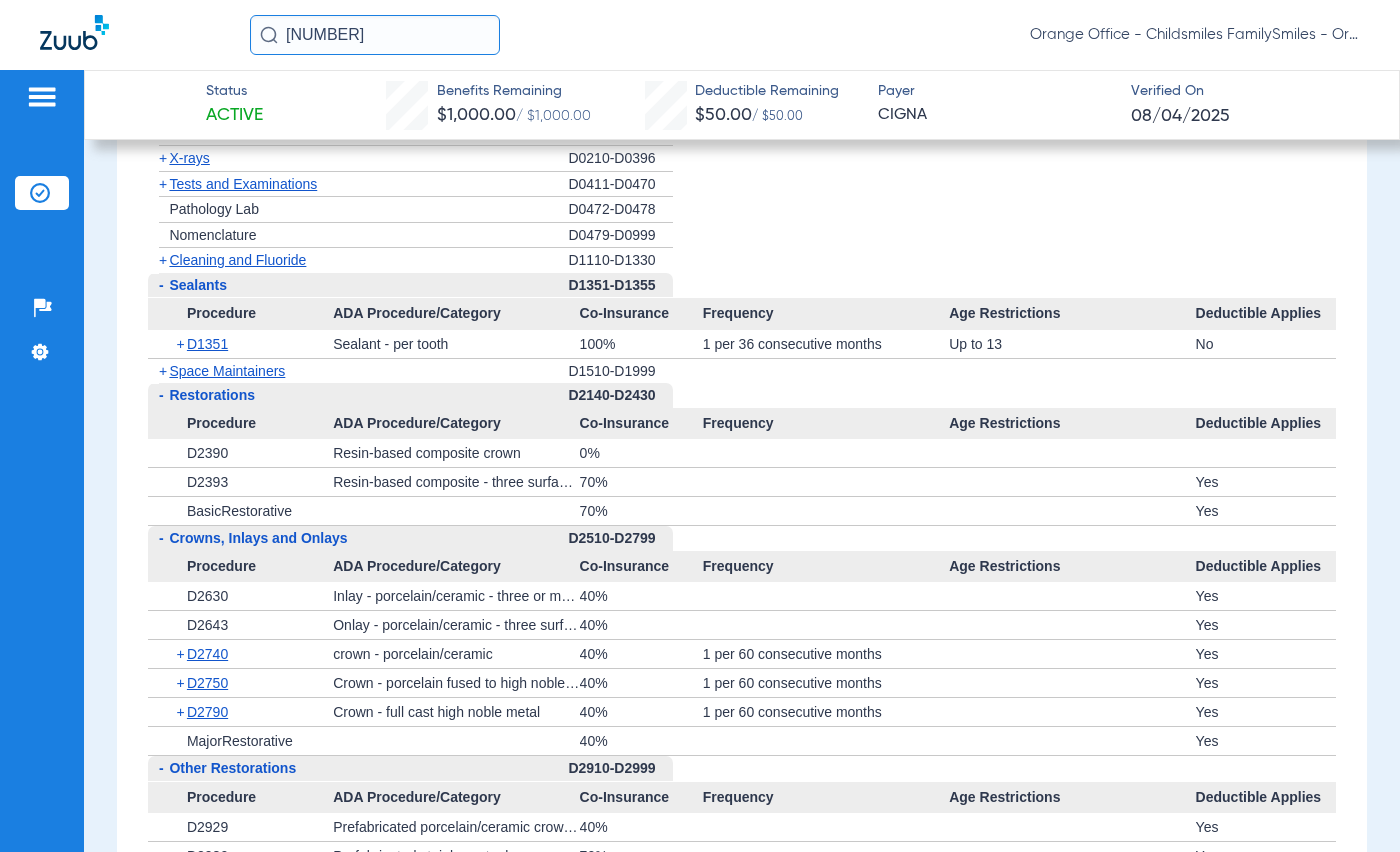 scroll, scrollTop: 1800, scrollLeft: 0, axis: vertical 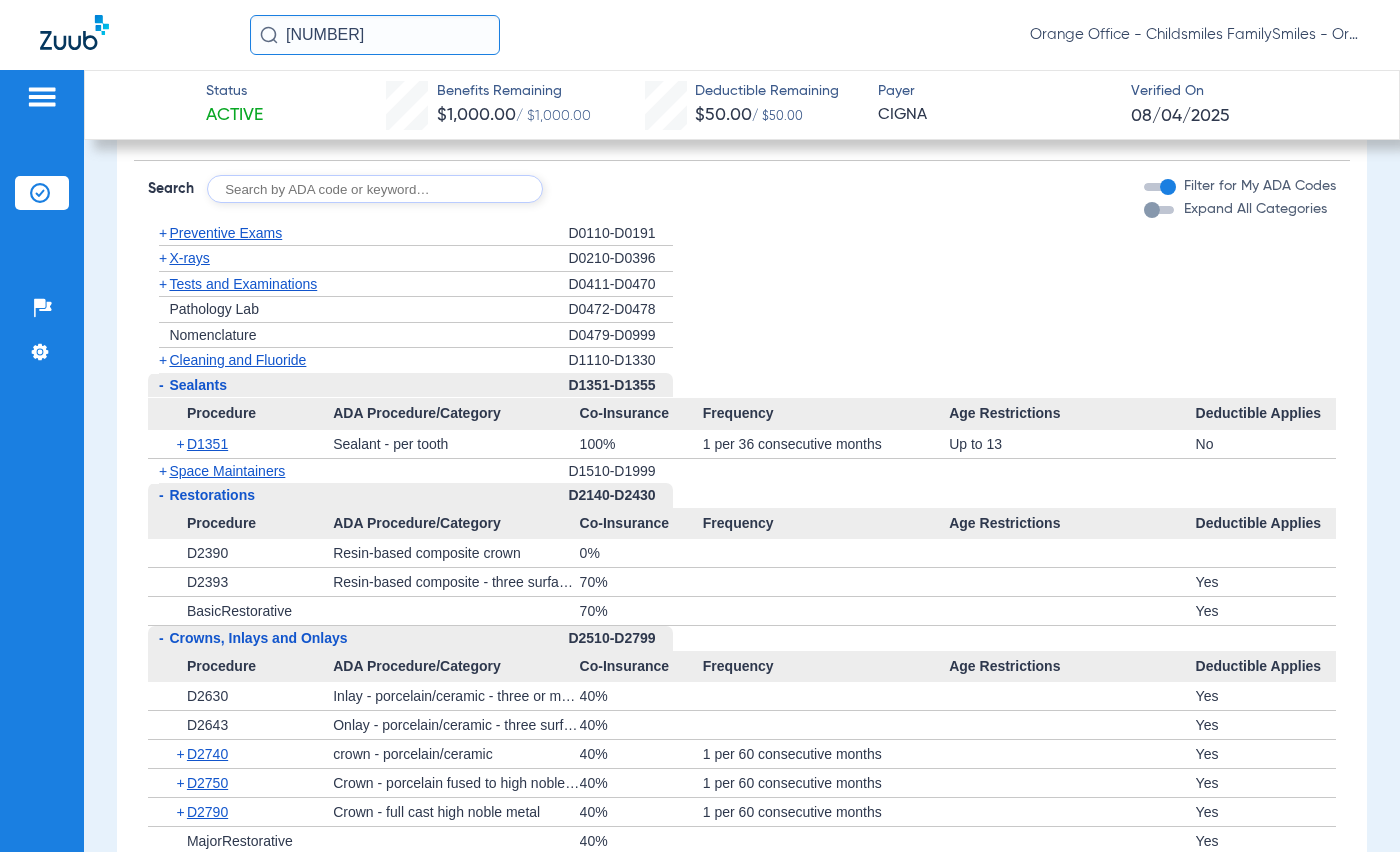 click on "+" 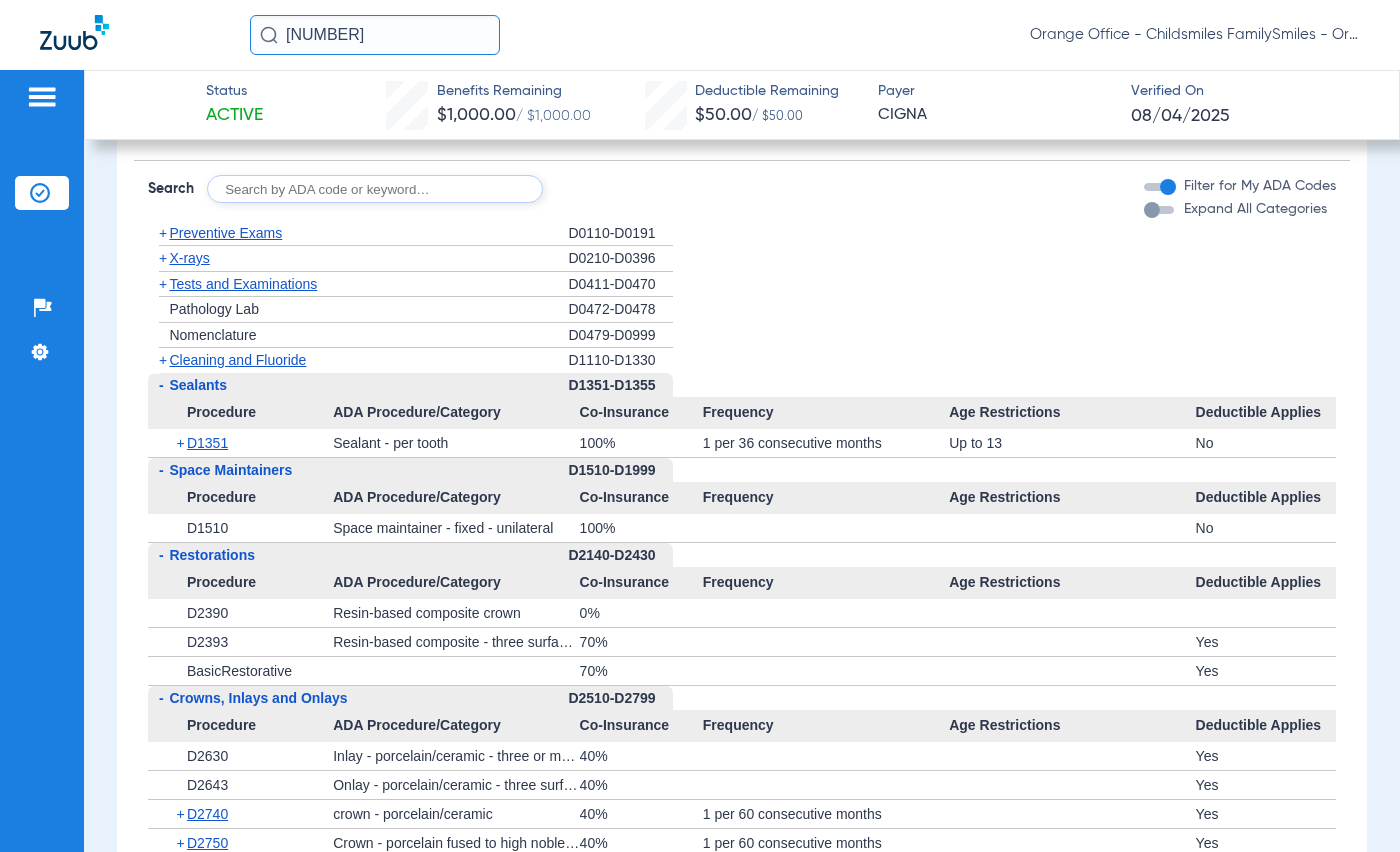 click on "+   D1351" 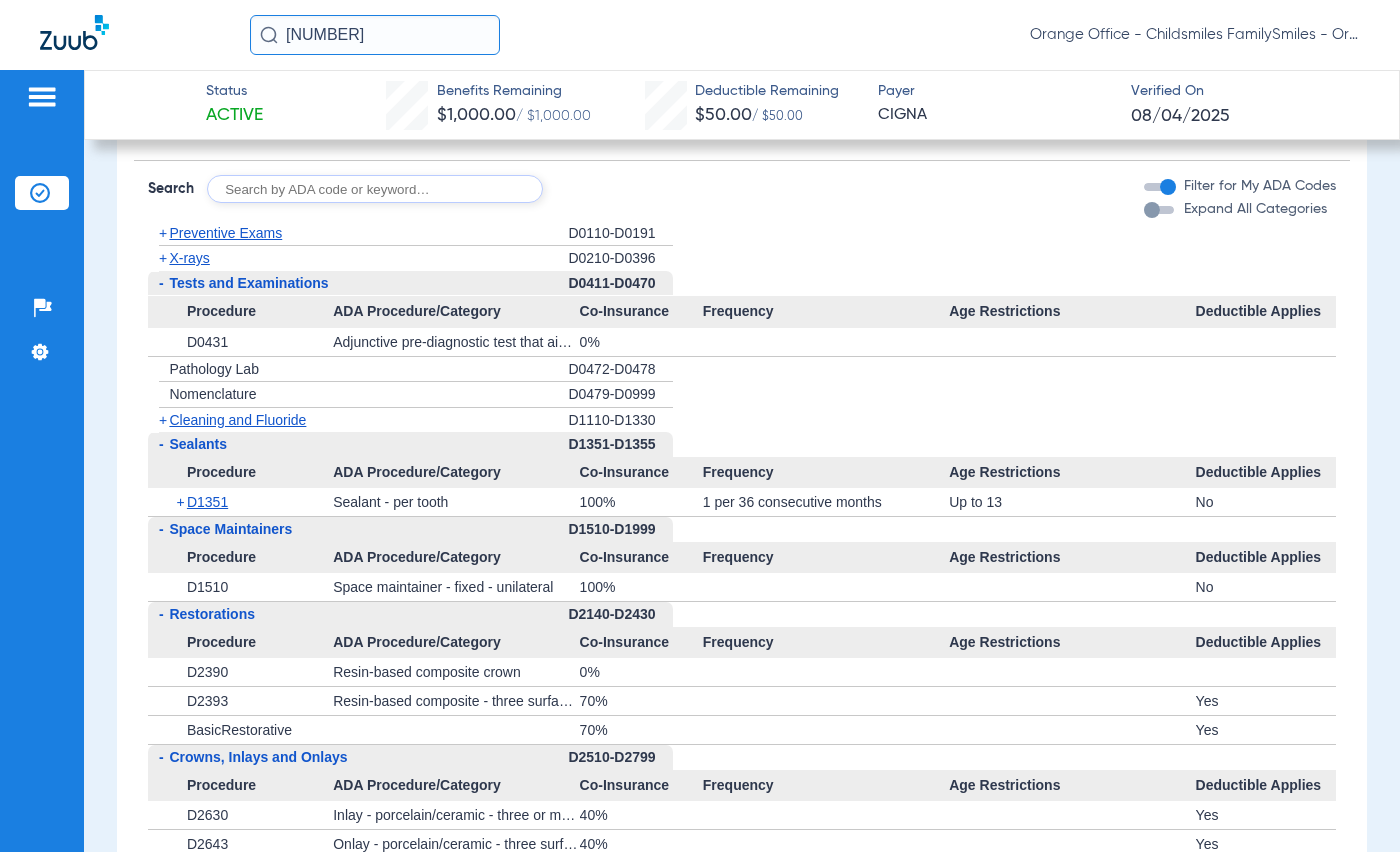 click on "+" 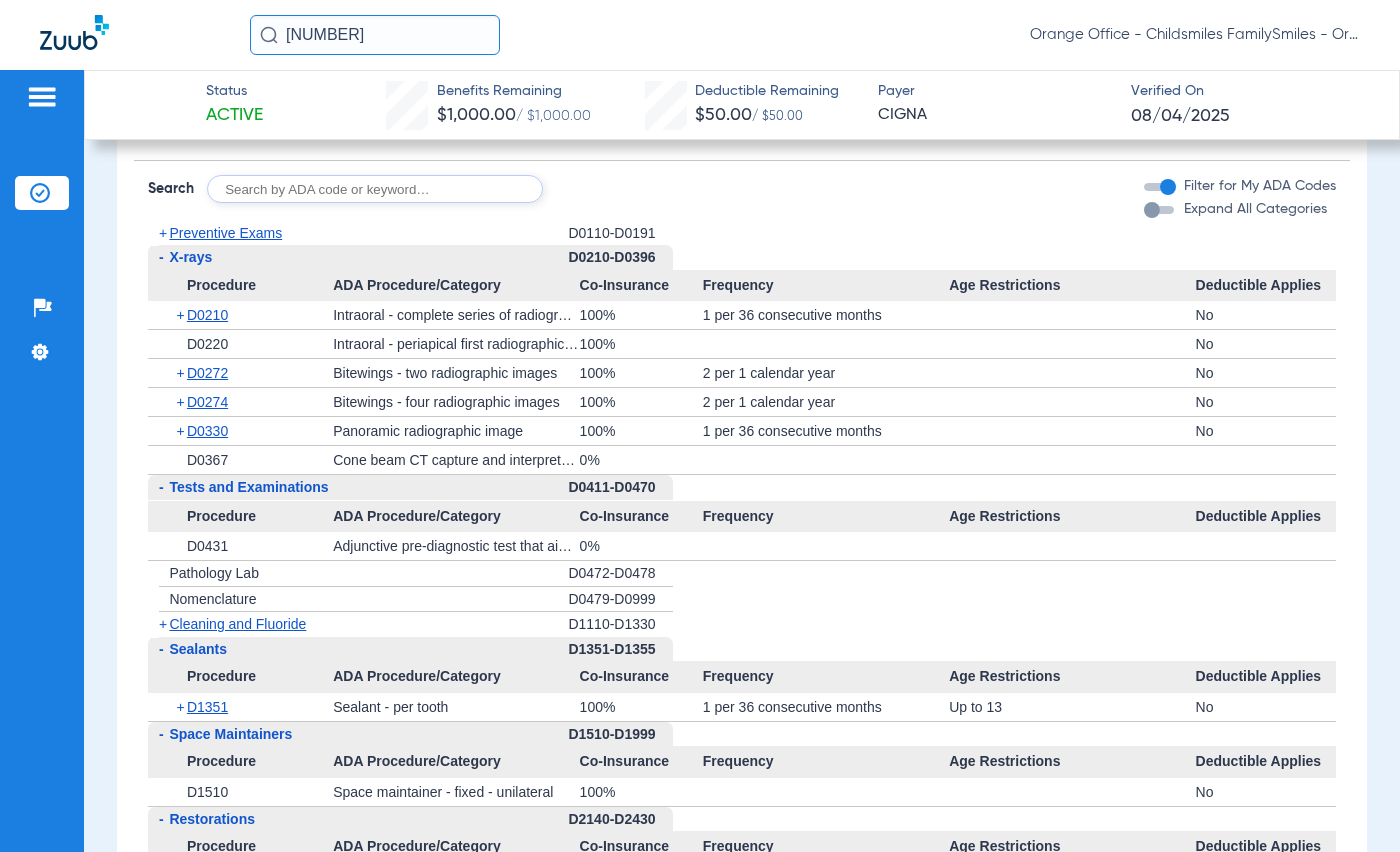 click on "+" 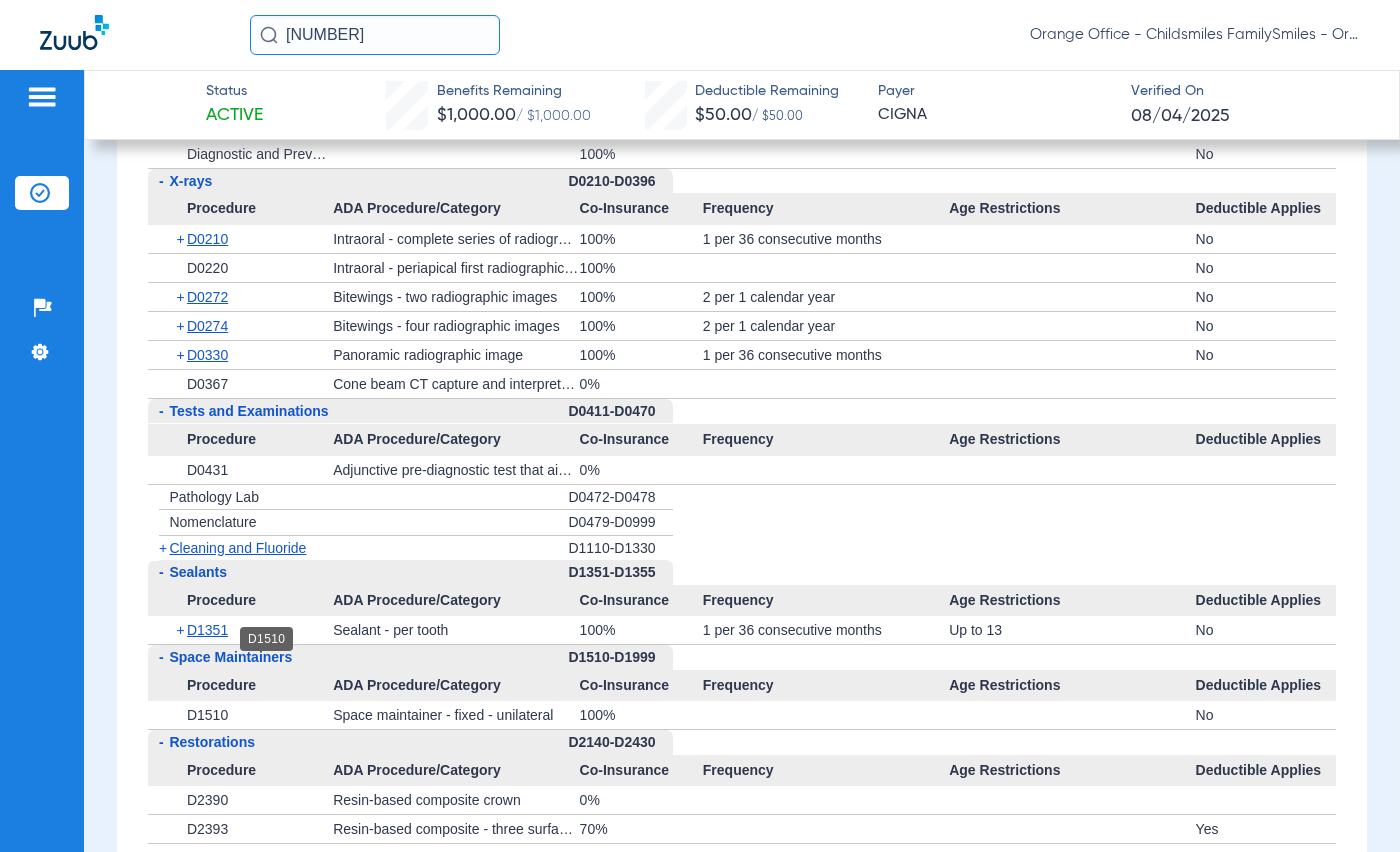 scroll, scrollTop: 2100, scrollLeft: 0, axis: vertical 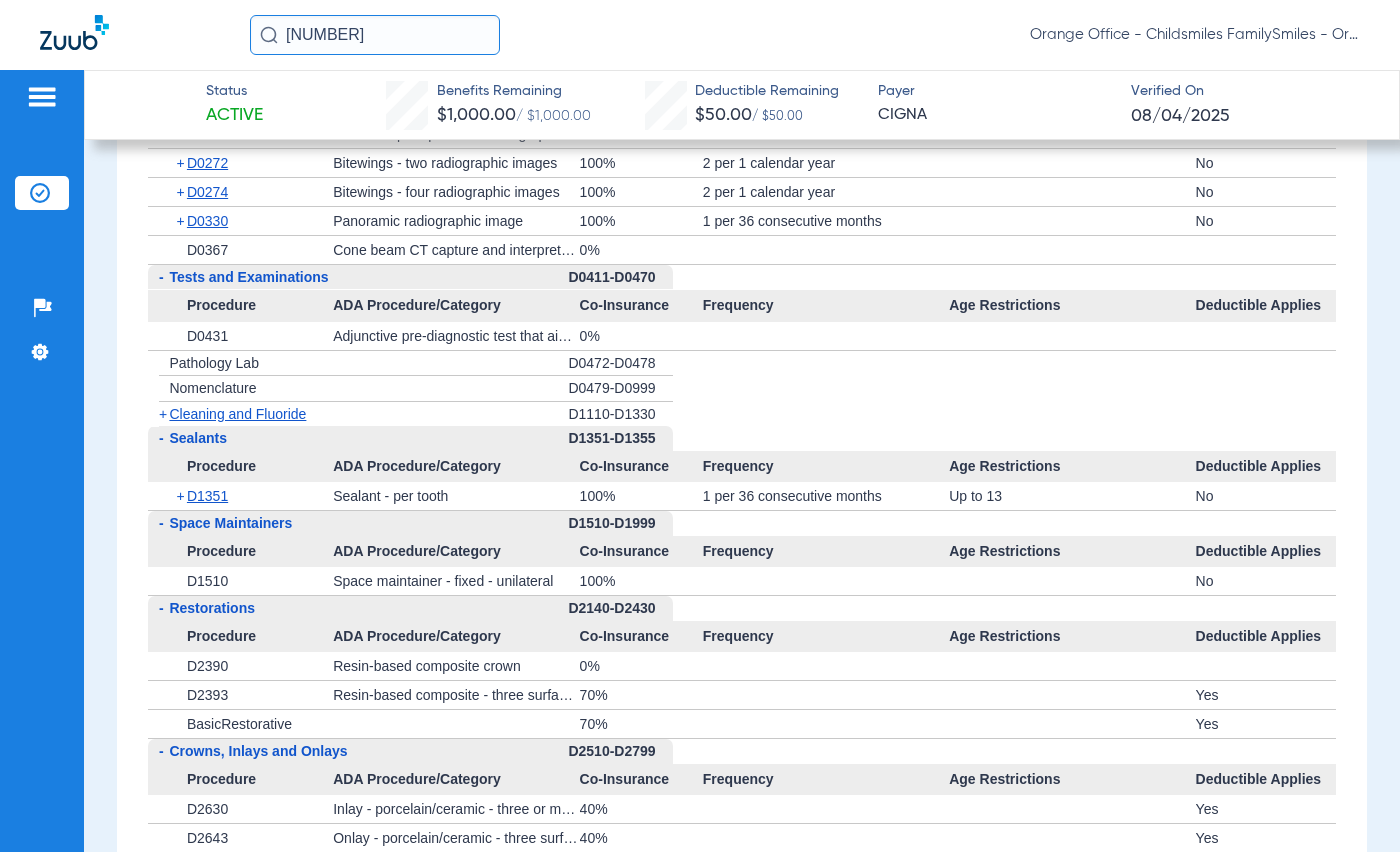 click on "+" 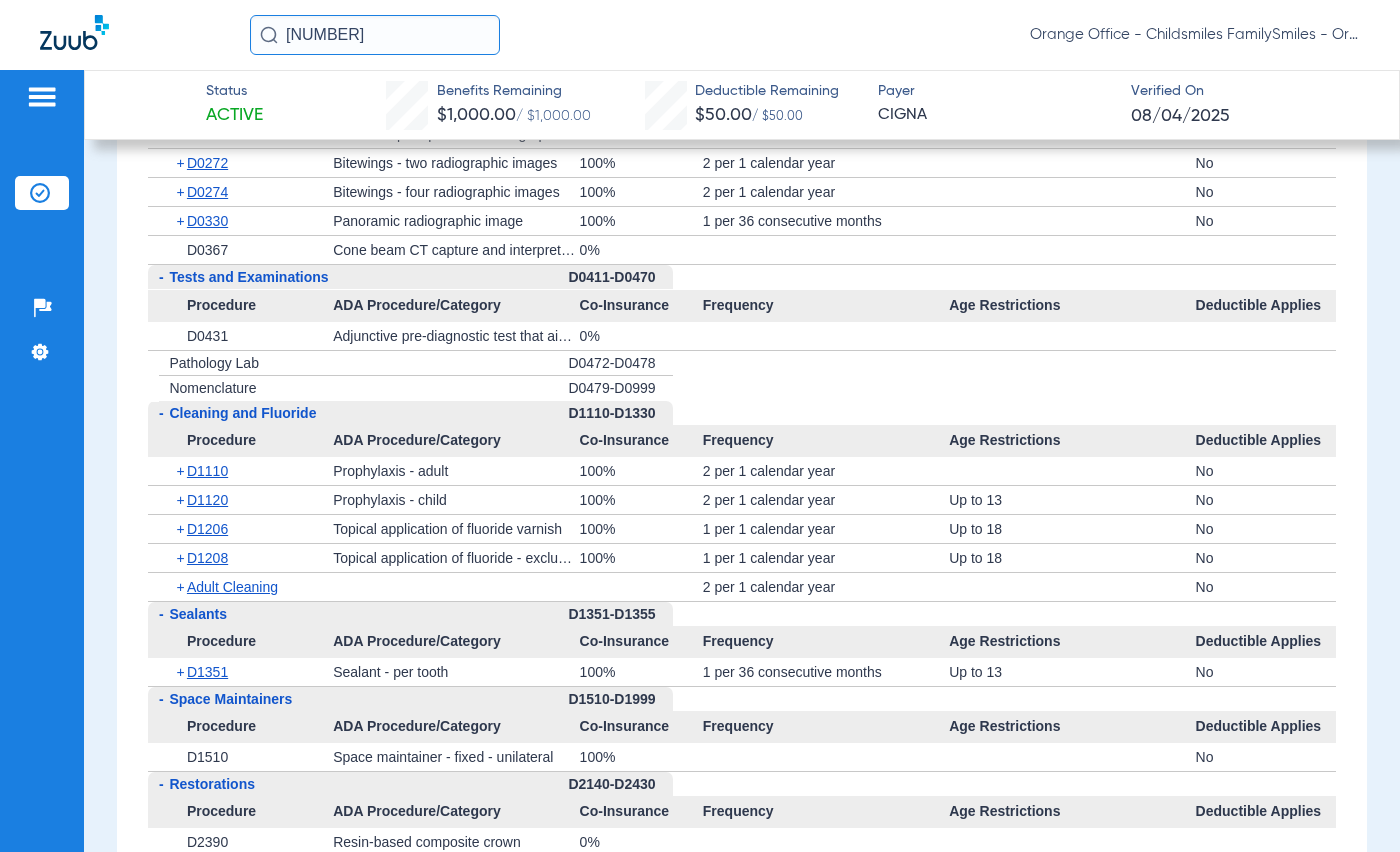 drag, startPoint x: 1195, startPoint y: 578, endPoint x: 168, endPoint y: 546, distance: 1027.4984 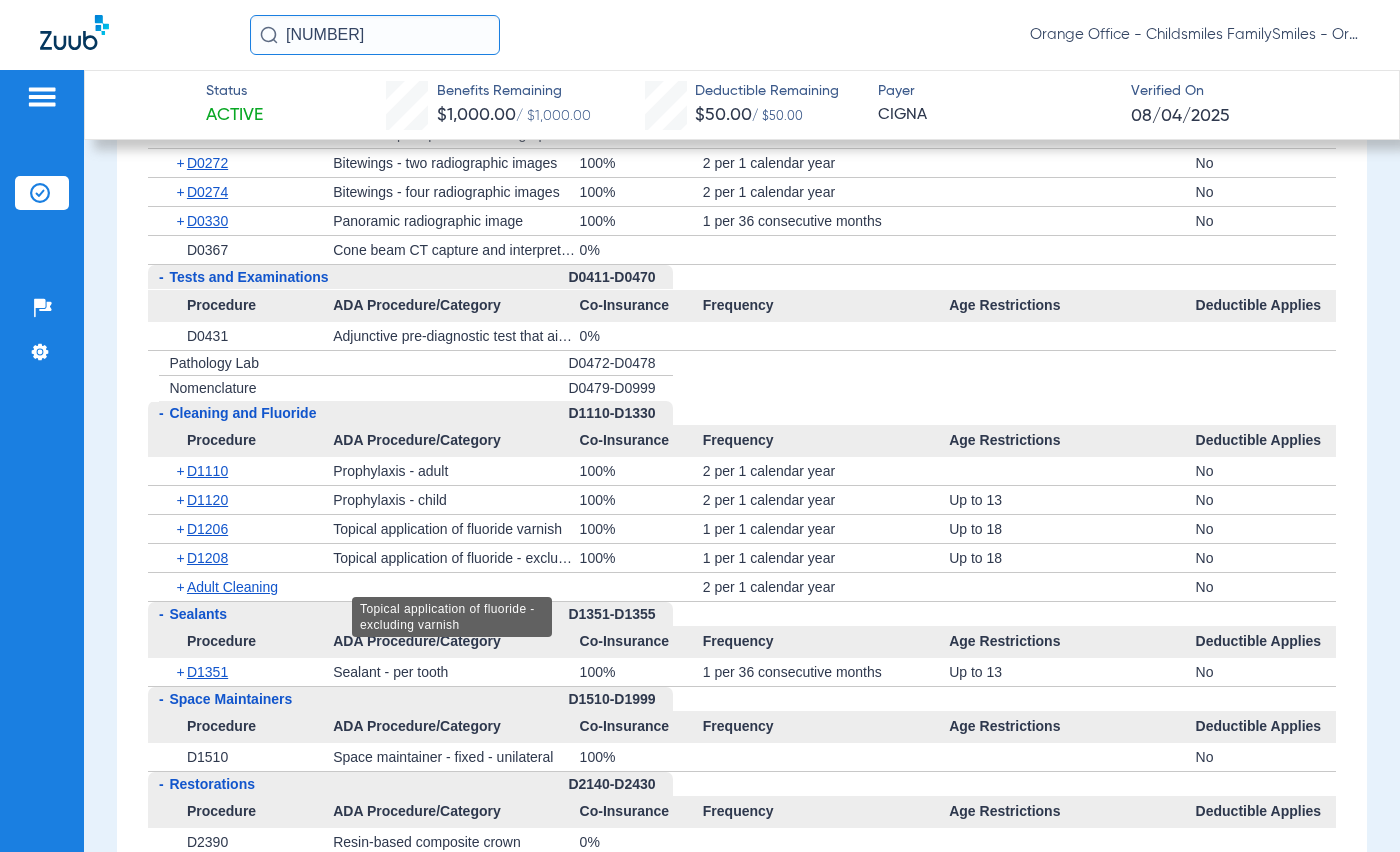 click on "Topical application of fluoride - excluding varnish" 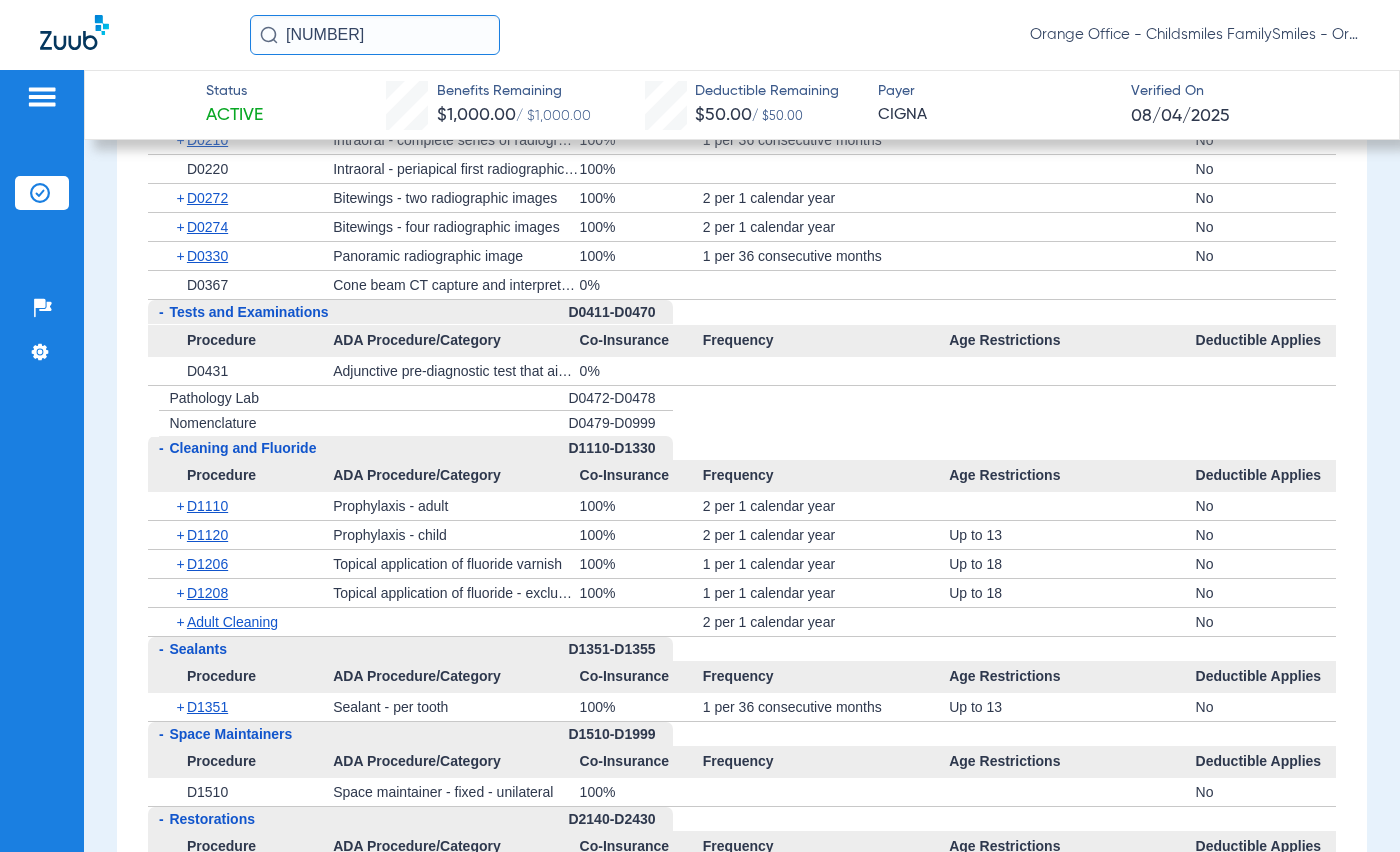 scroll, scrollTop: 2100, scrollLeft: 0, axis: vertical 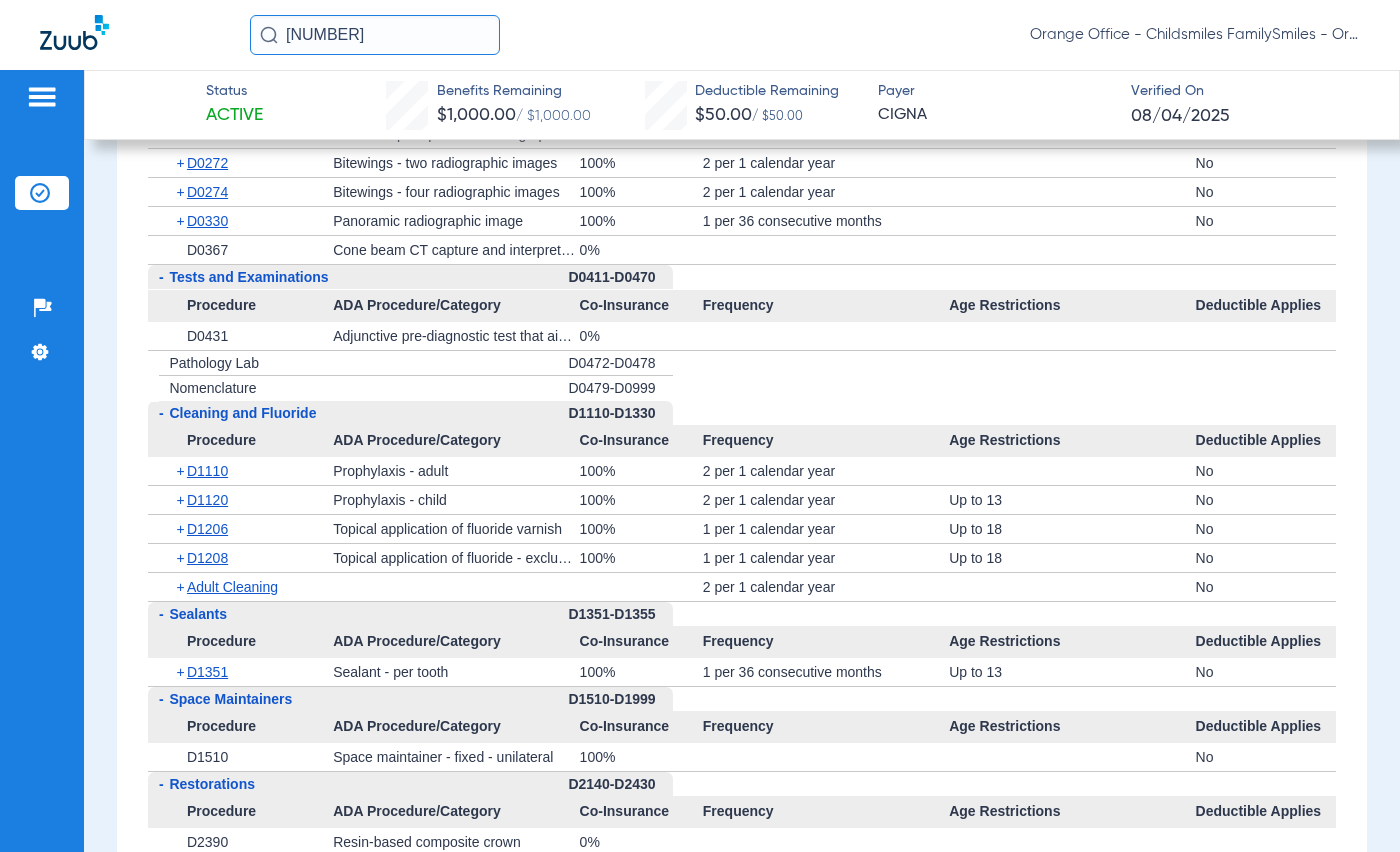 drag, startPoint x: 170, startPoint y: 695, endPoint x: 690, endPoint y: 666, distance: 520.80804 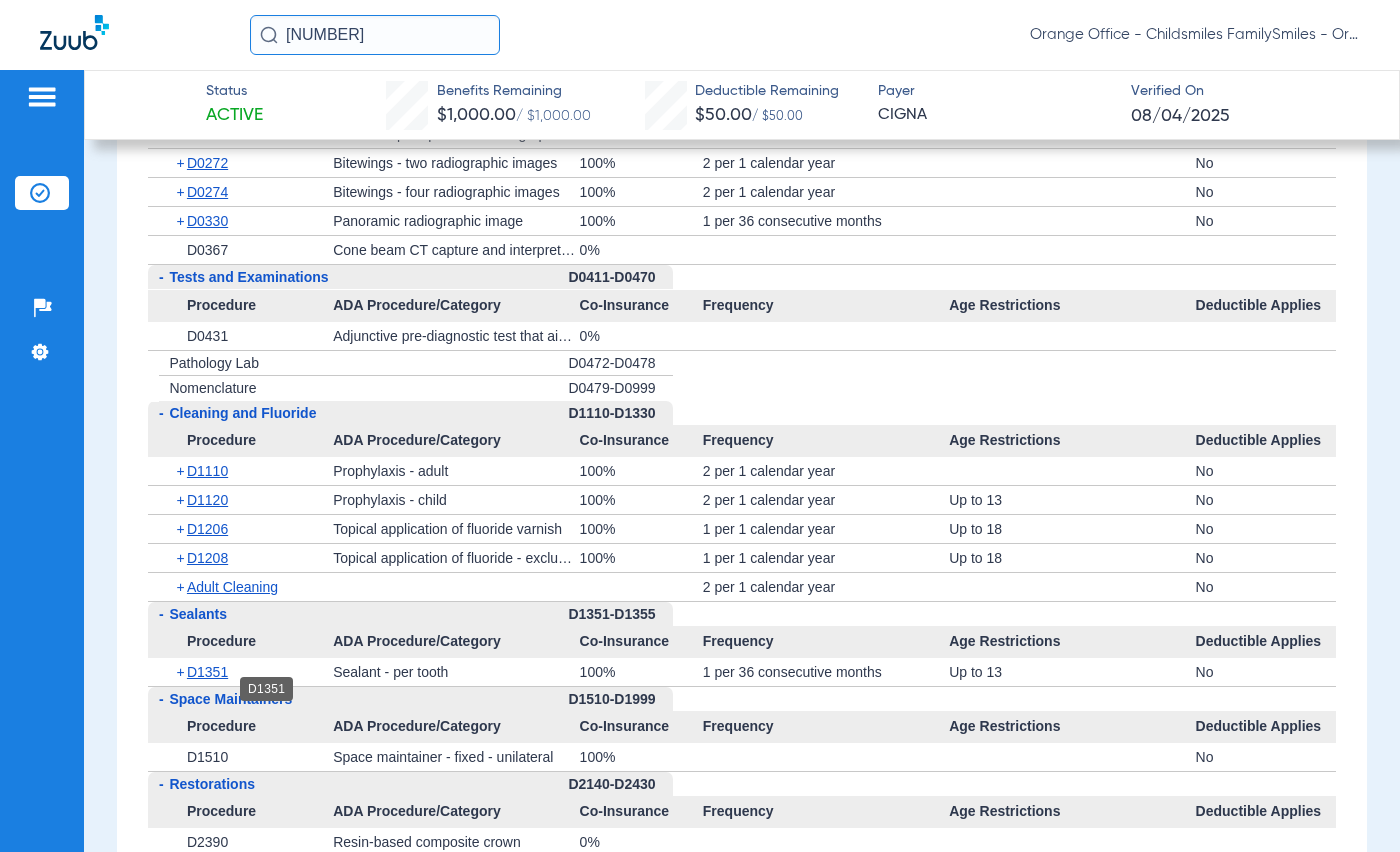 drag, startPoint x: 1252, startPoint y: 675, endPoint x: 183, endPoint y: 688, distance: 1069.0791 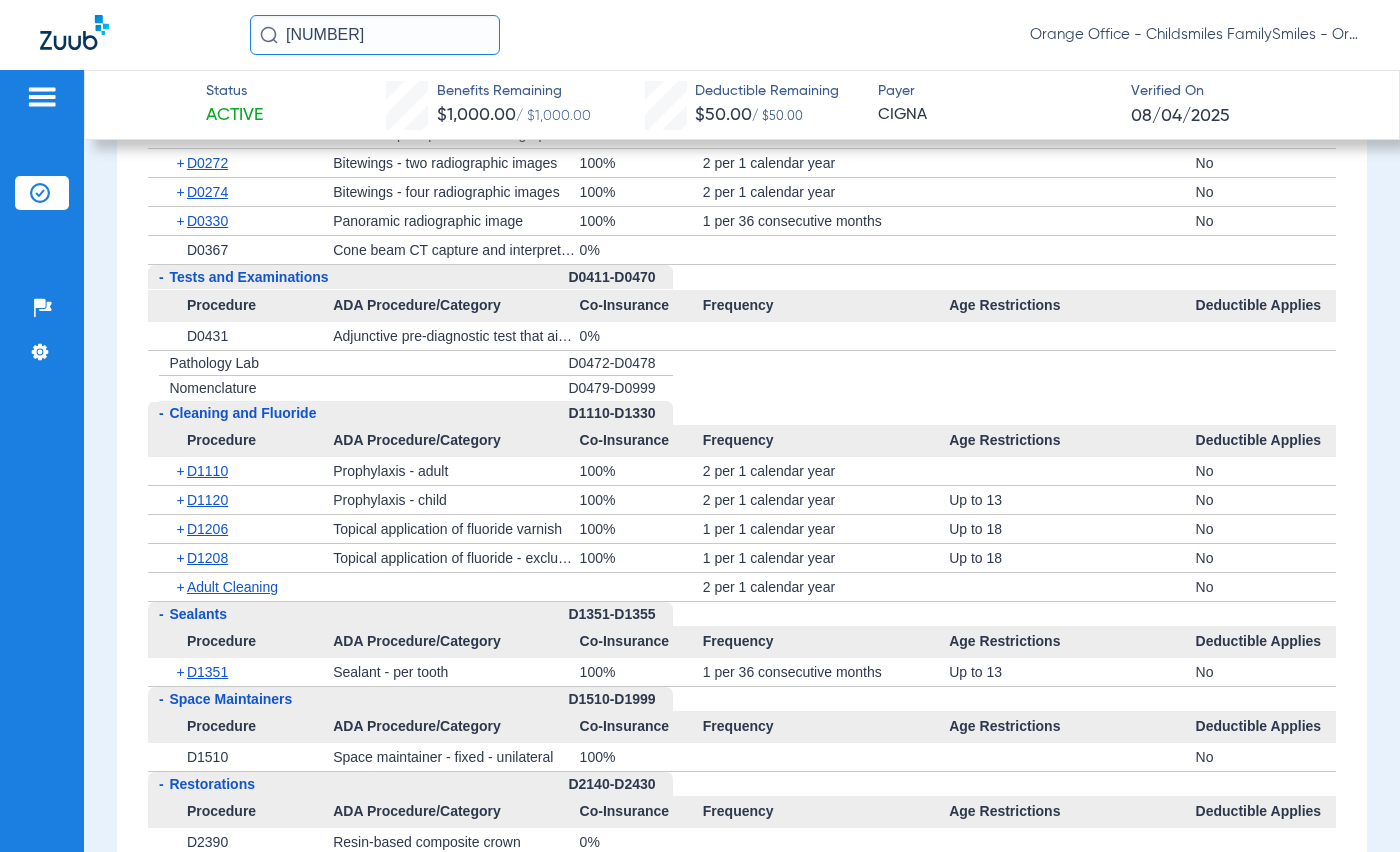 scroll, scrollTop: 2200, scrollLeft: 0, axis: vertical 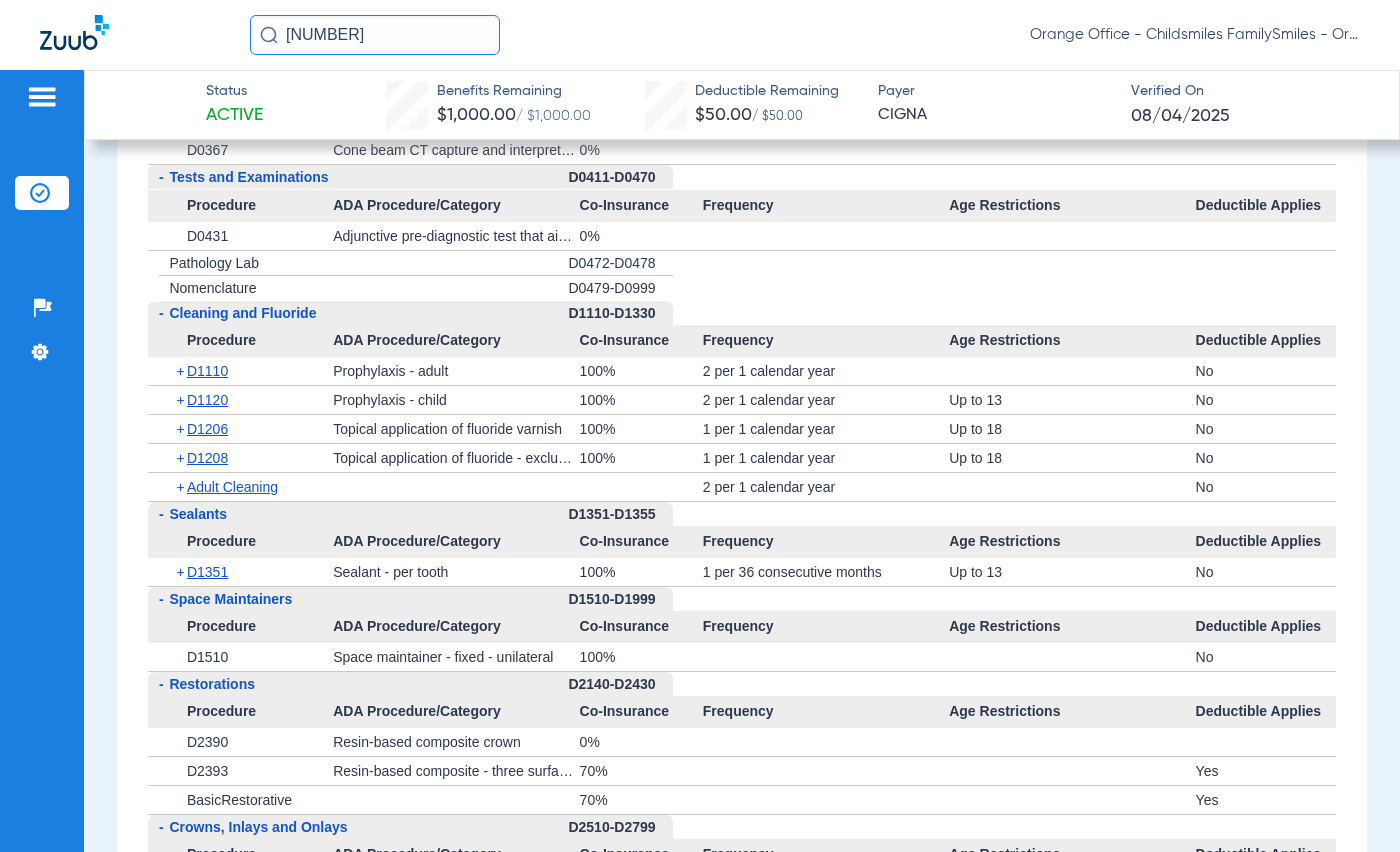 drag, startPoint x: 189, startPoint y: 675, endPoint x: 707, endPoint y: 659, distance: 518.2471 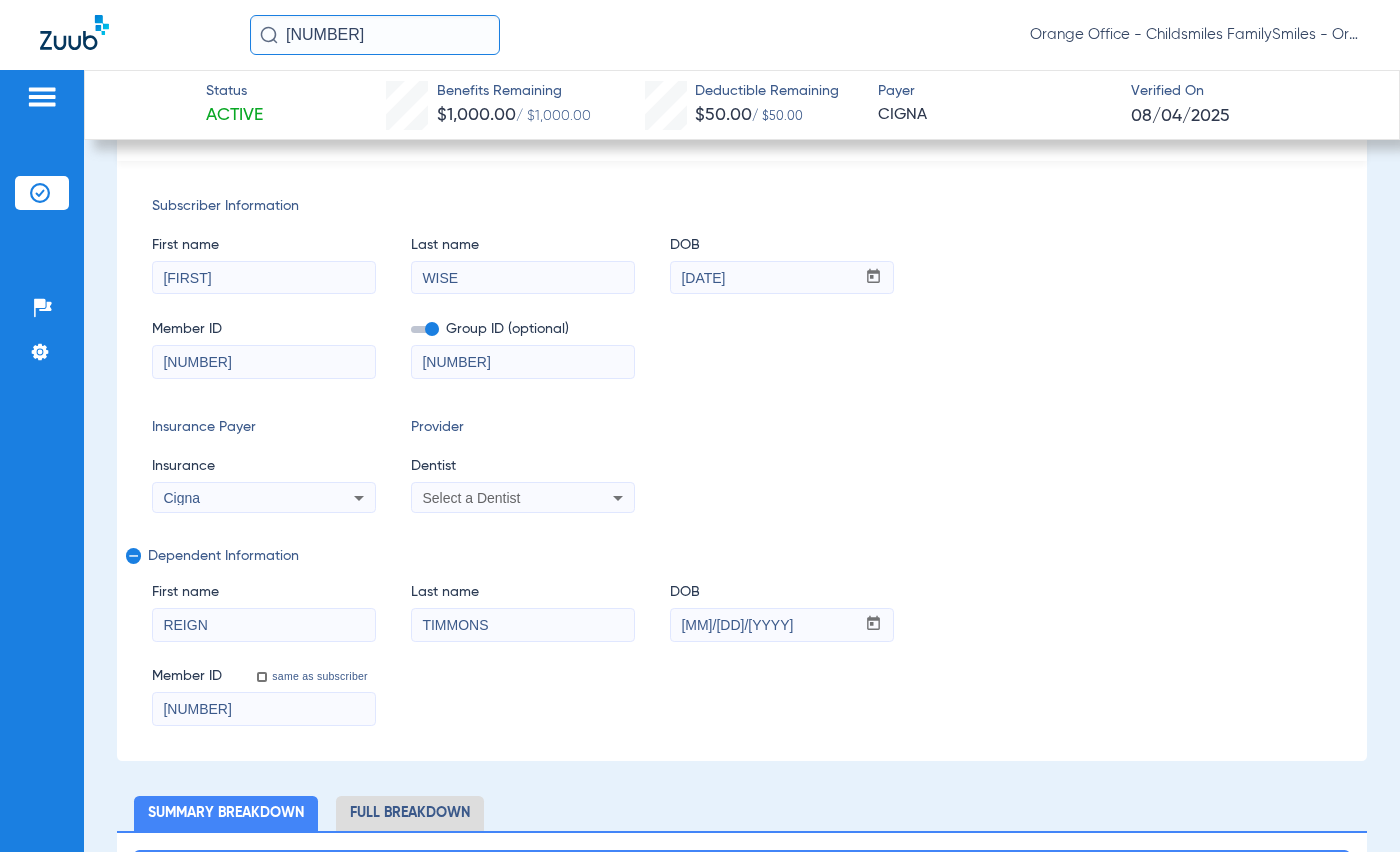 scroll, scrollTop: 0, scrollLeft: 0, axis: both 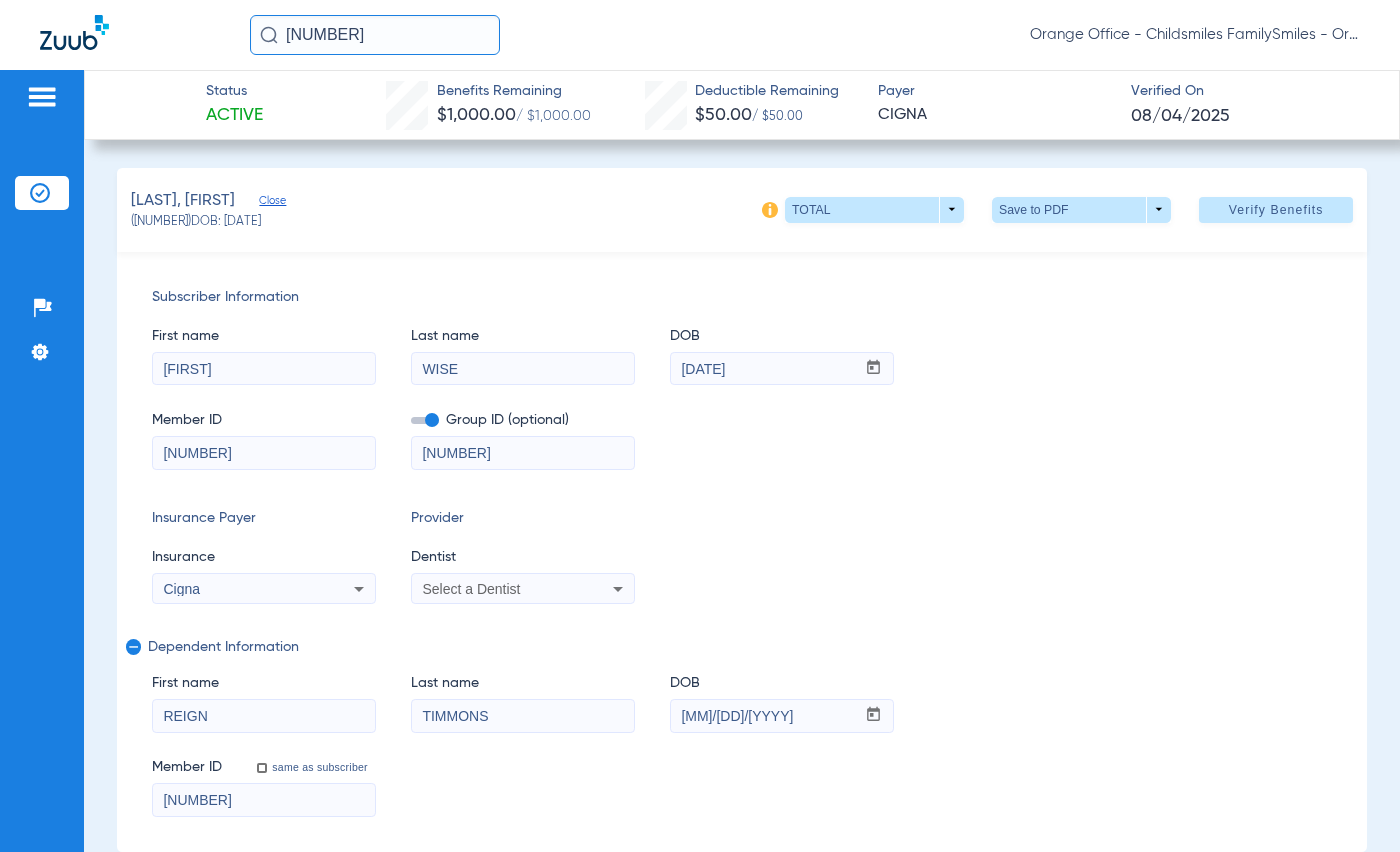 drag, startPoint x: 370, startPoint y: 36, endPoint x: 251, endPoint y: 52, distance: 120.070816 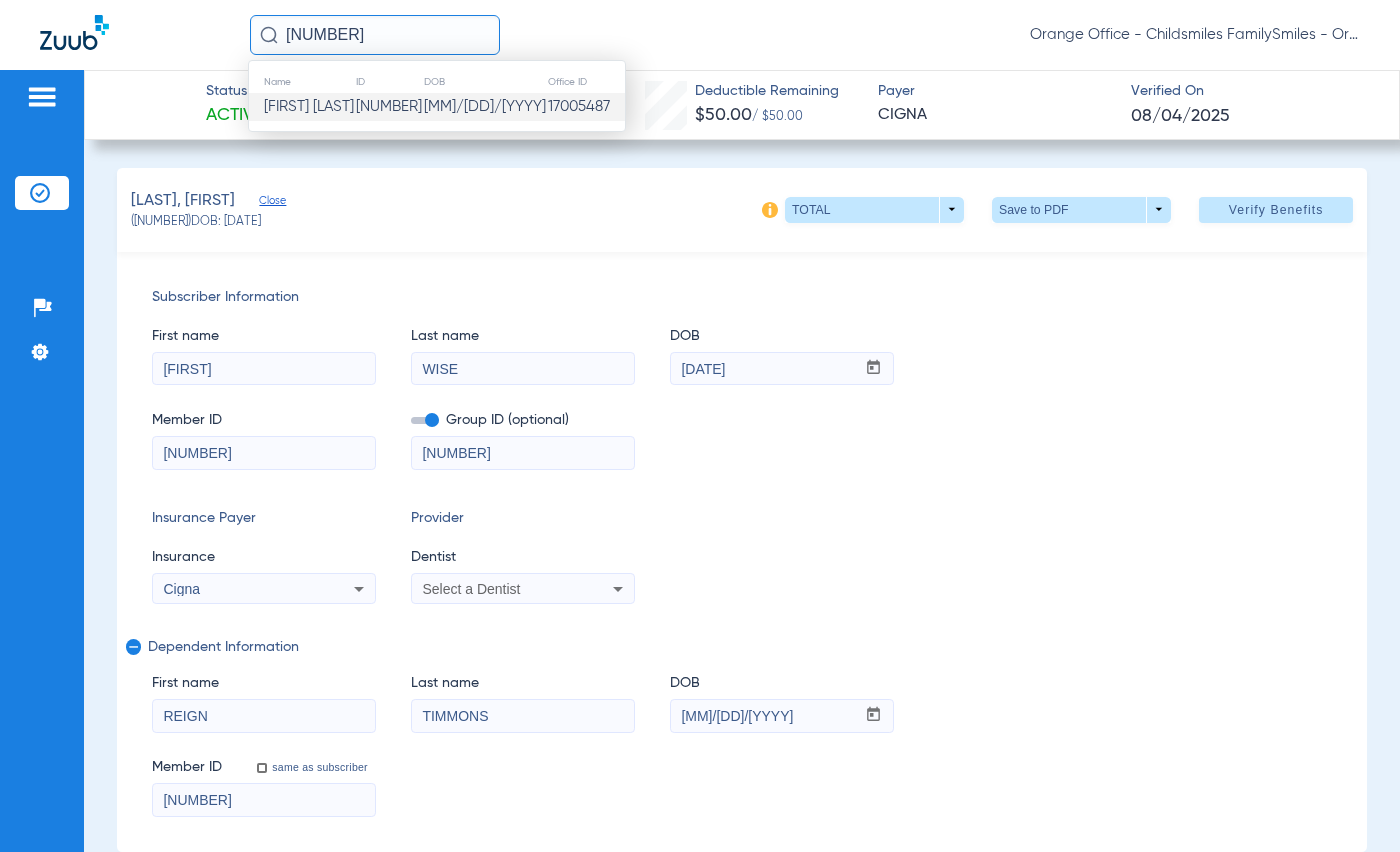 type on "[NUMBER]" 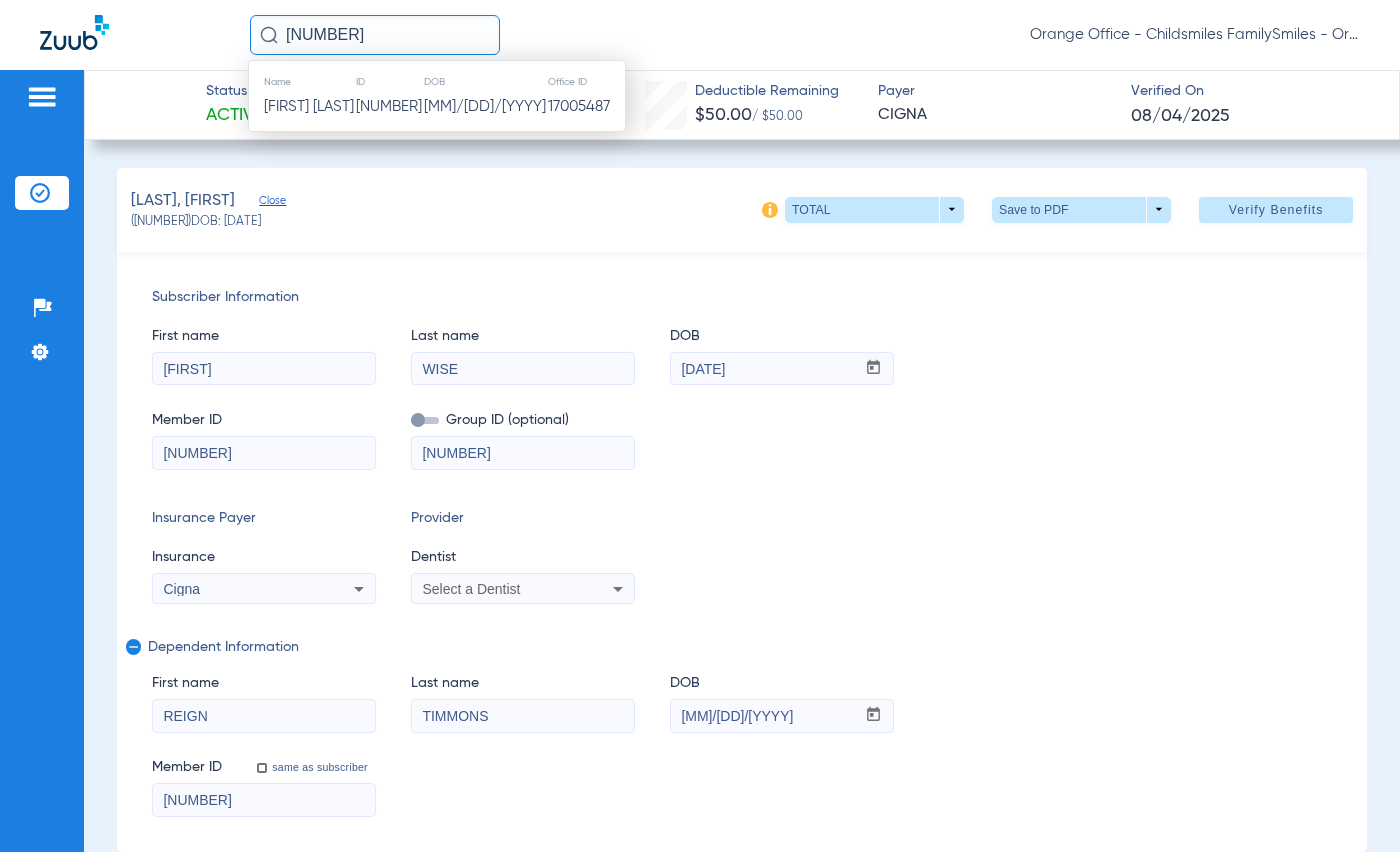 type 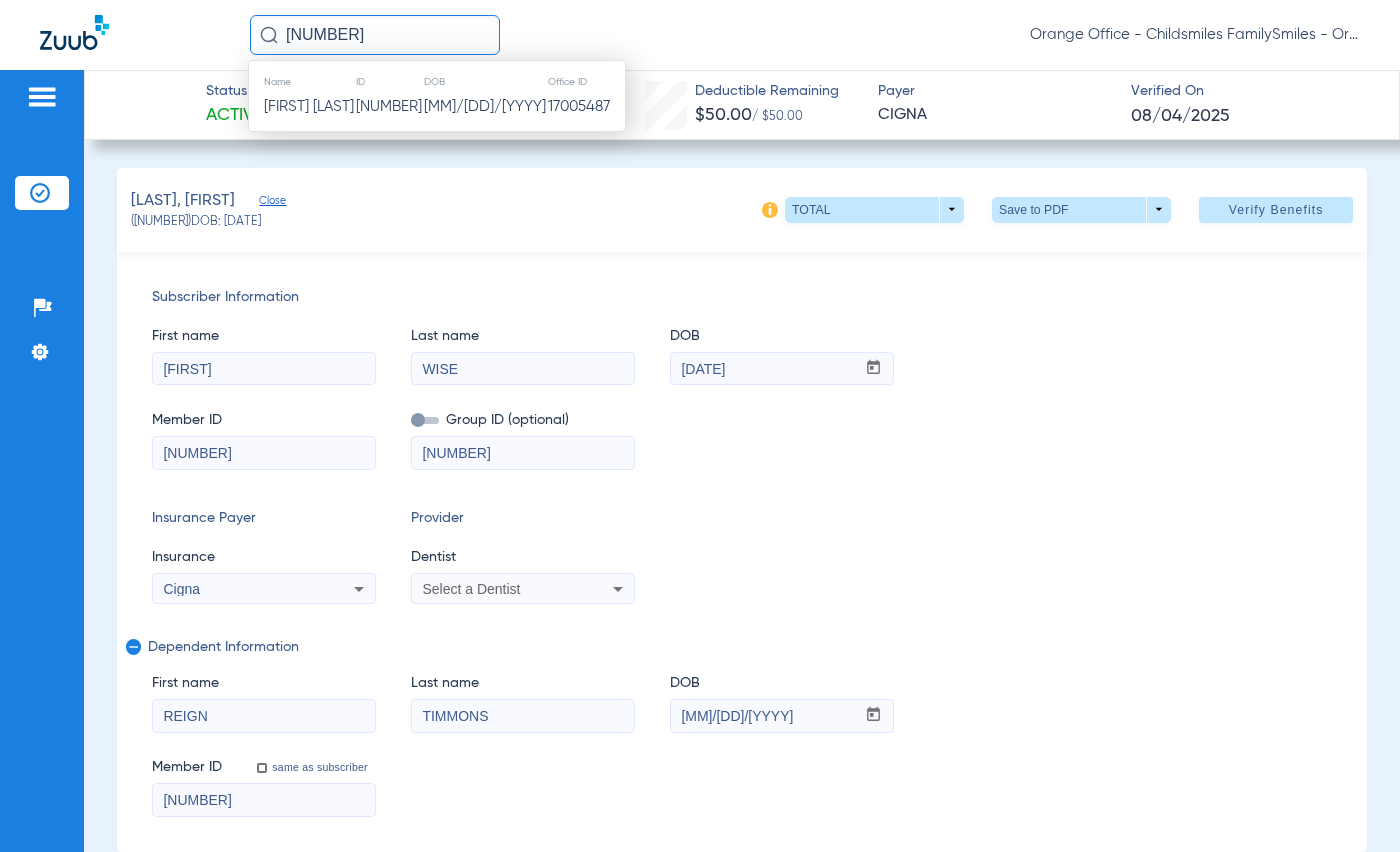 type 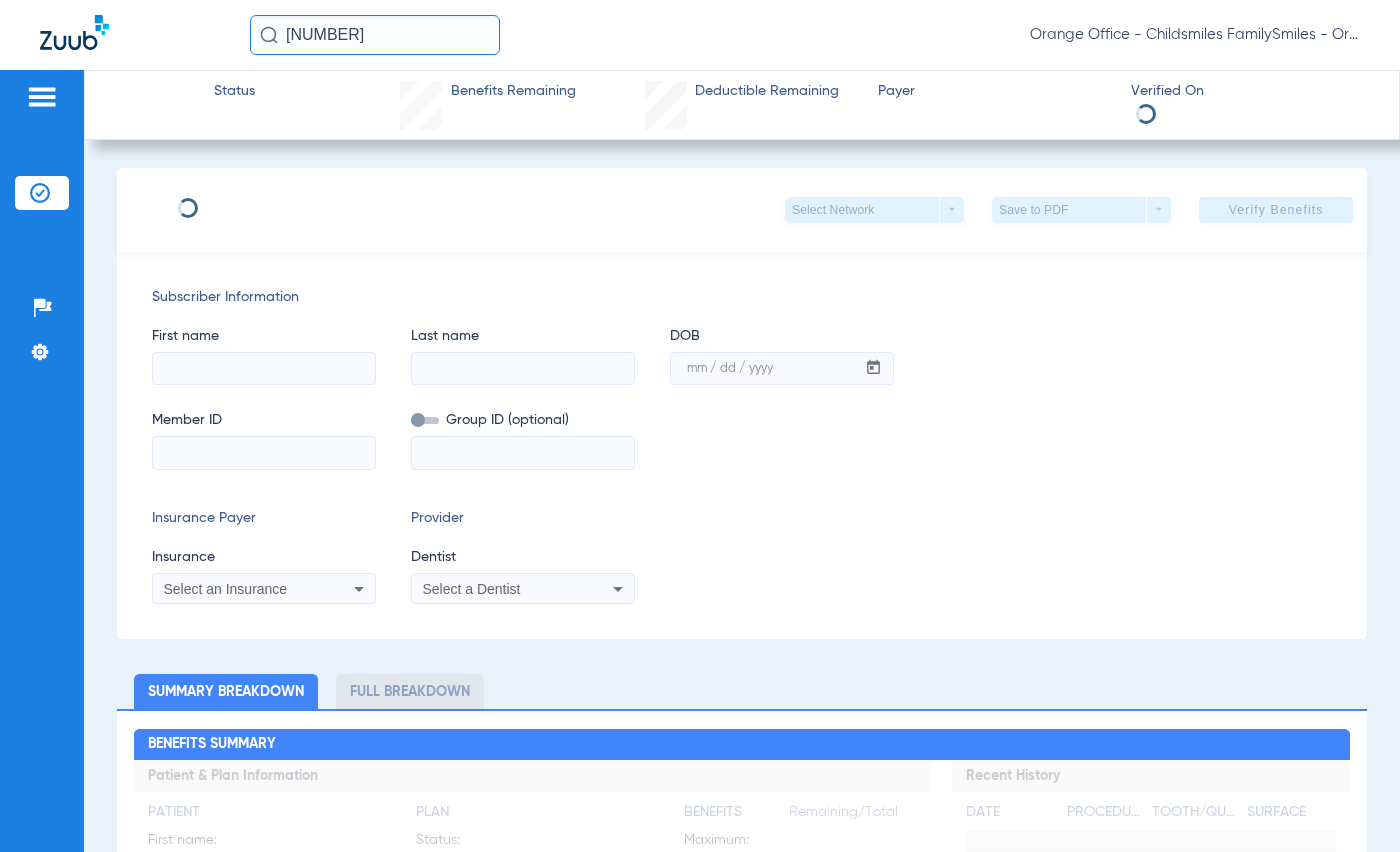 type on "[FIRST]" 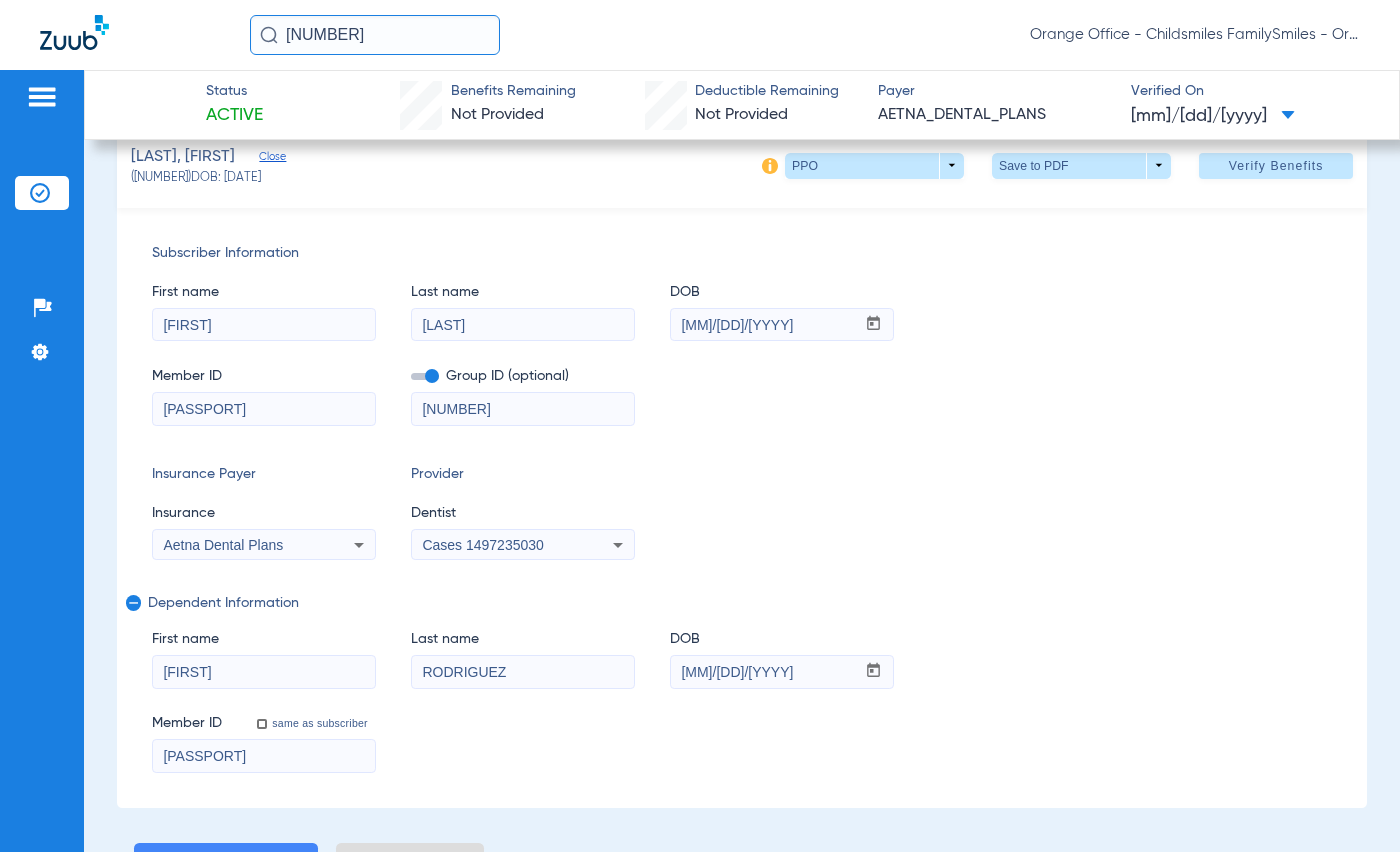 scroll, scrollTop: 200, scrollLeft: 0, axis: vertical 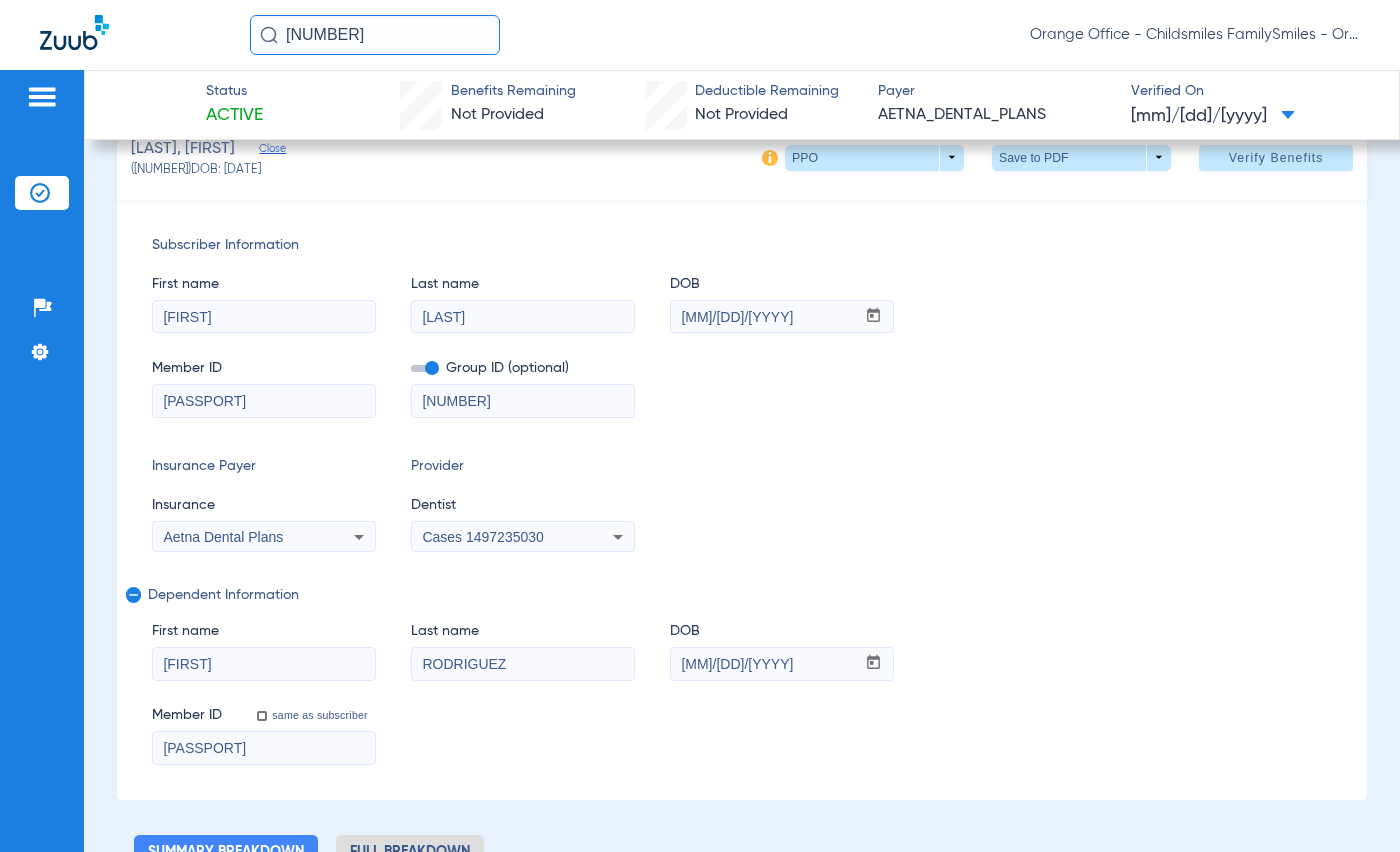 click on "Aetna Dental Plans" at bounding box center (243, 537) 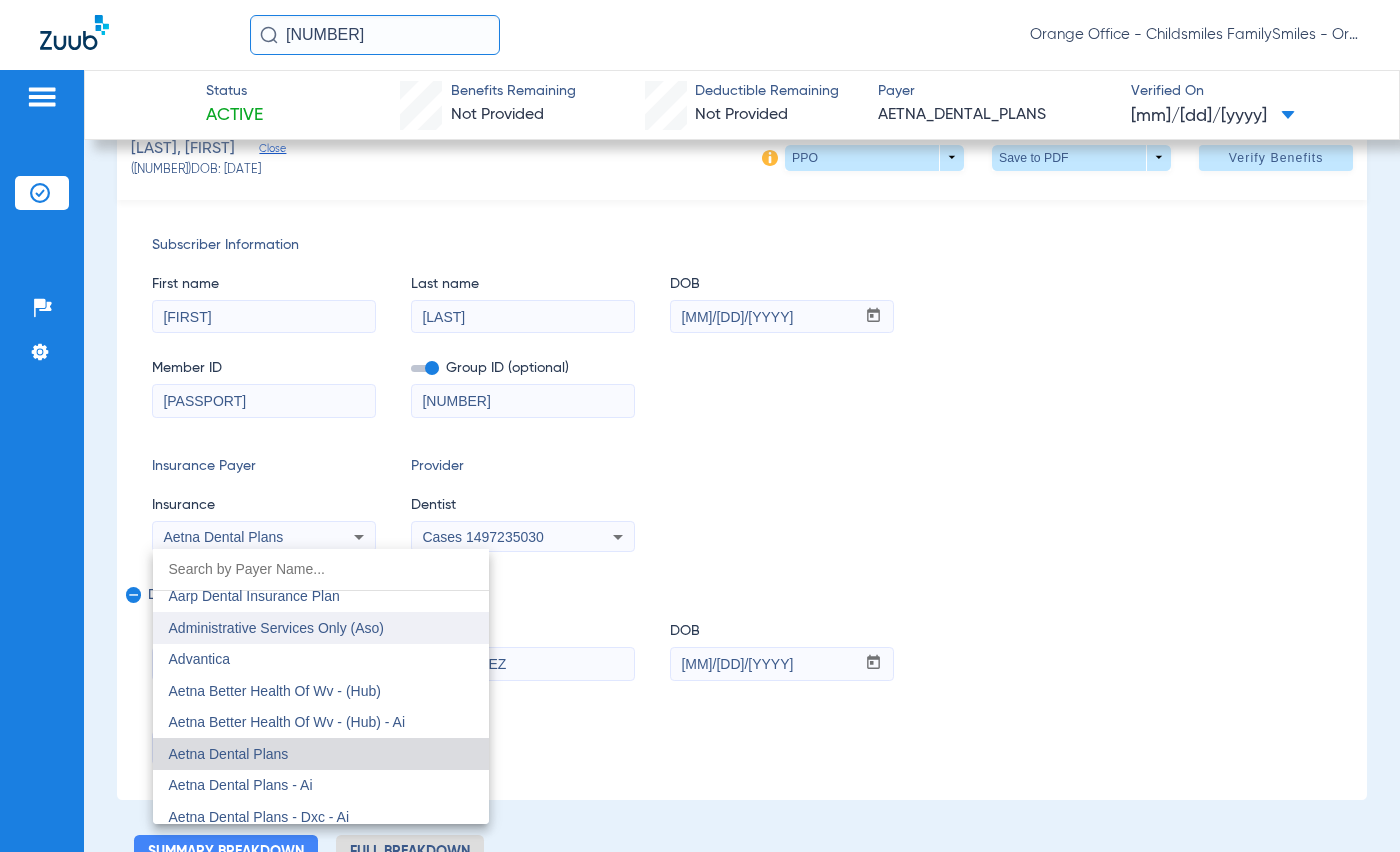scroll, scrollTop: 120, scrollLeft: 0, axis: vertical 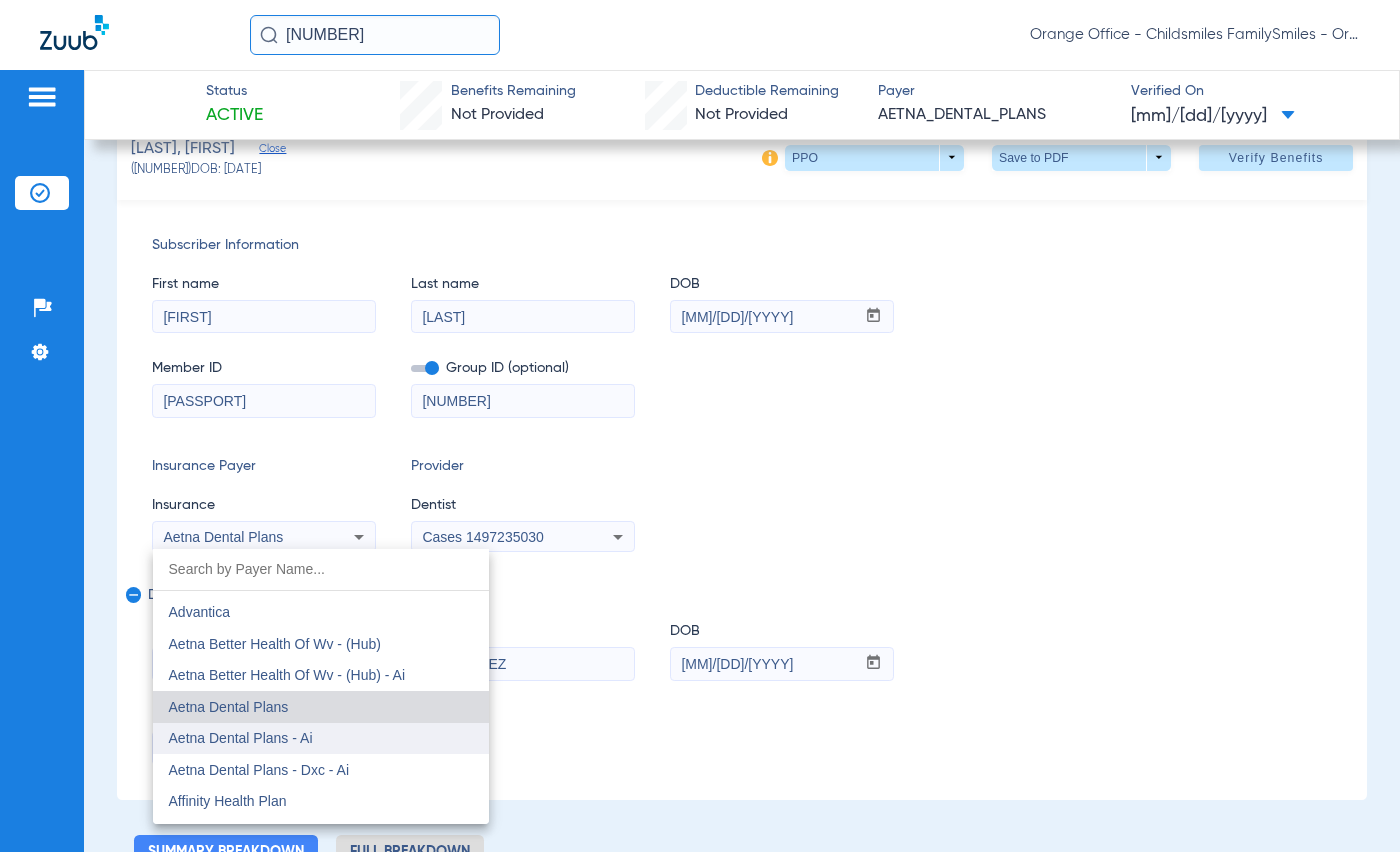 click on "Aetna Dental Plans - Ai" at bounding box center (241, 738) 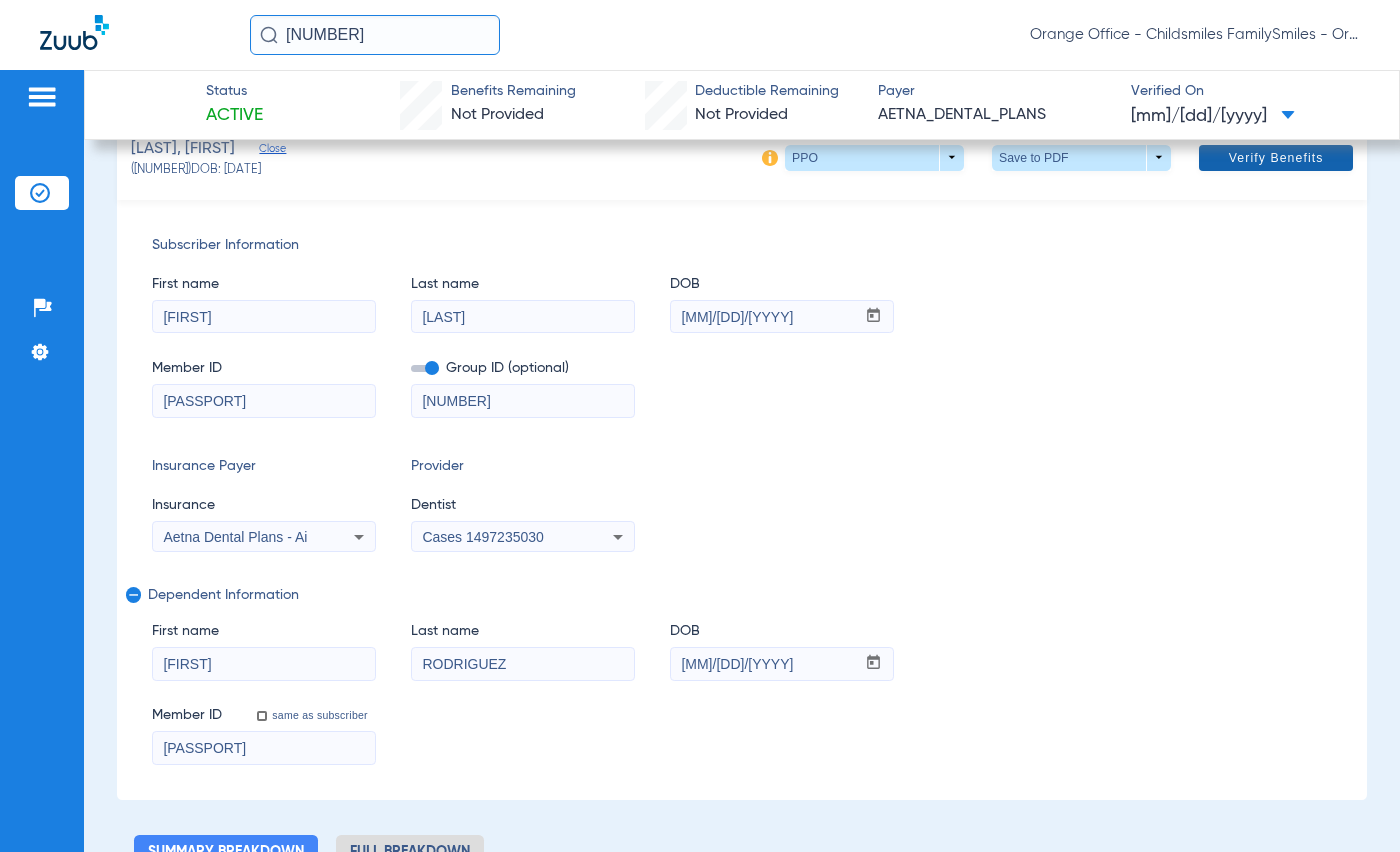click on "Verify Benefits" 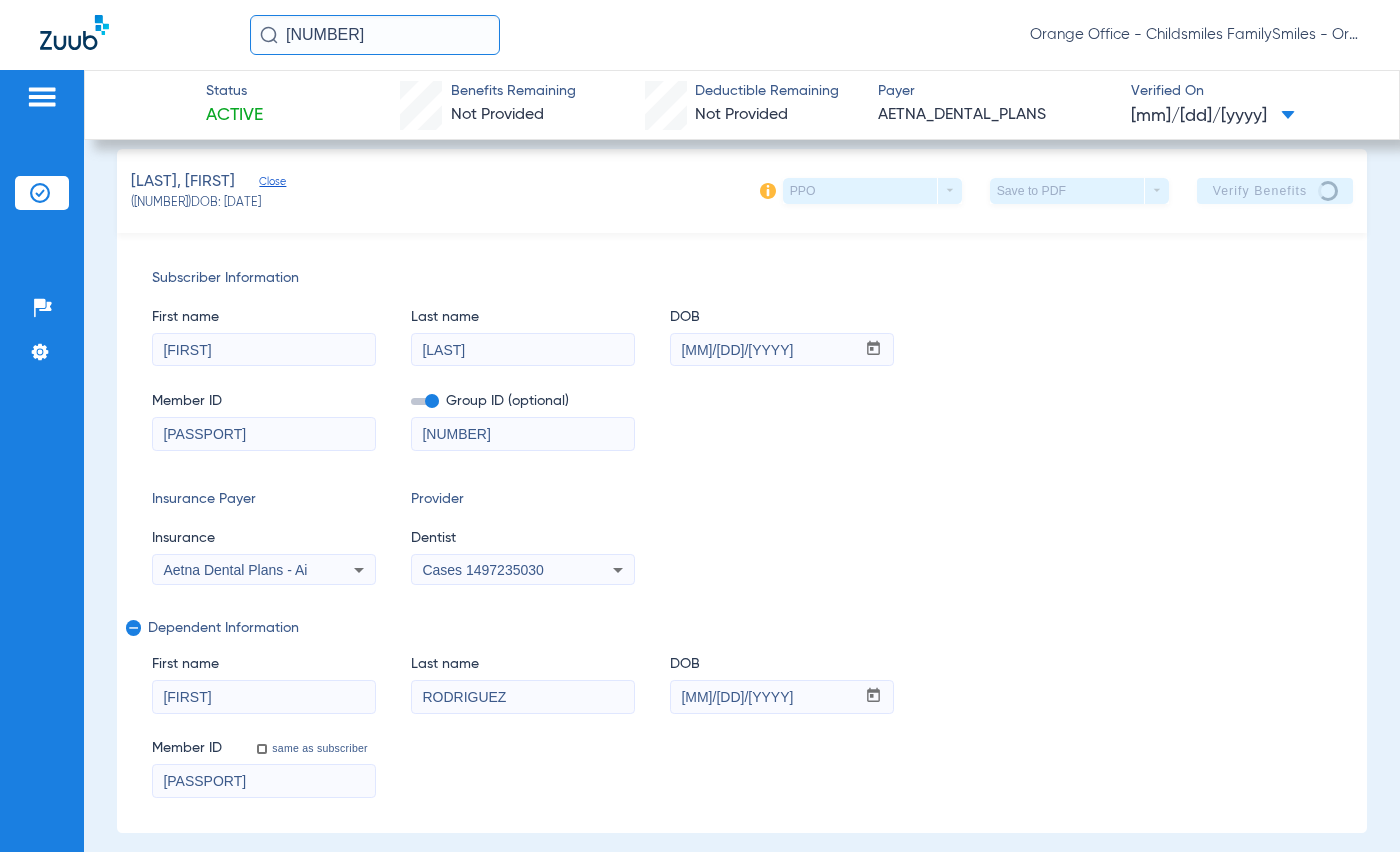 scroll, scrollTop: 0, scrollLeft: 0, axis: both 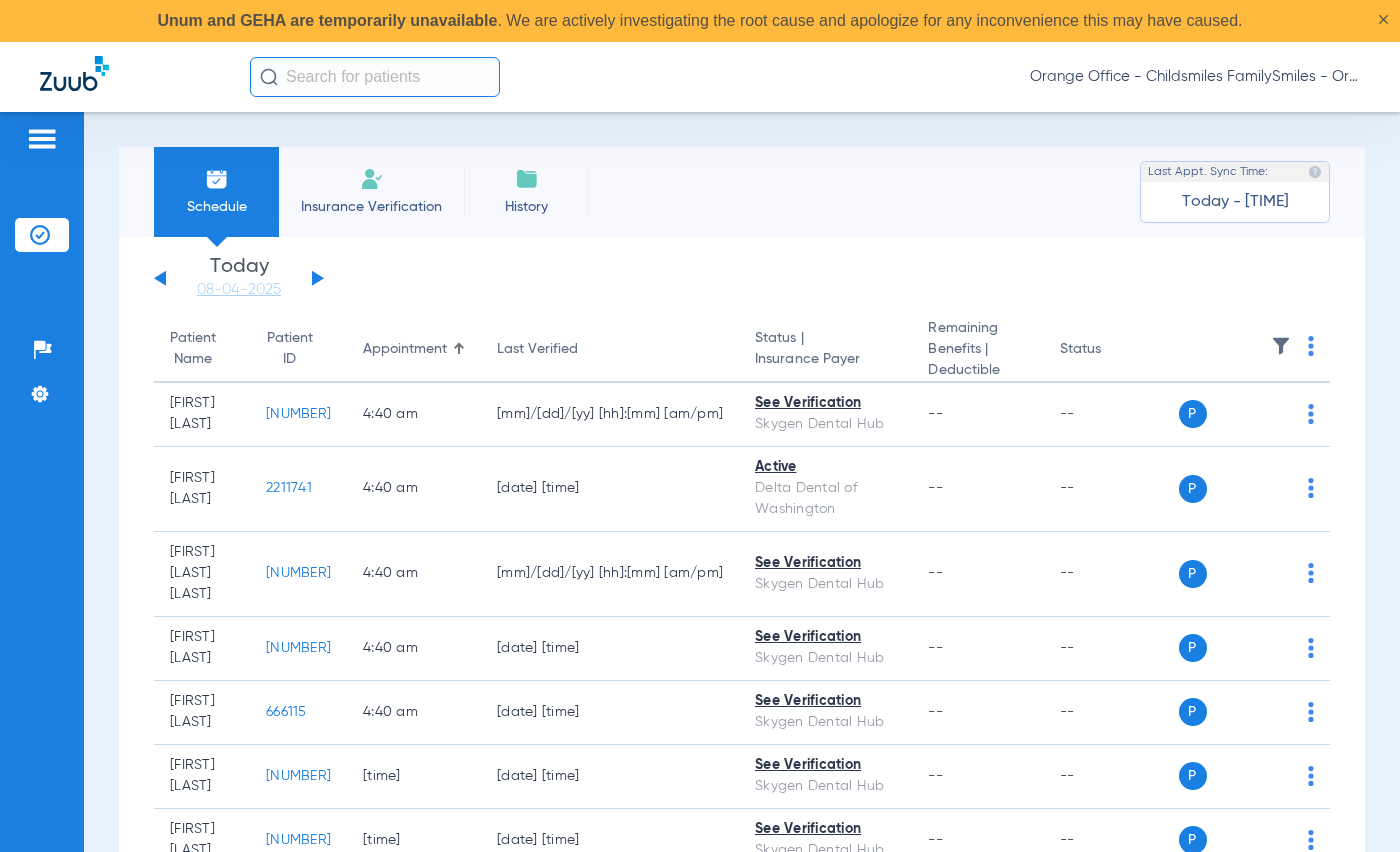 click 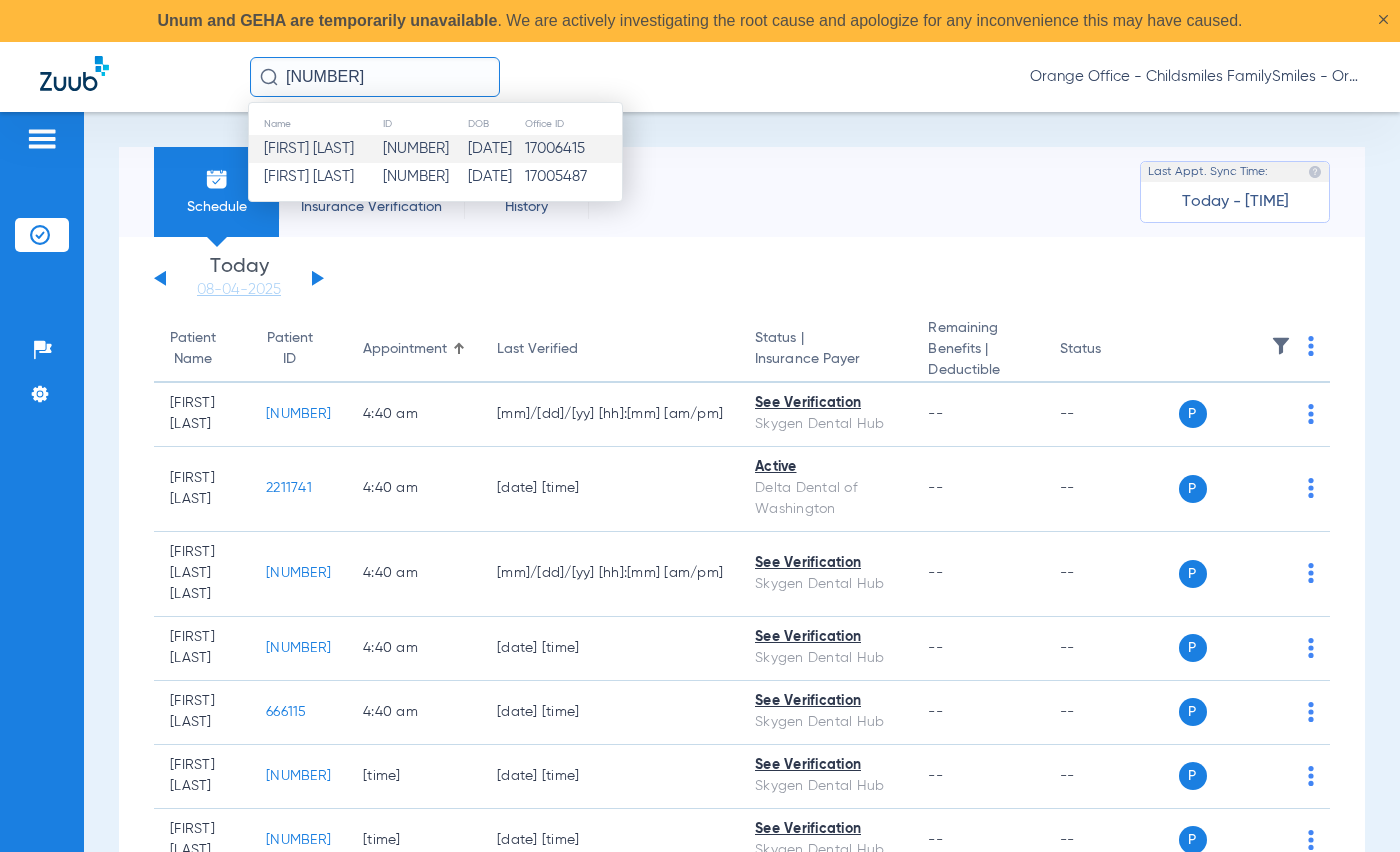 type on "652175" 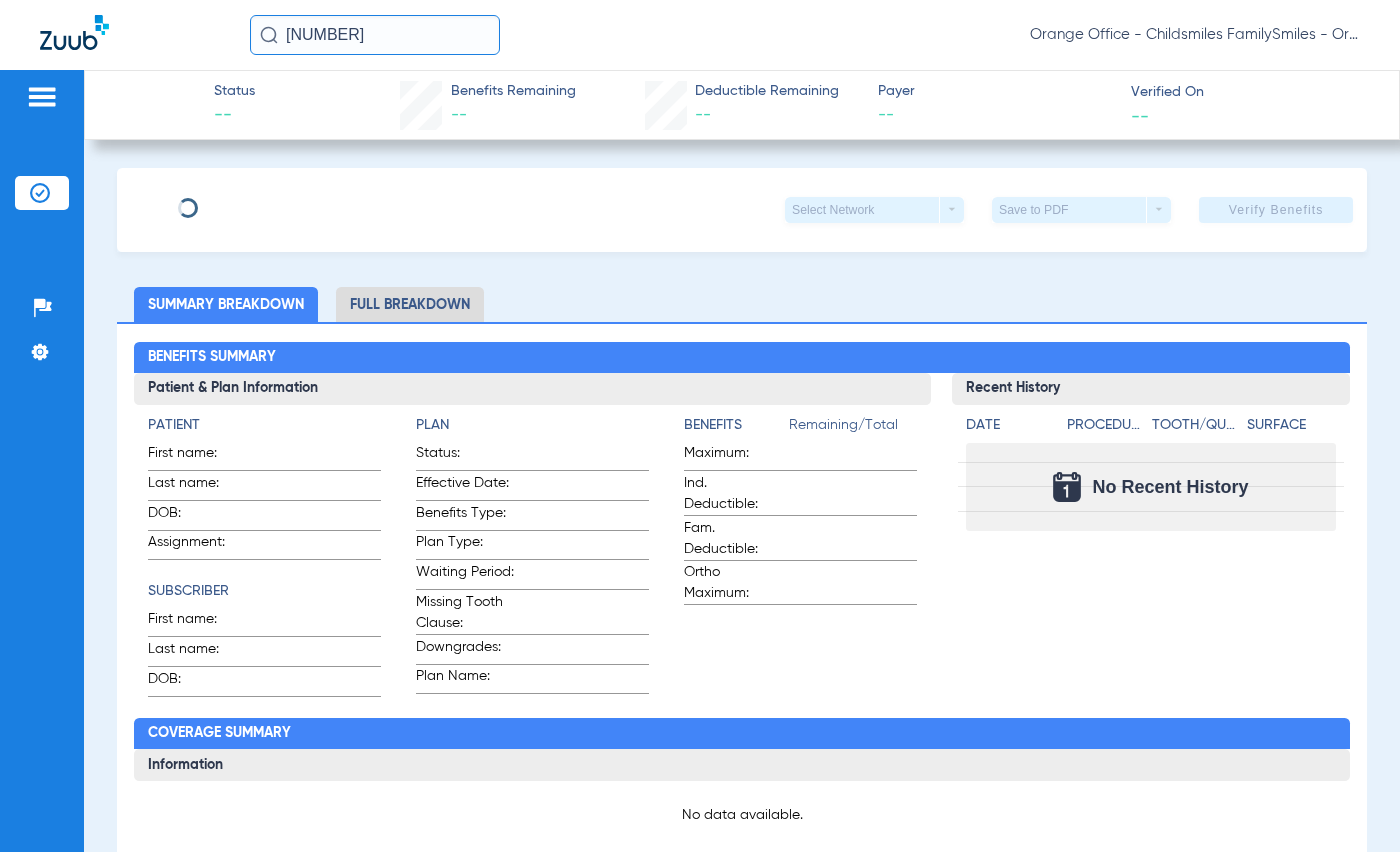 type on "SAMAYYA" 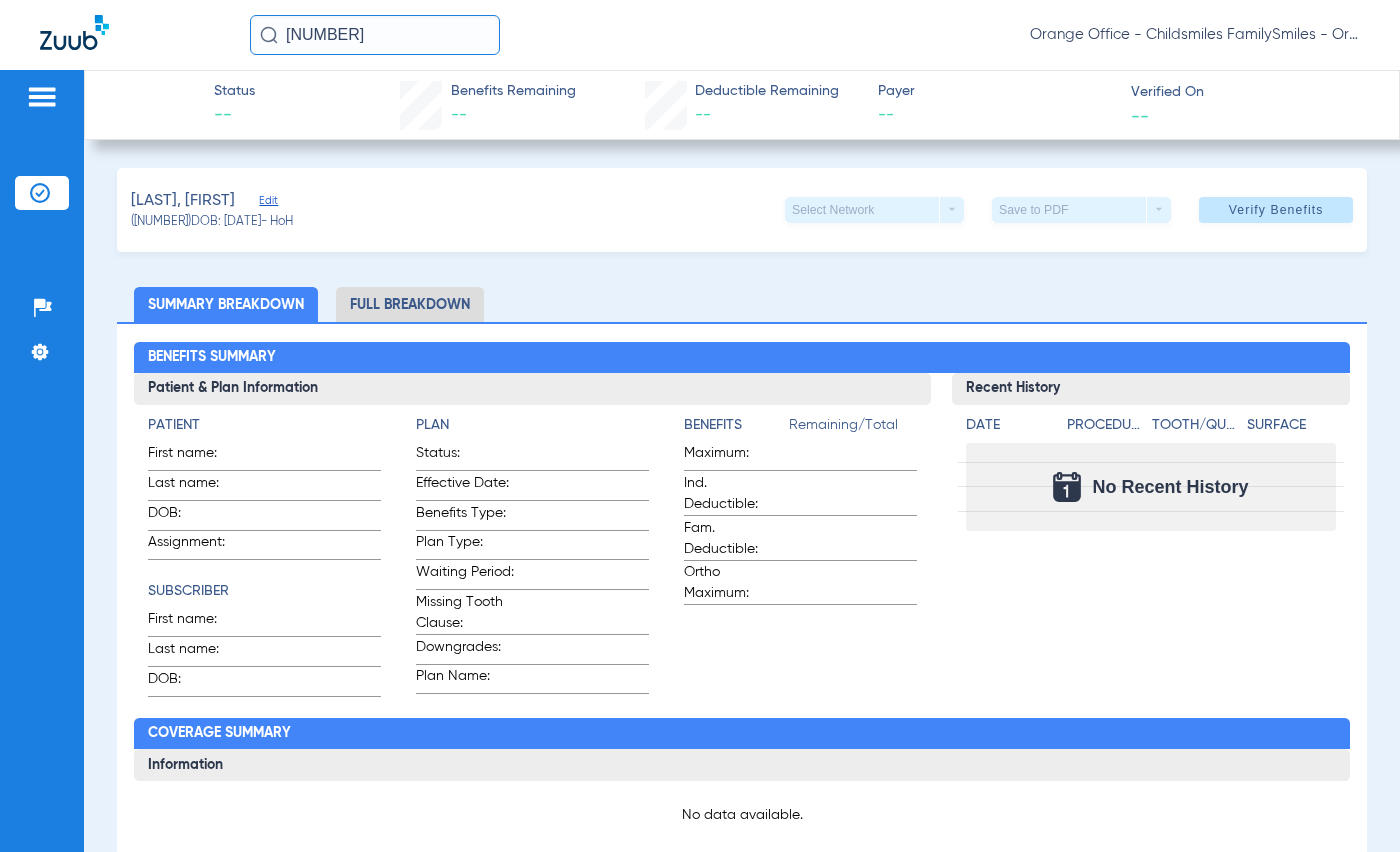click on "Edit" 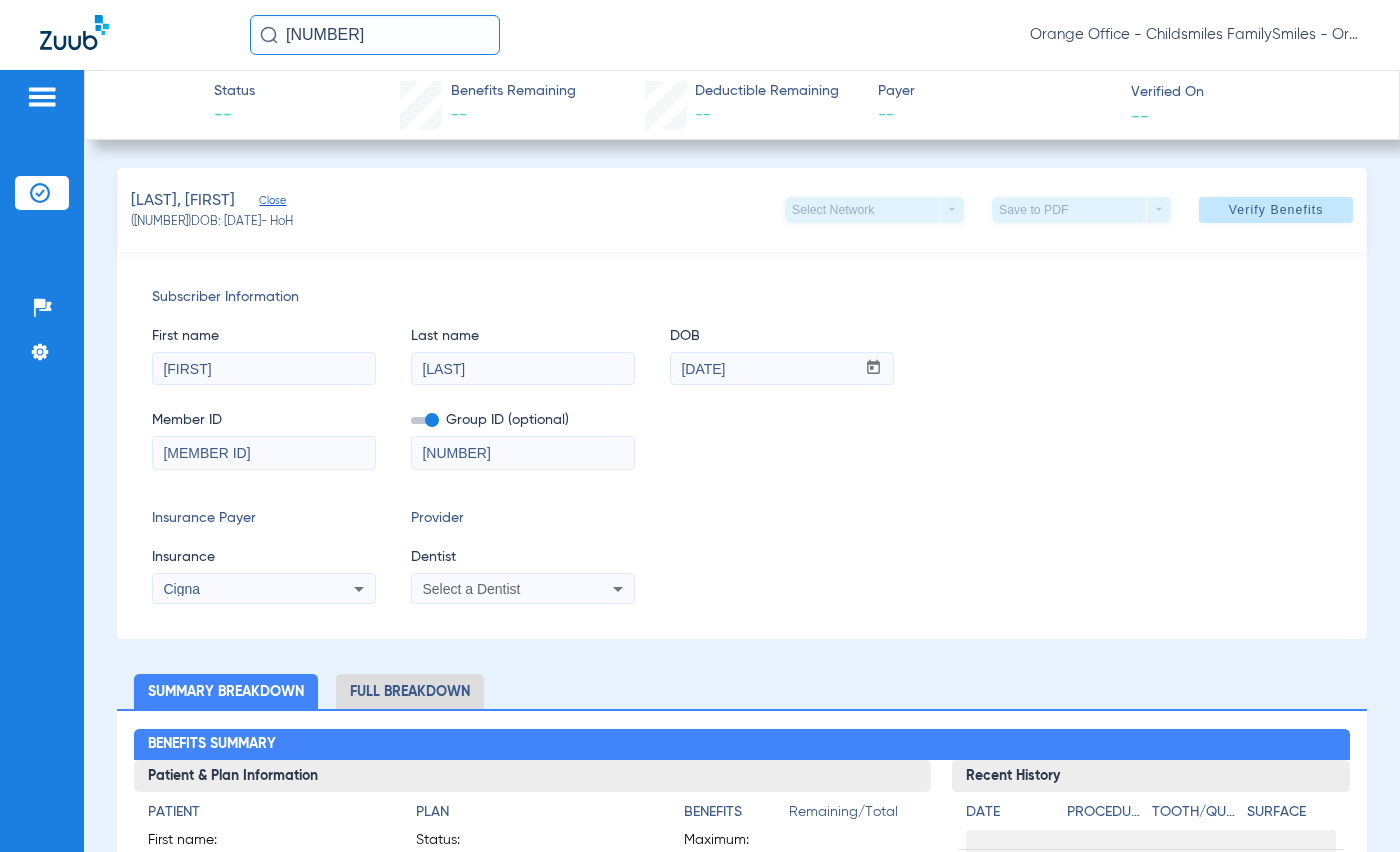 click on "Subscriber Information   First name  SAMAYYA  Last name  WISE  DOB  mm / dd / yyyy 11/29/1992  Member ID  U93088178  Group ID (optional)  3342517  Insurance Payer   Insurance
Cigna  Provider   Dentist
Select a Dentist" 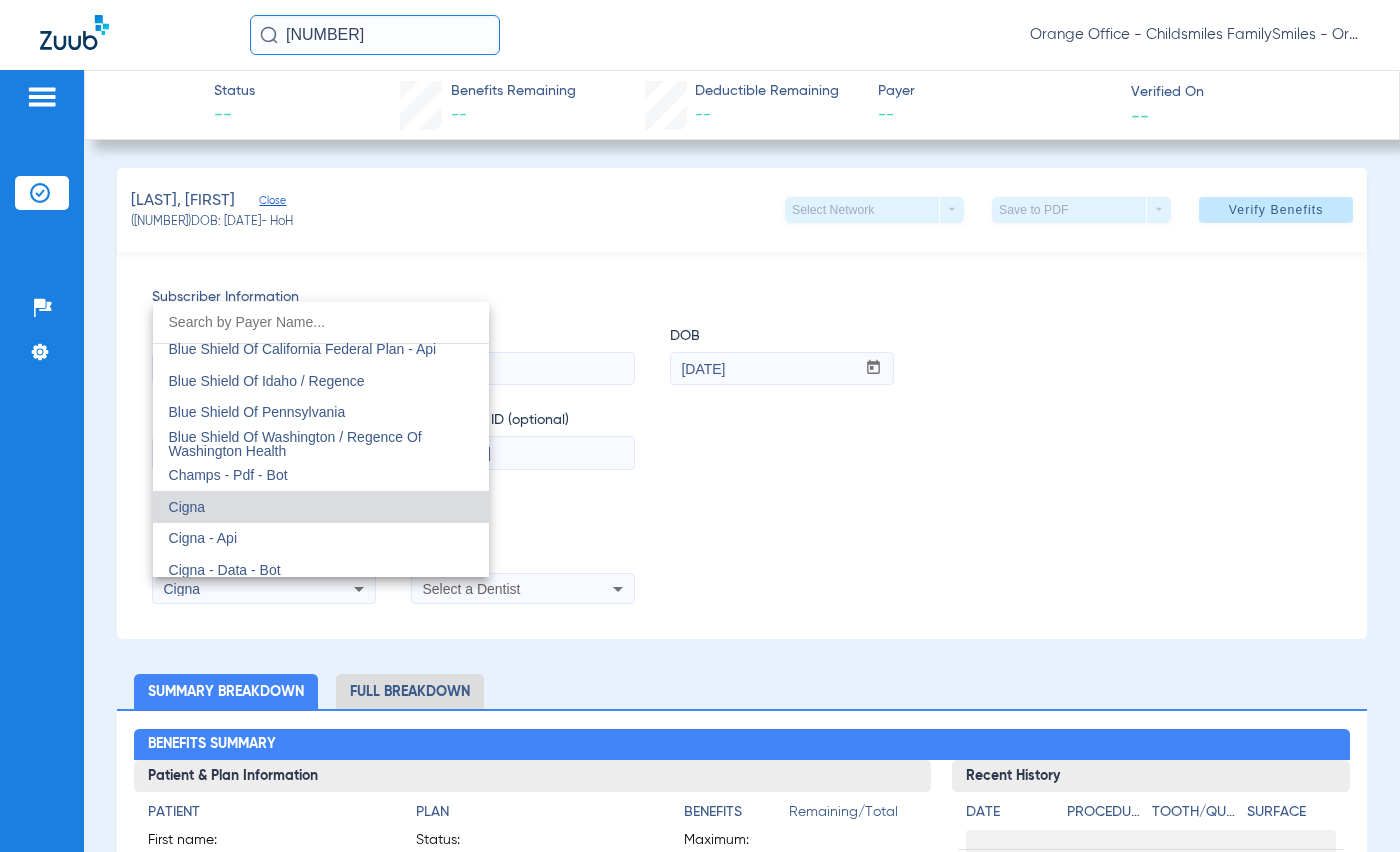 scroll, scrollTop: 2829, scrollLeft: 0, axis: vertical 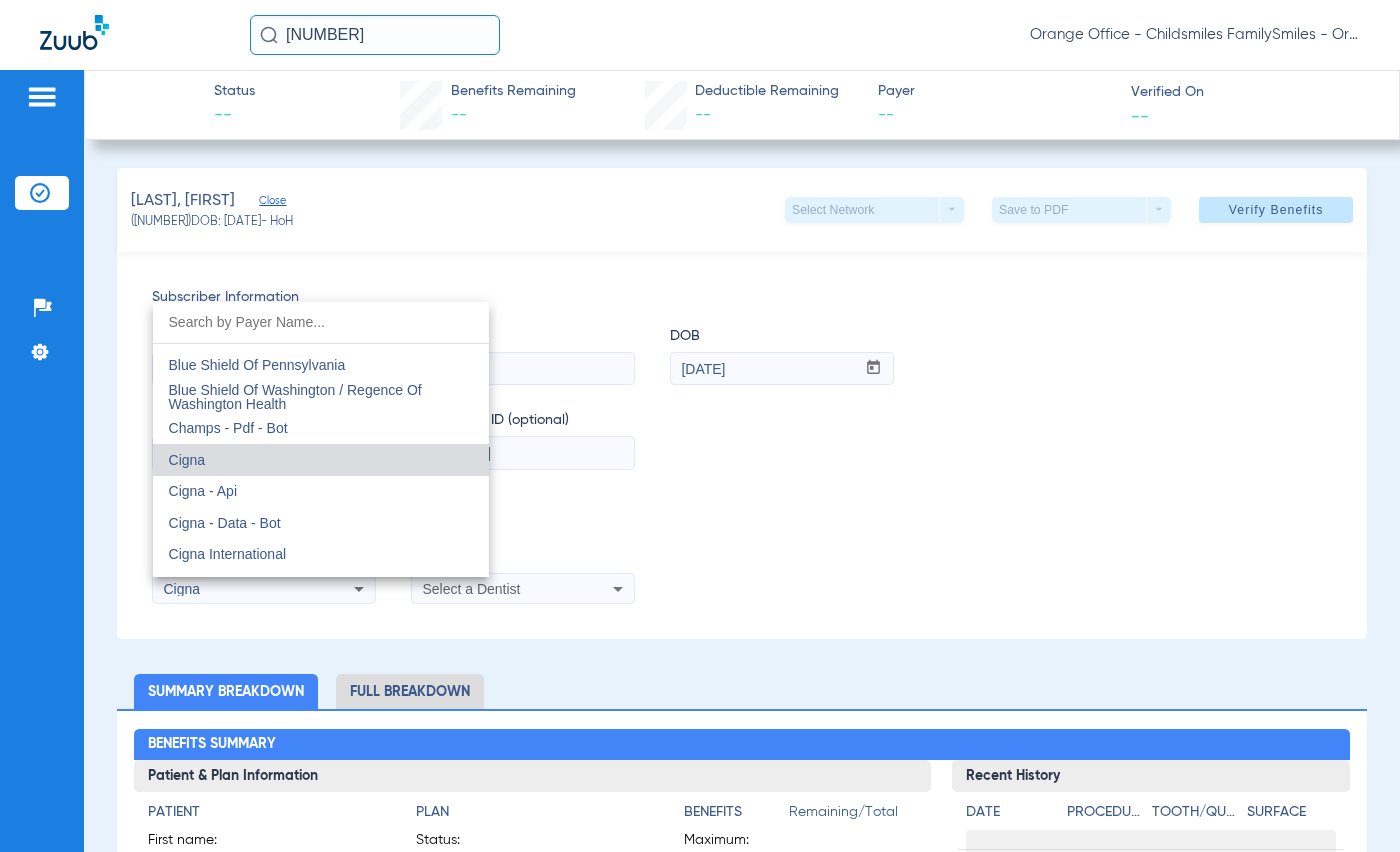 click at bounding box center [700, 426] 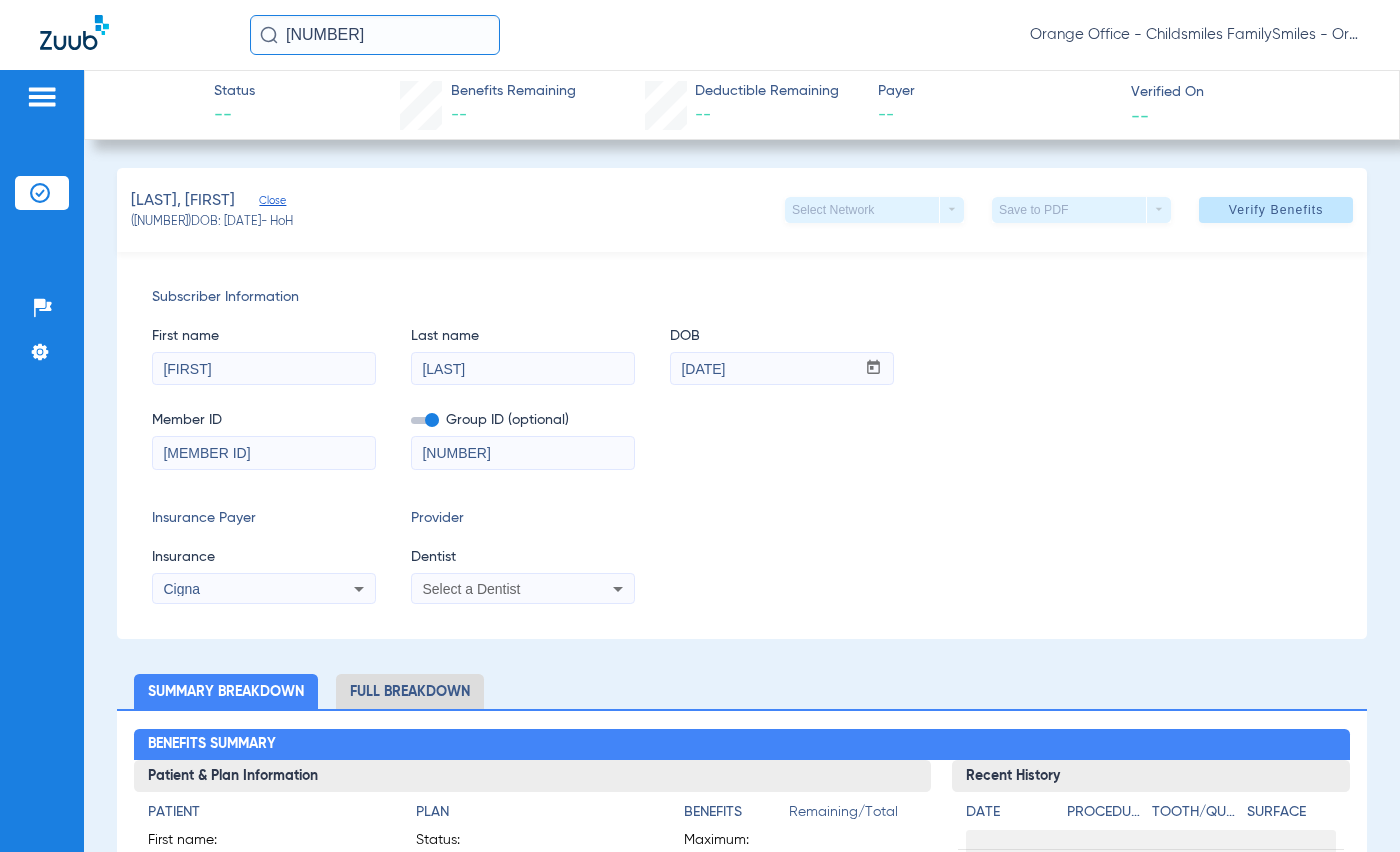 click on "Verify Benefits" 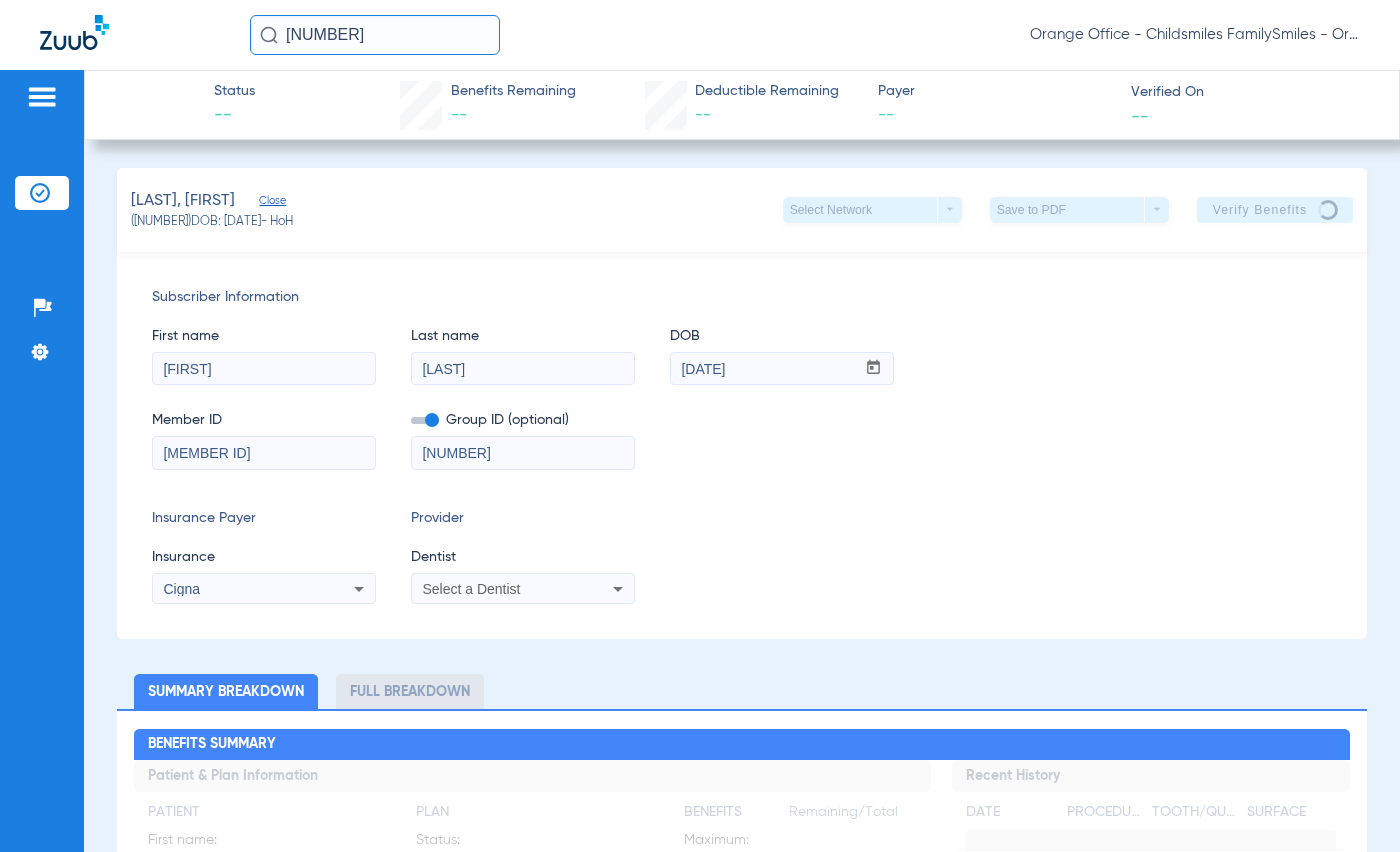 click on "Verify Benefits" 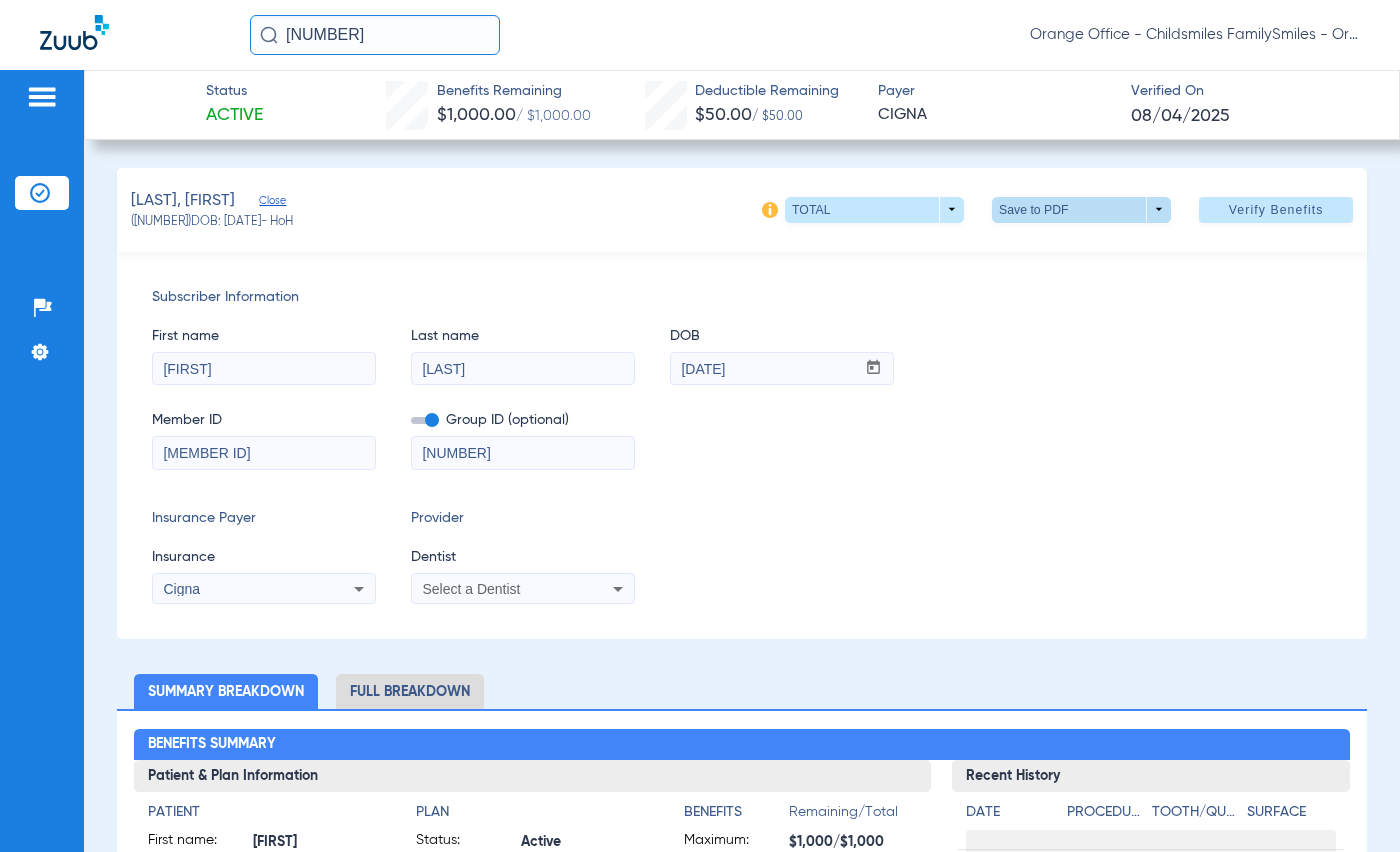 click 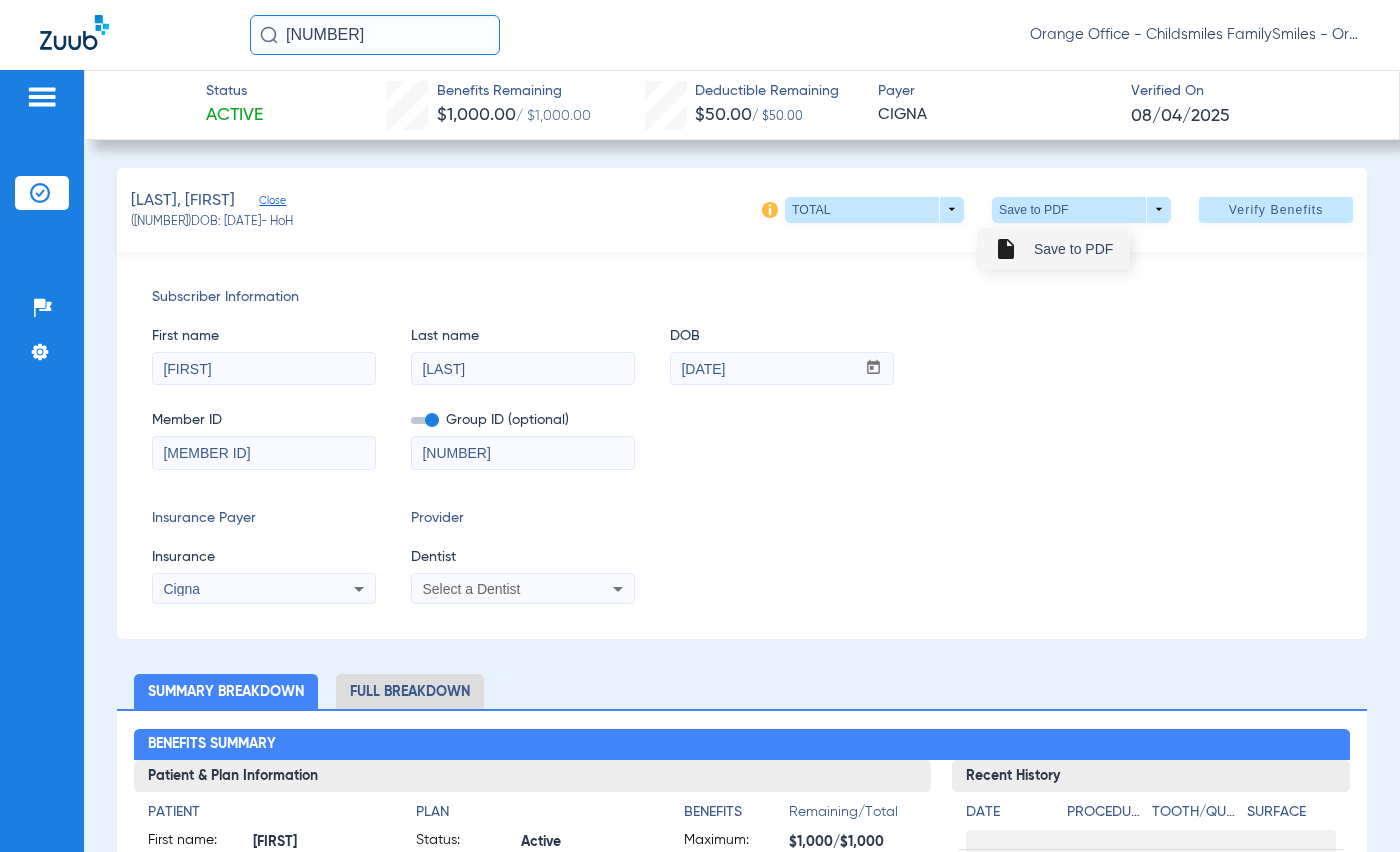 click on "insert_drive_file  Save to PDF" at bounding box center (1053, 249) 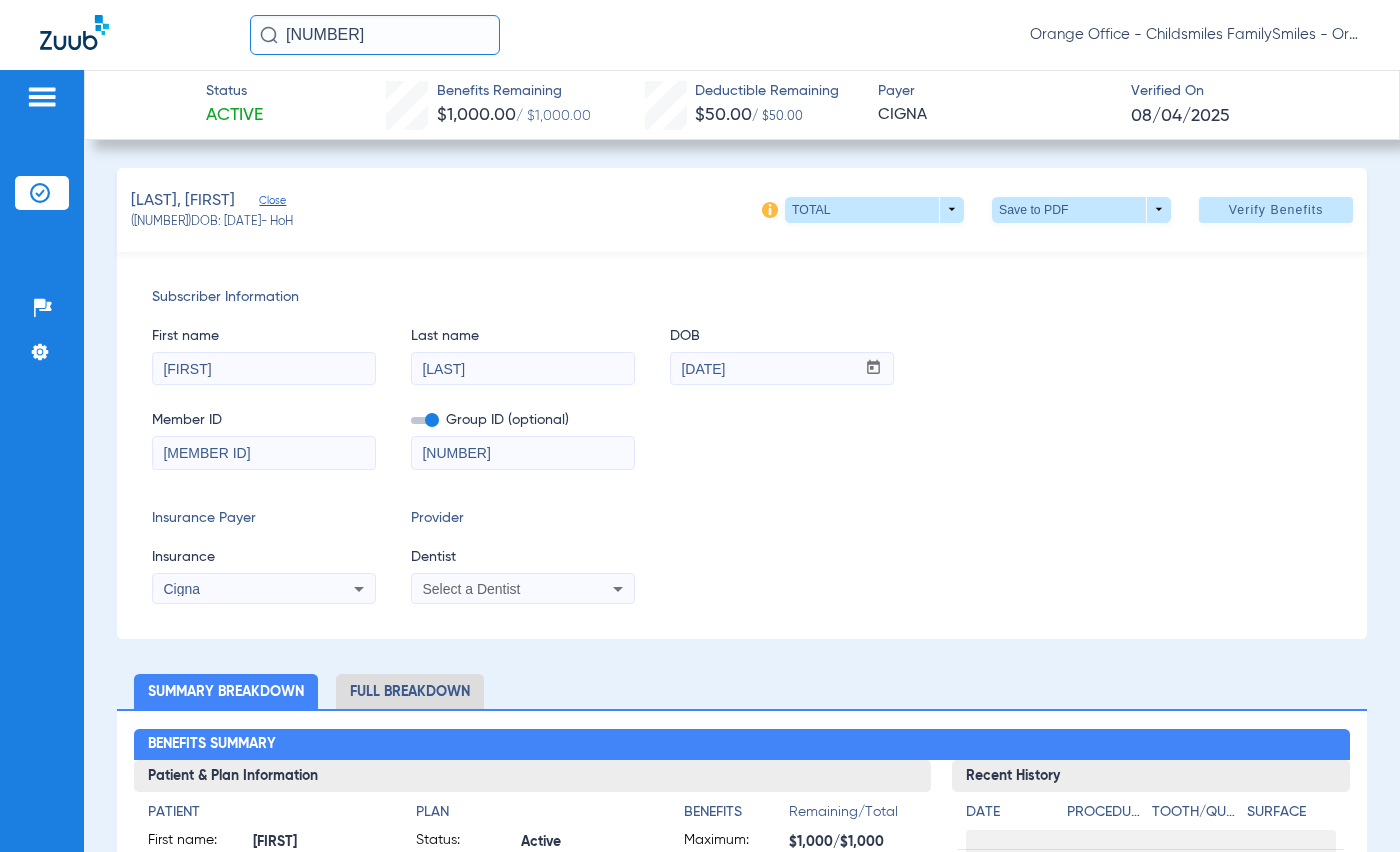 click on "652175" 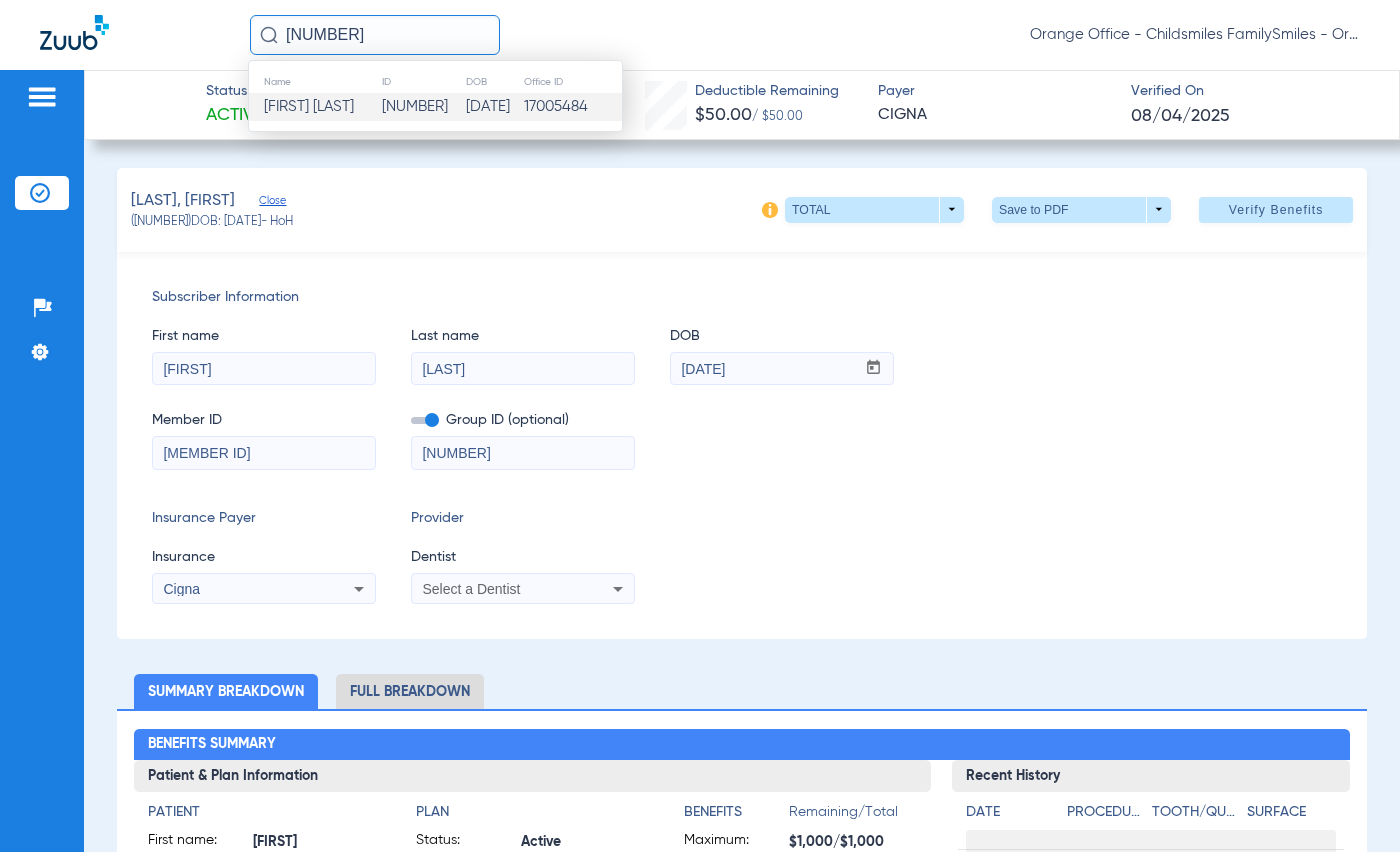 type on "65225" 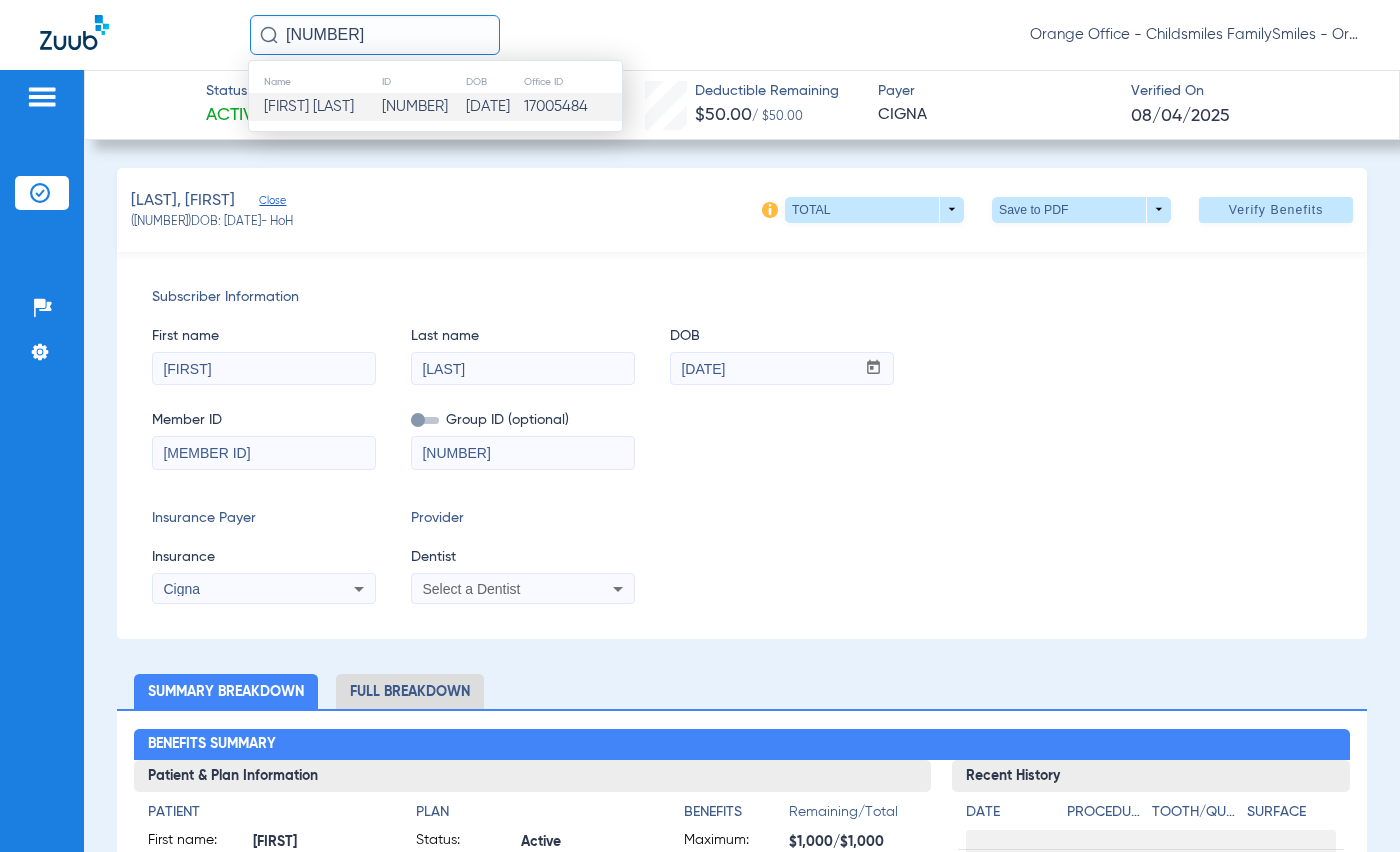 type 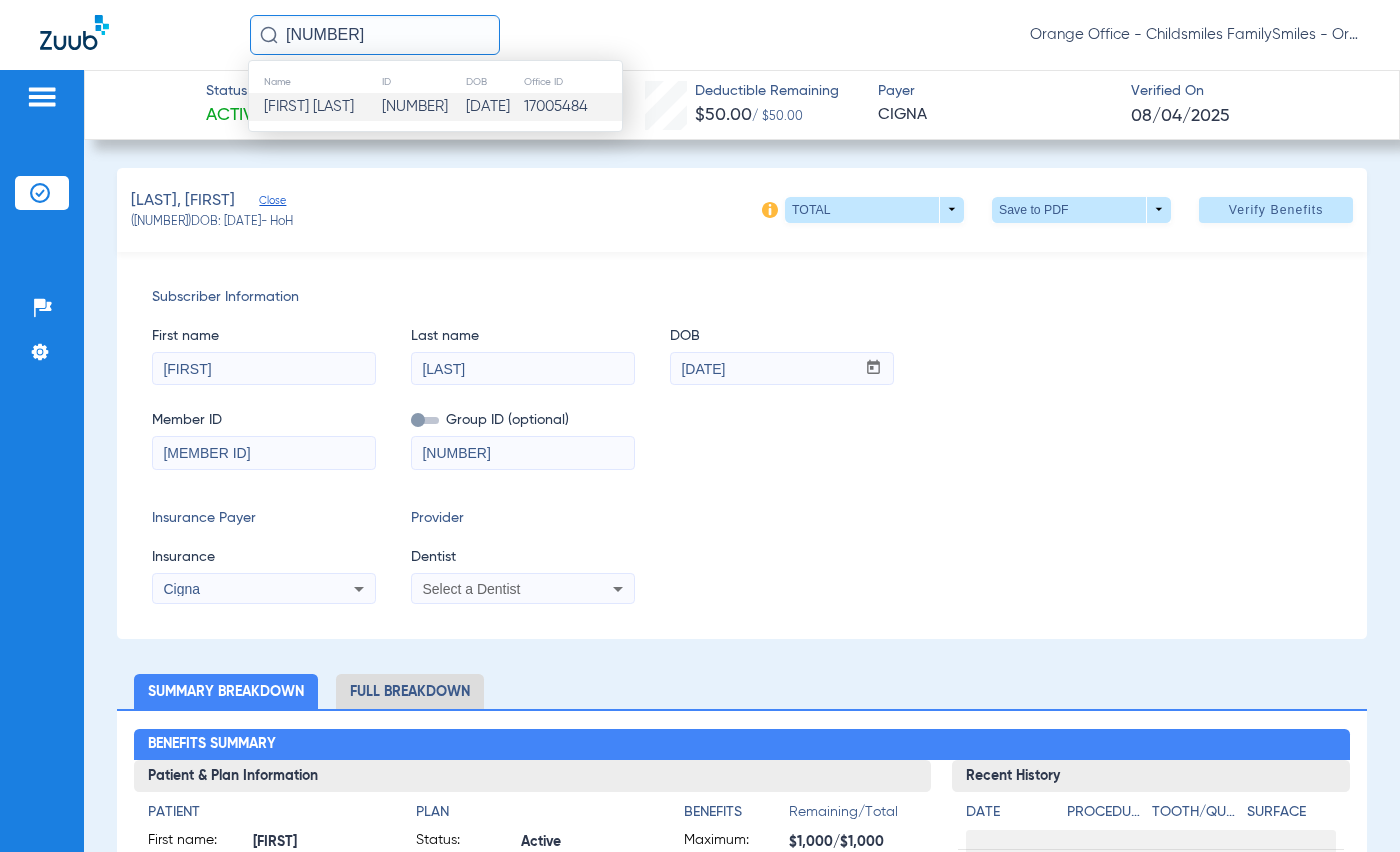 type 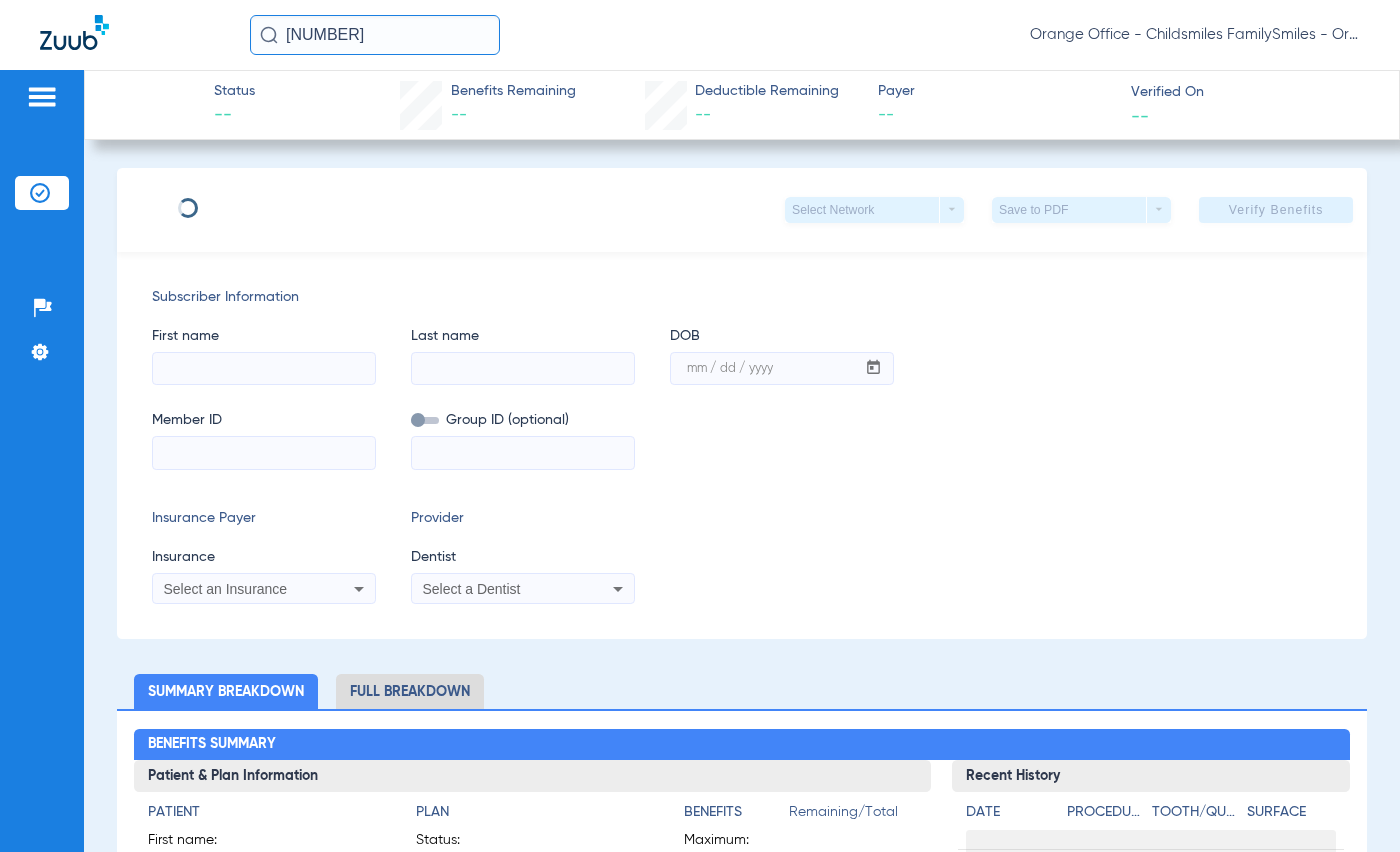 type on "ADALTO" 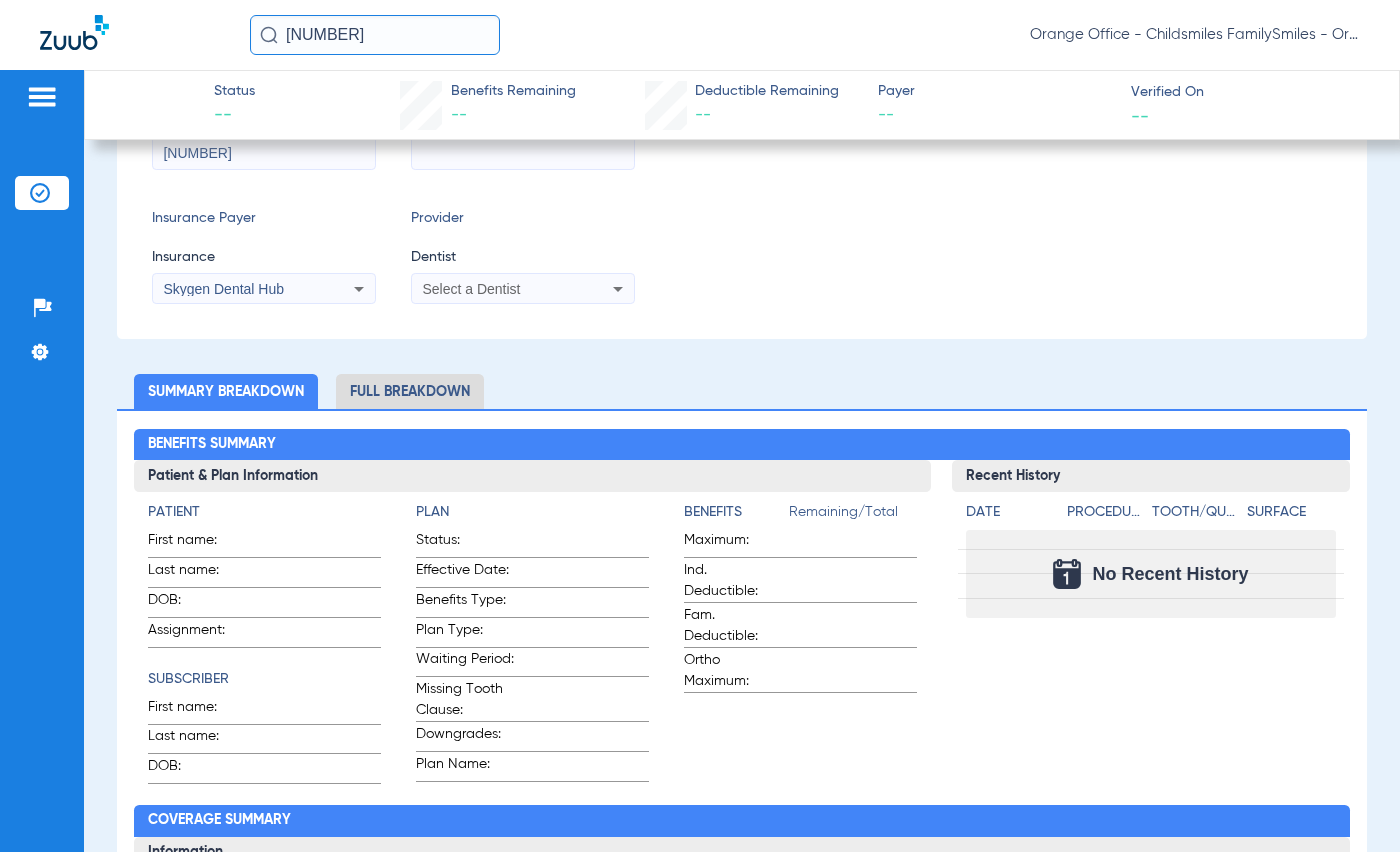 scroll, scrollTop: 0, scrollLeft: 0, axis: both 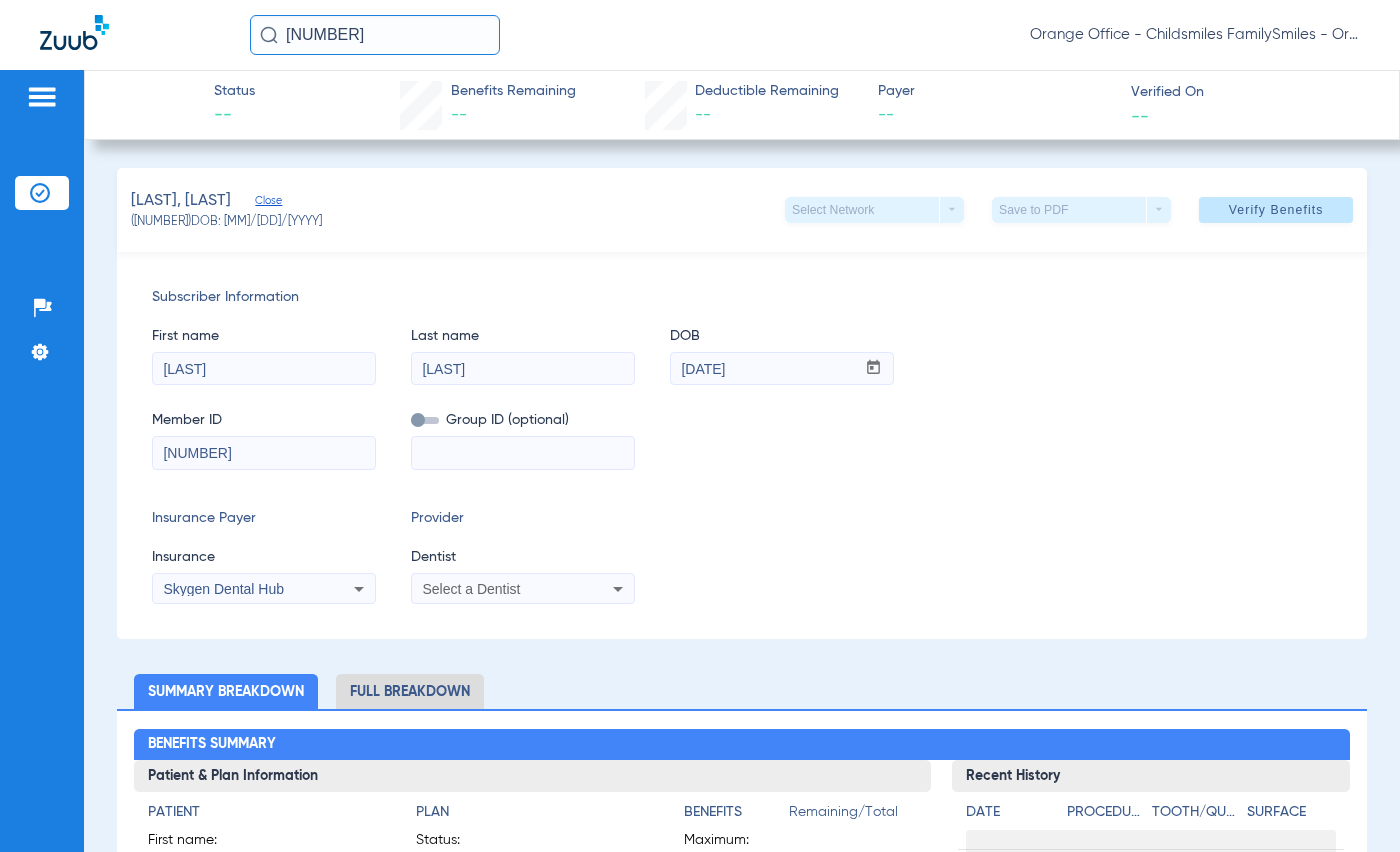 click on "65225  Orange Office - Childsmiles FamilySmiles - Orange St Dental Associates LLC - Orange General DBA Abra Dental" 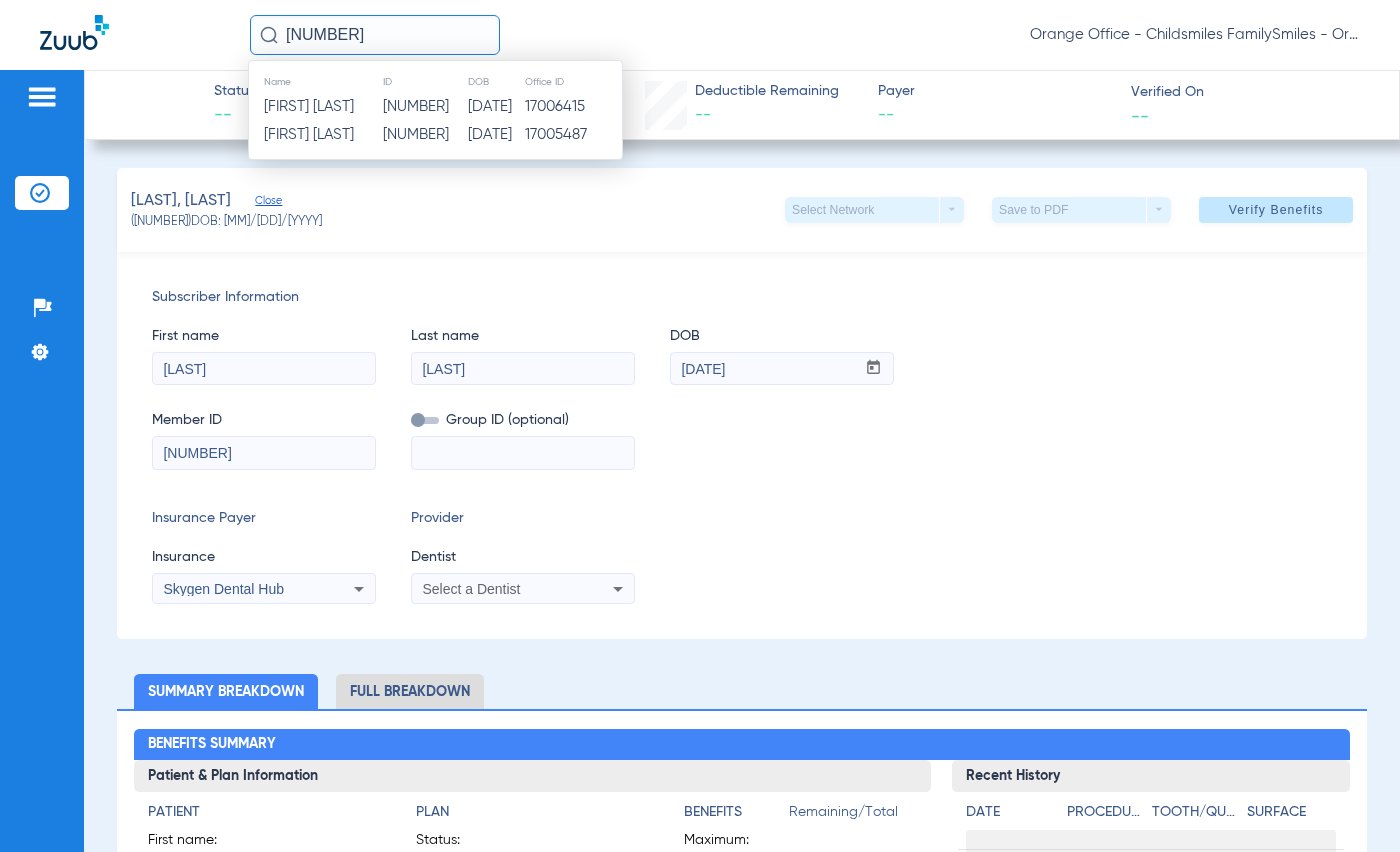 click on "652225" 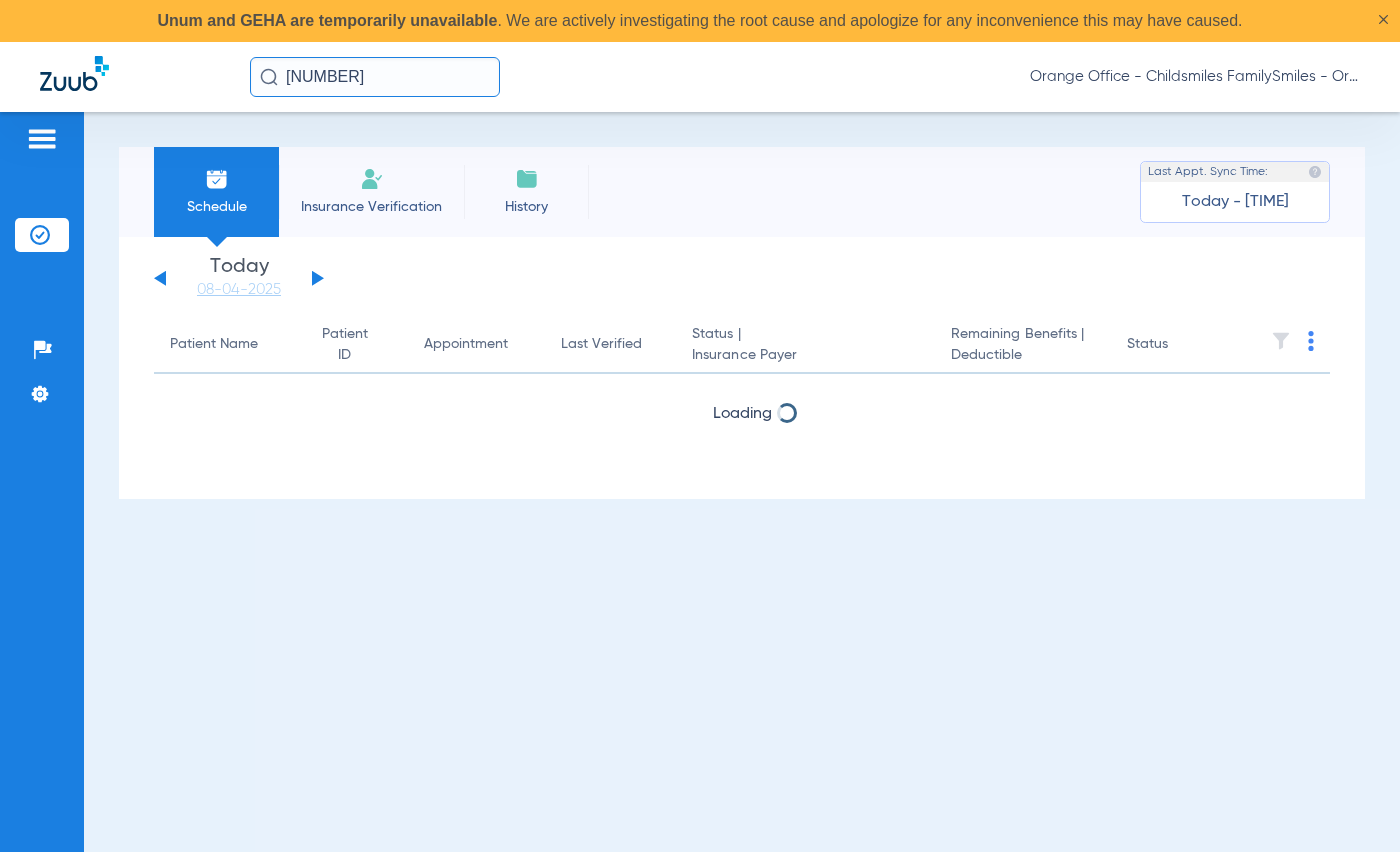 click on "652225  Orange Office - Childsmiles FamilySmiles - Orange St Dental Associates LLC - Orange General DBA Abra Dental" 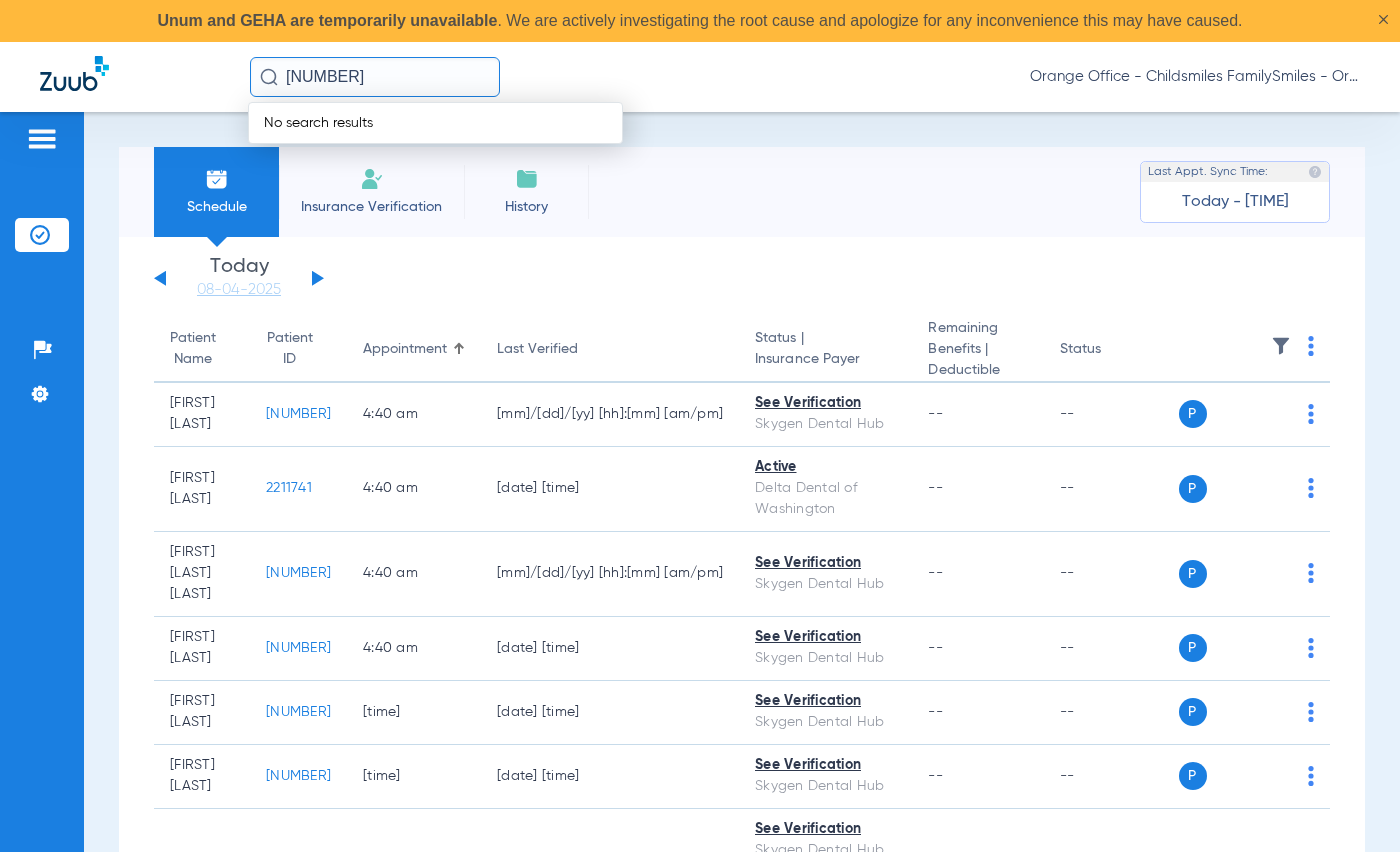 type on "652225" 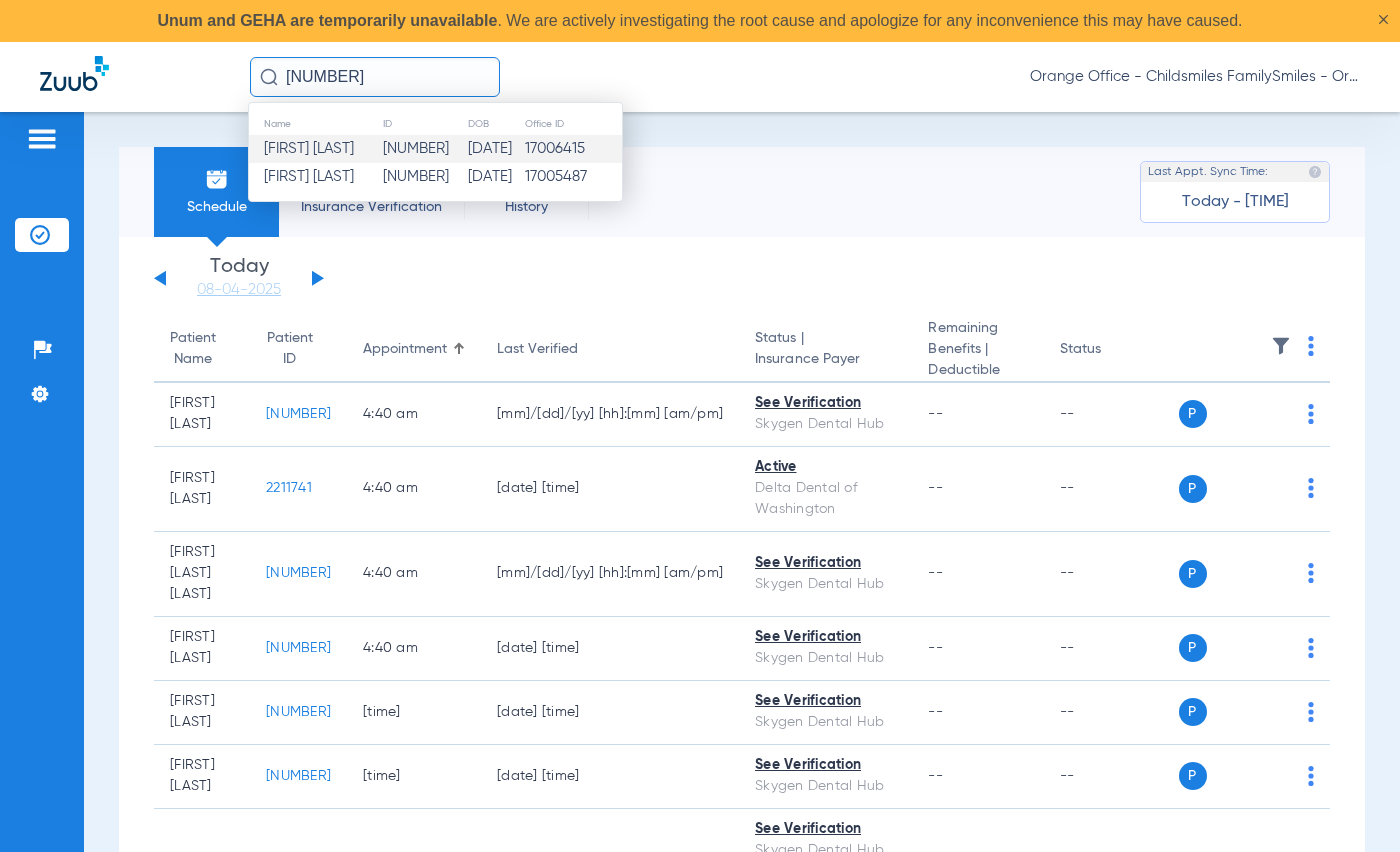 click on "[FIRST] [LAST]" 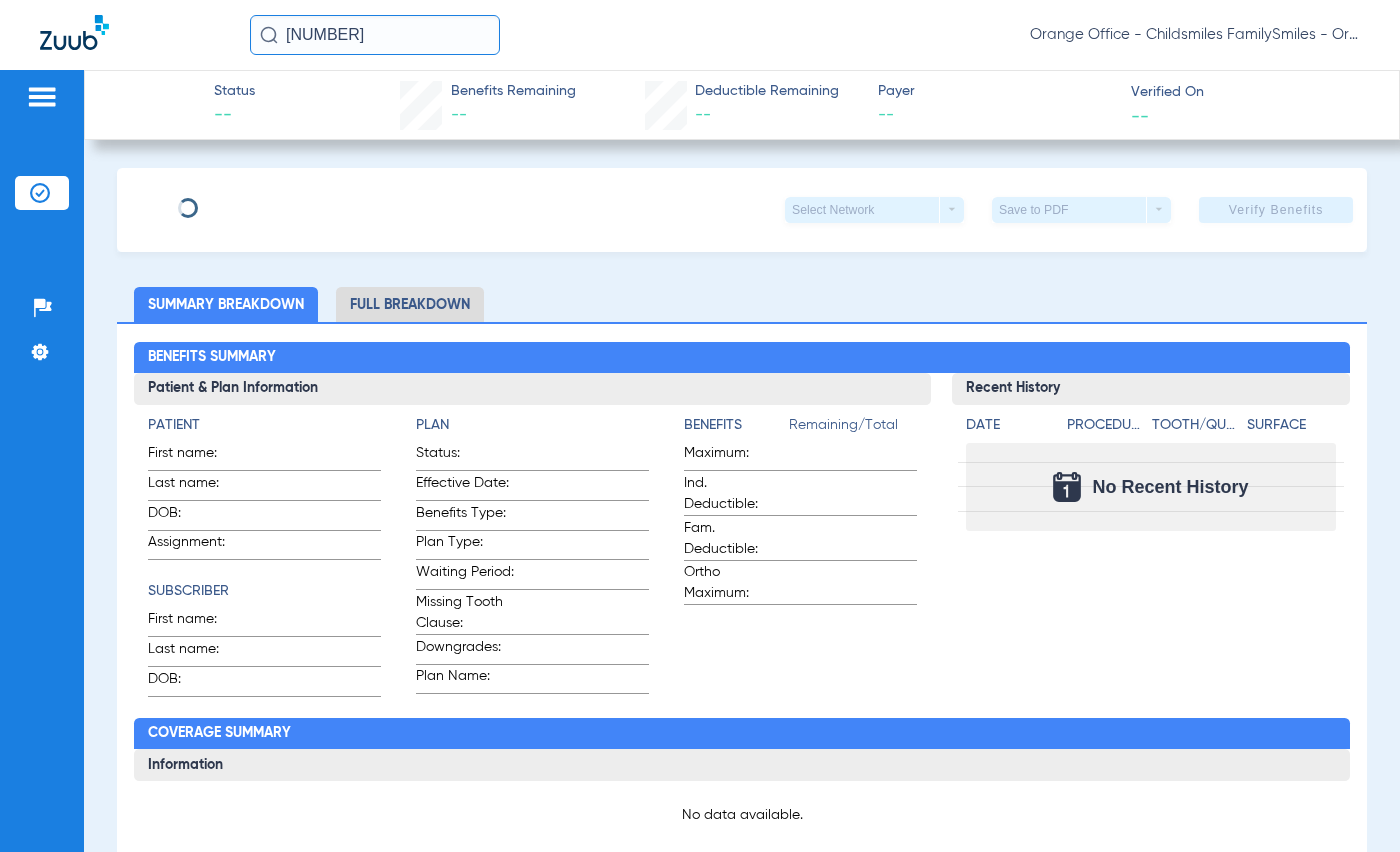 type on "SAMAYYA" 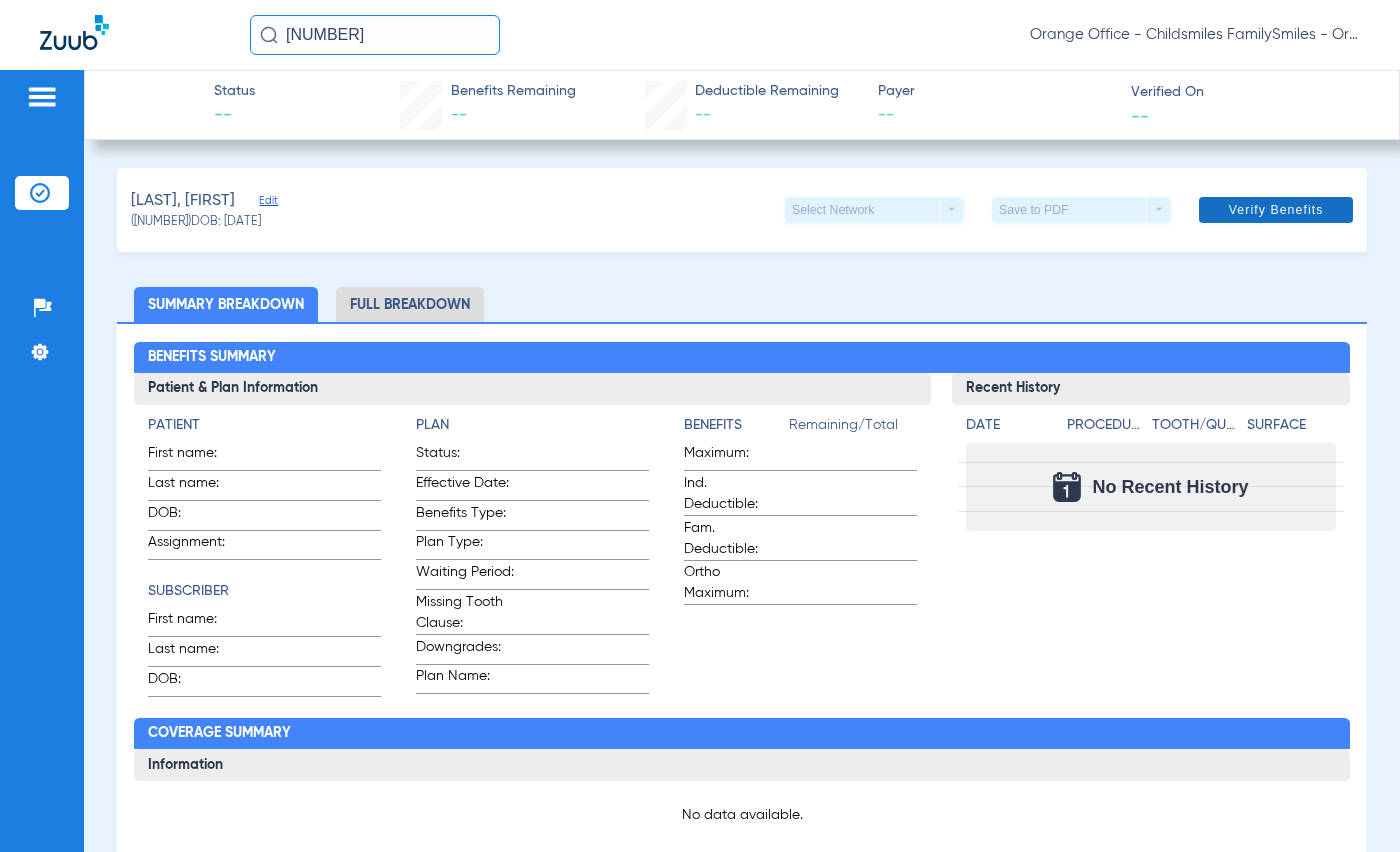 click on "Verify Benefits" 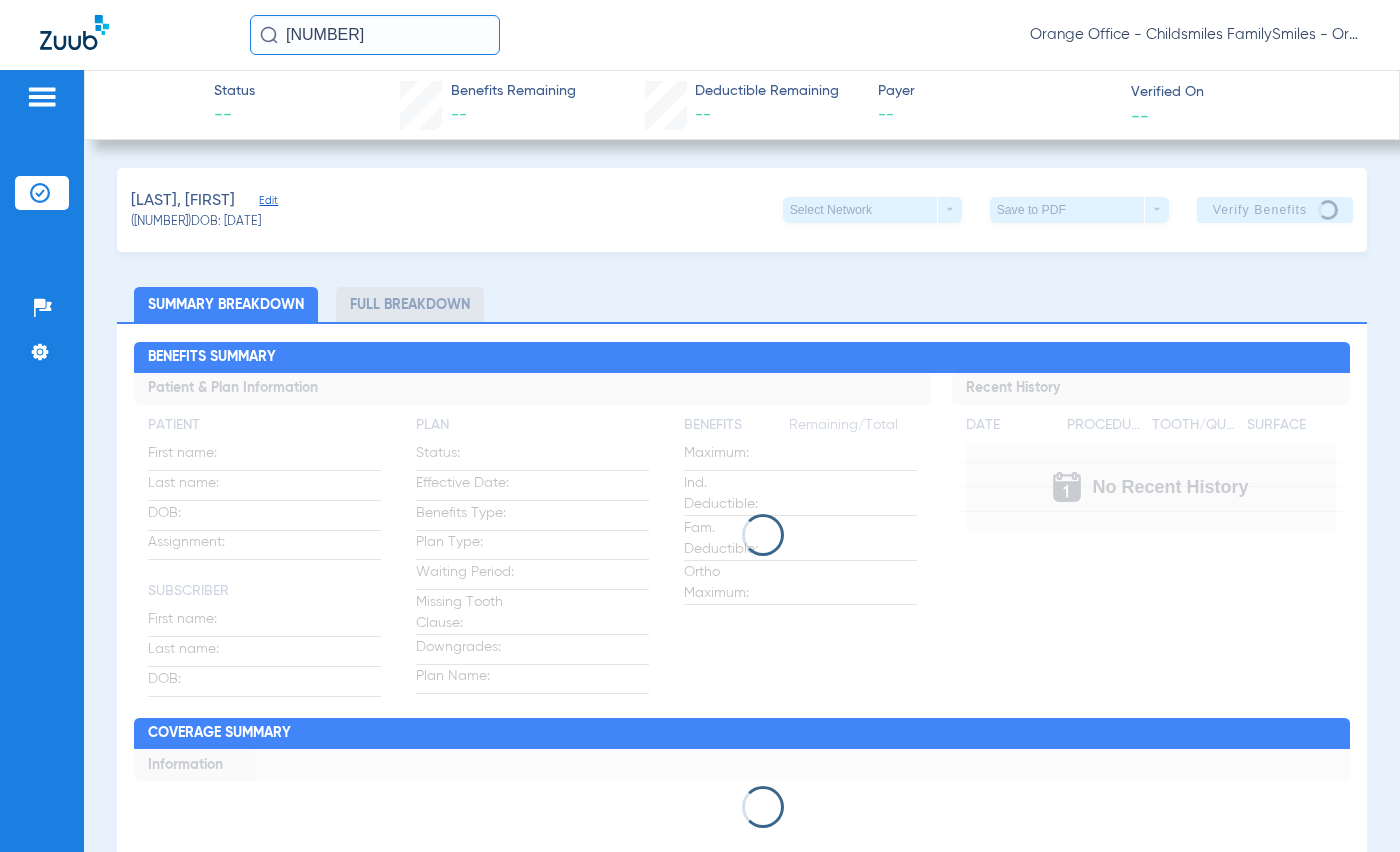 click on "Edit" 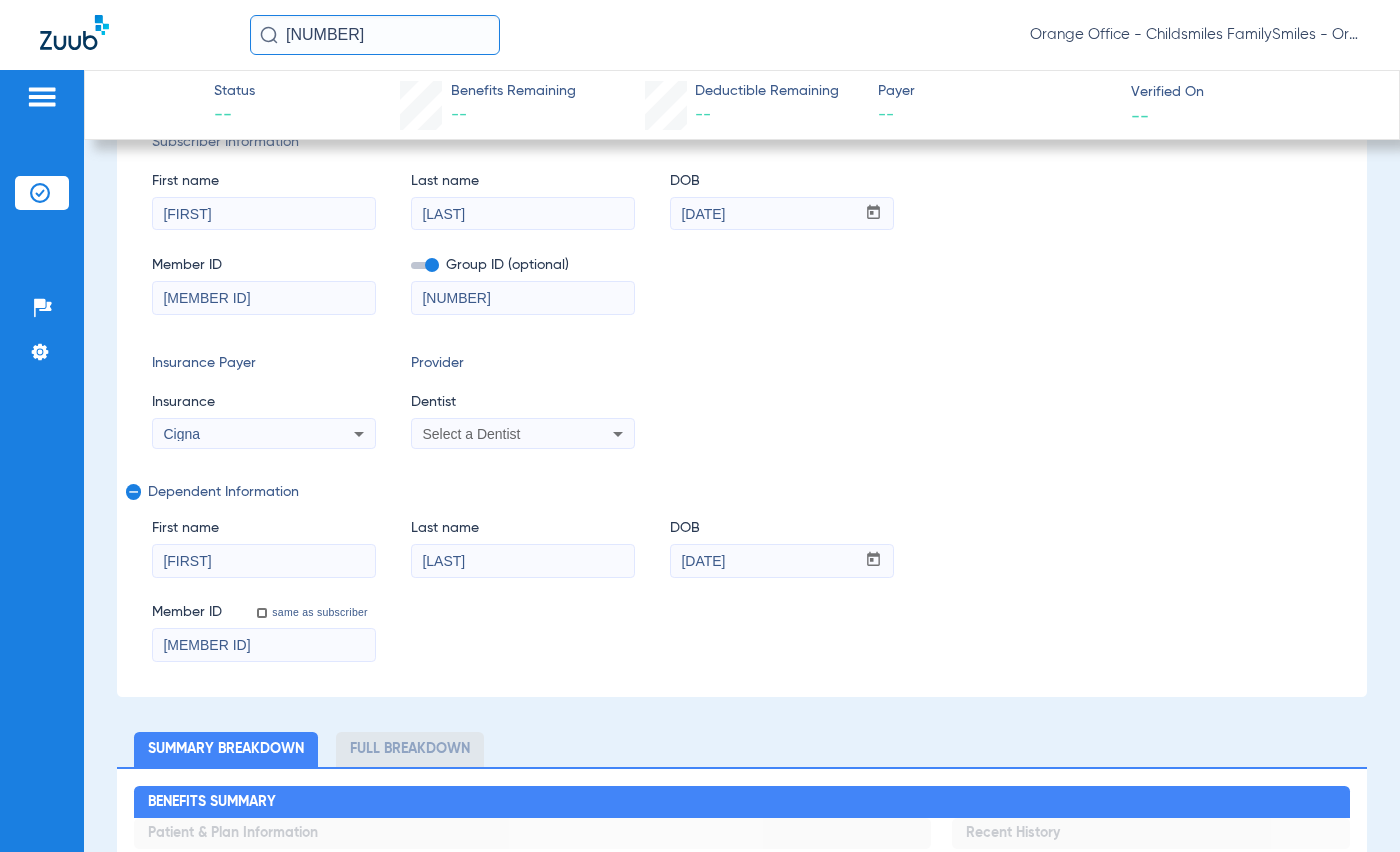 scroll, scrollTop: 0, scrollLeft: 0, axis: both 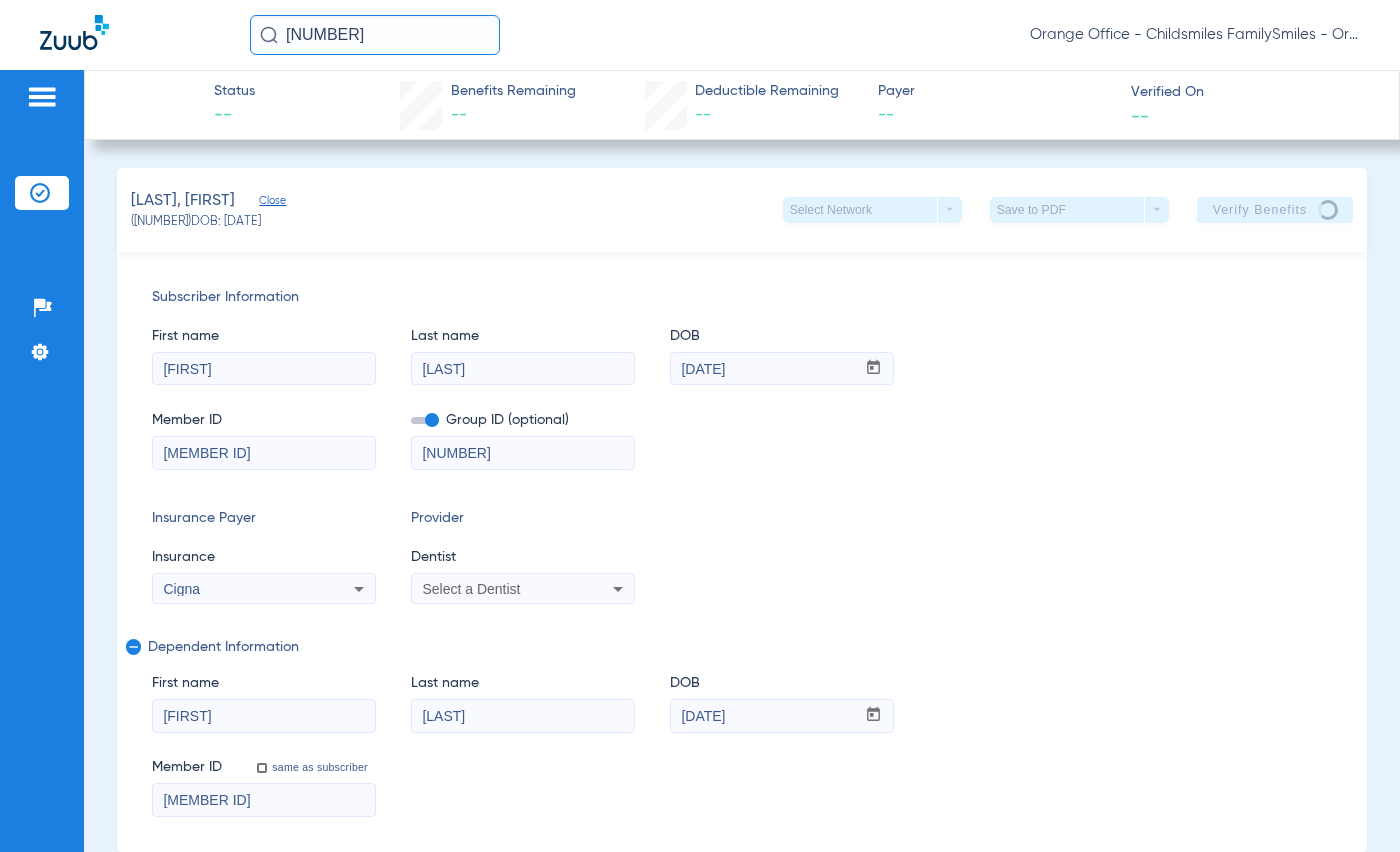 click on "TIMMONS, RASHAUN   Close   (652225)   DOB: 02/29/2012   Select Network  arrow_drop_down  Save to PDF  arrow_drop_down  Verify Benefits" 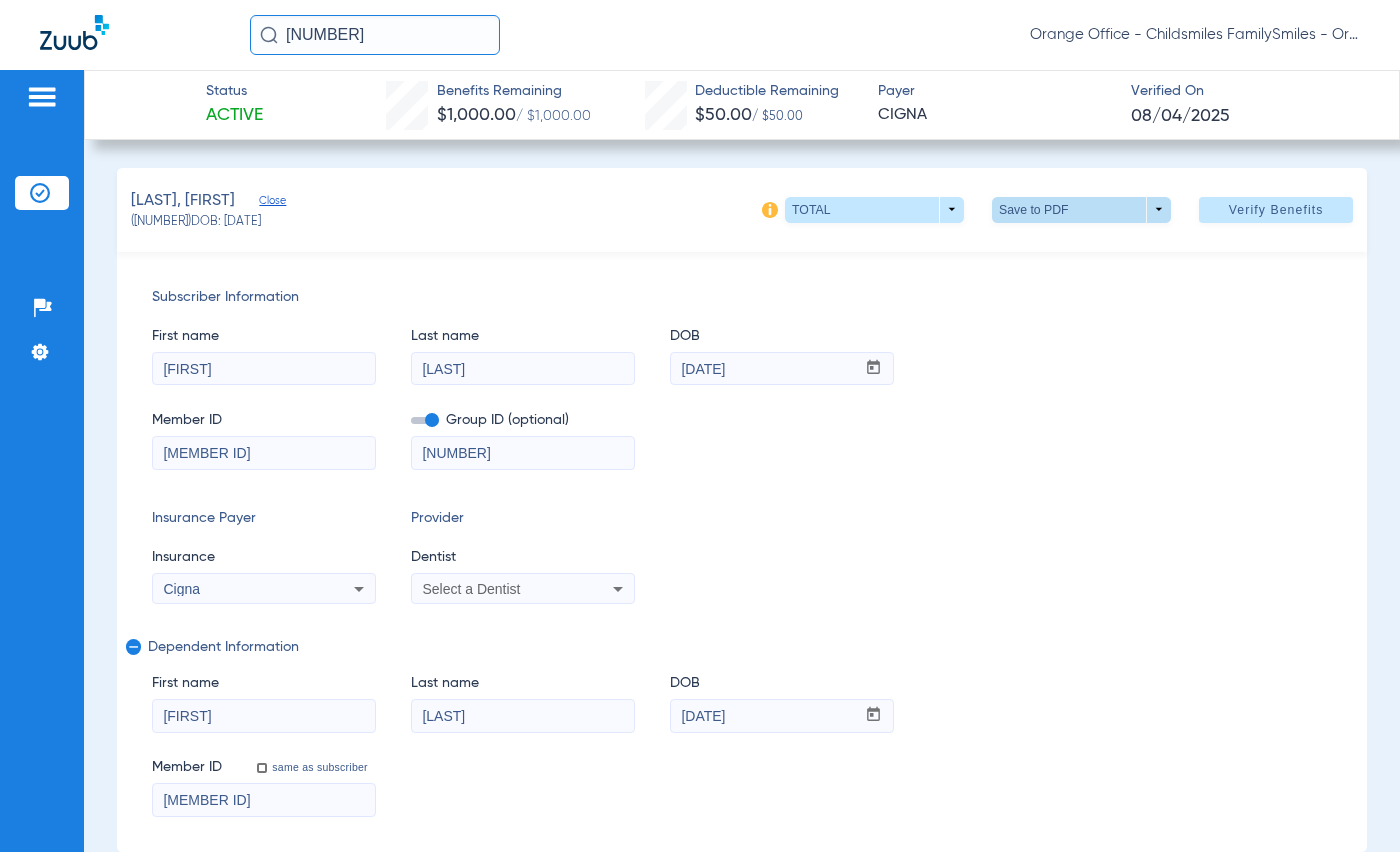 click 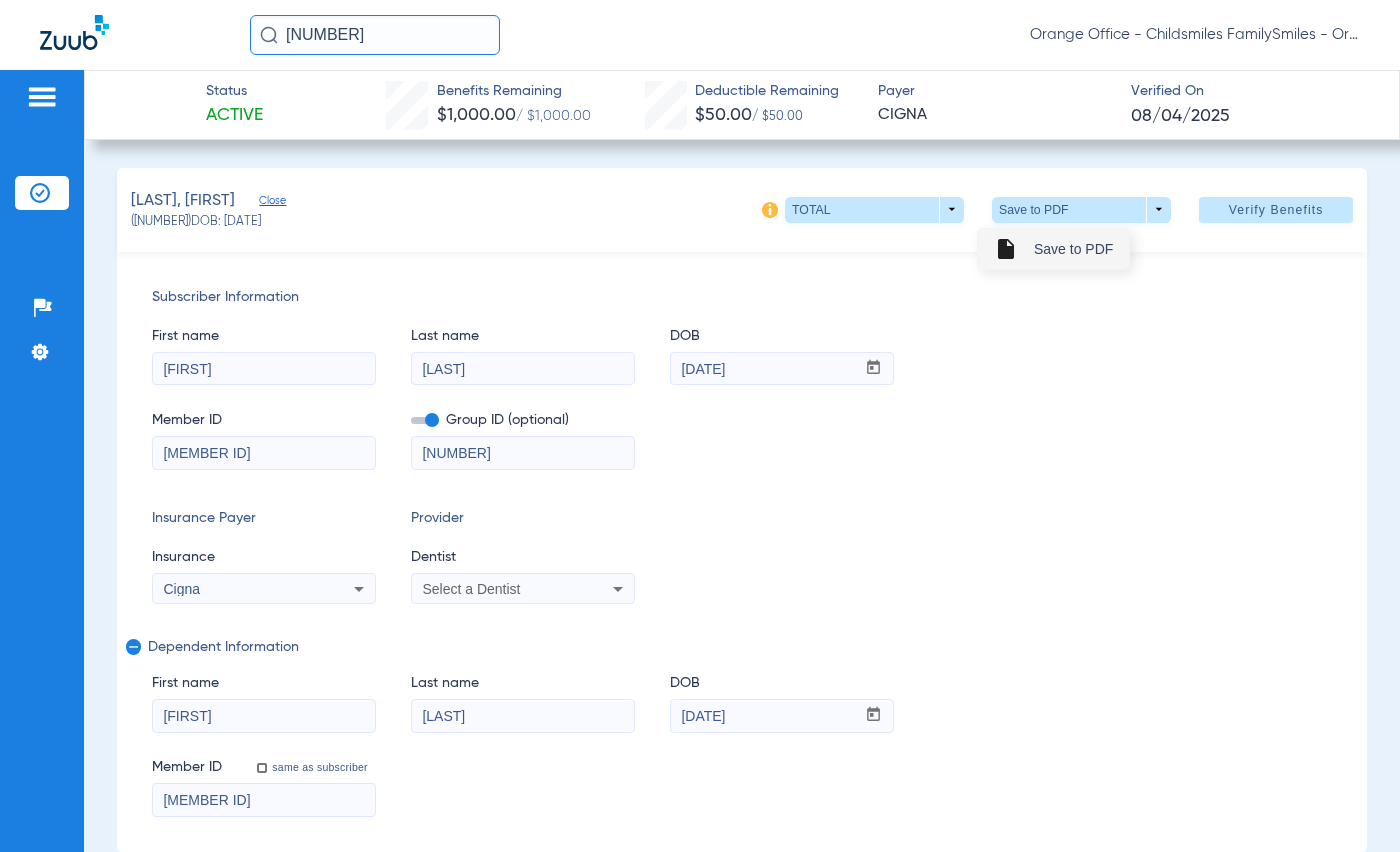 click on "Save to PDF" at bounding box center (1073, 249) 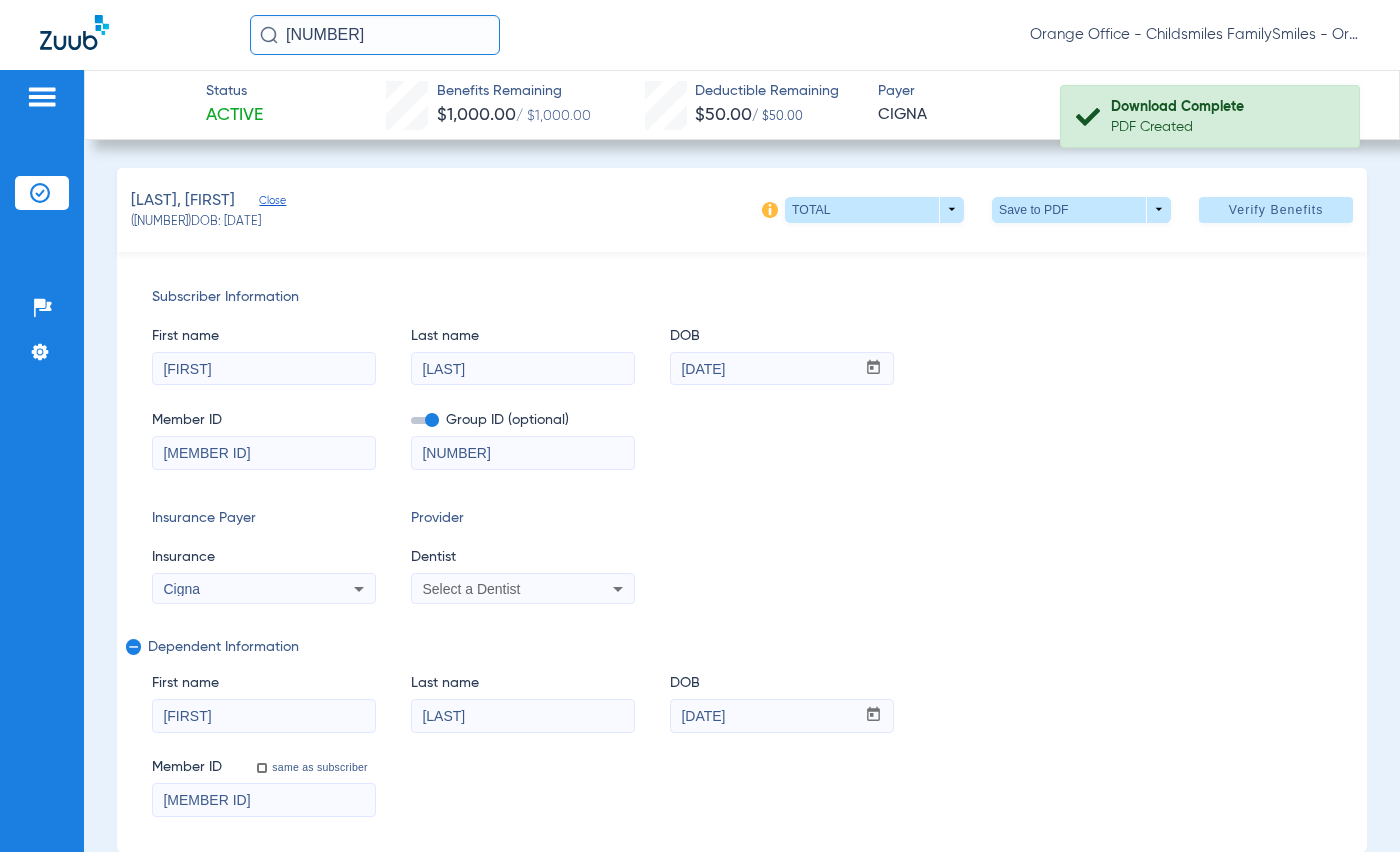 click on "Insurance Payer   Insurance
Cigna  Provider   Dentist
Select a Dentist" 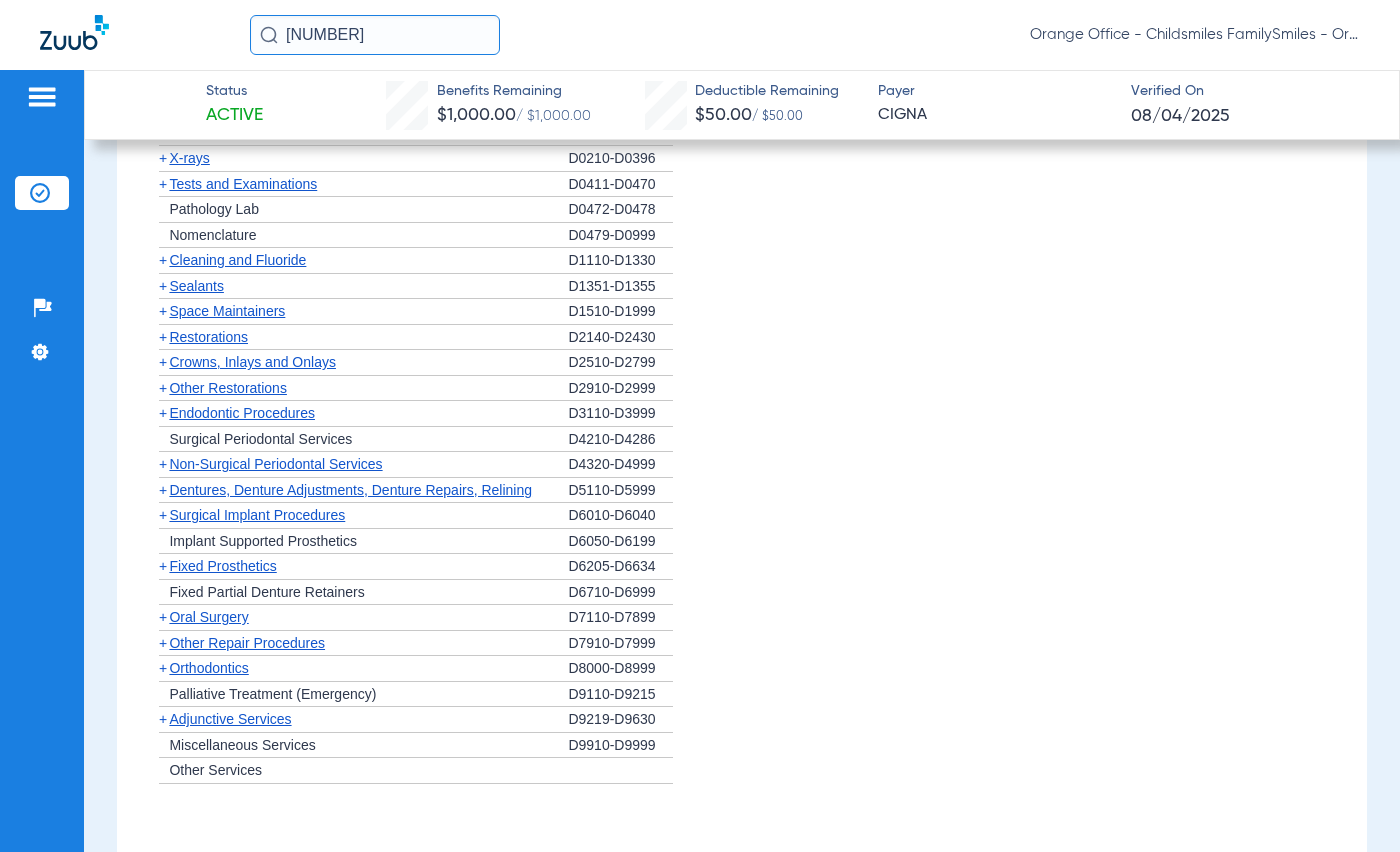 scroll, scrollTop: 1800, scrollLeft: 0, axis: vertical 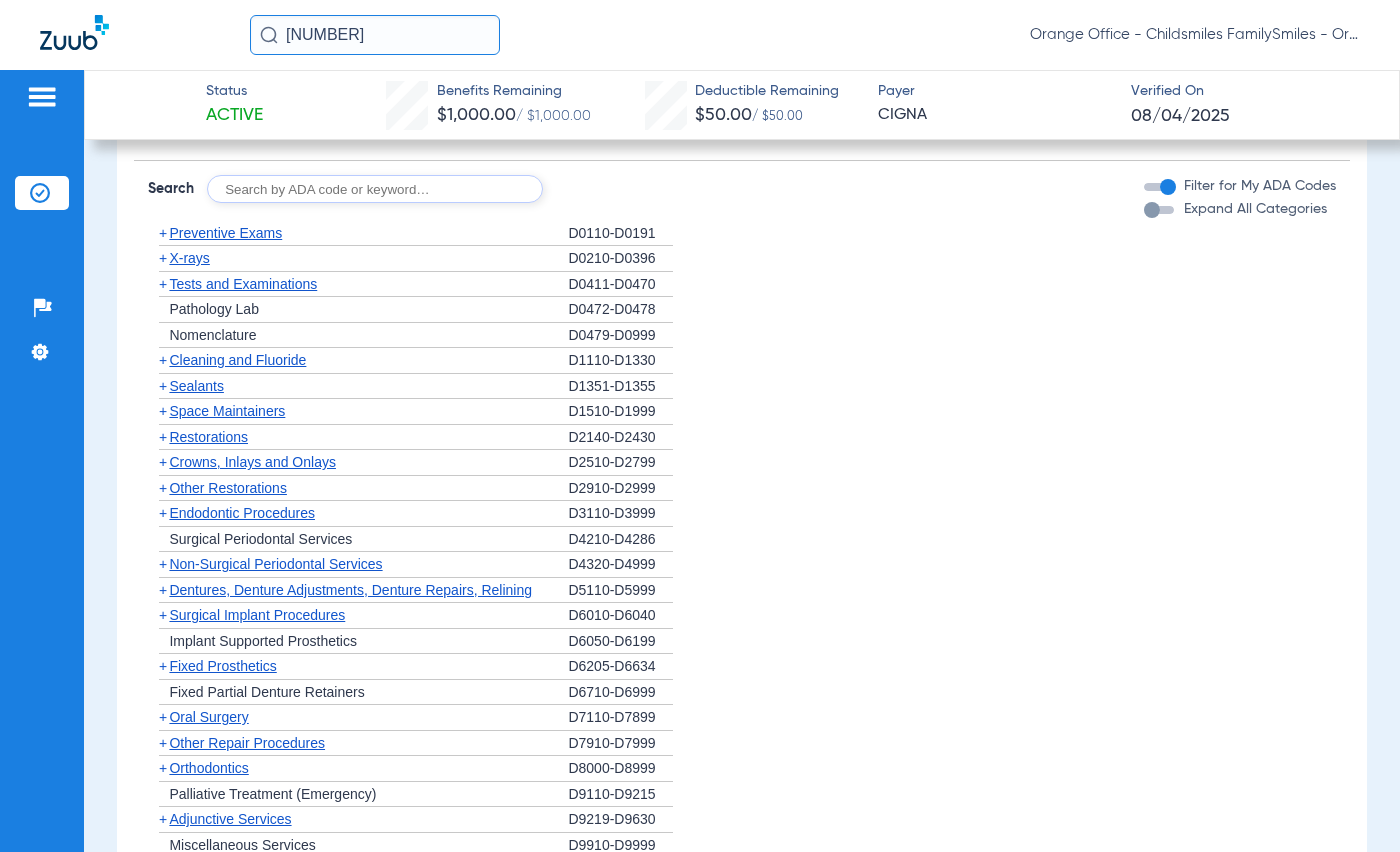 click on "+" 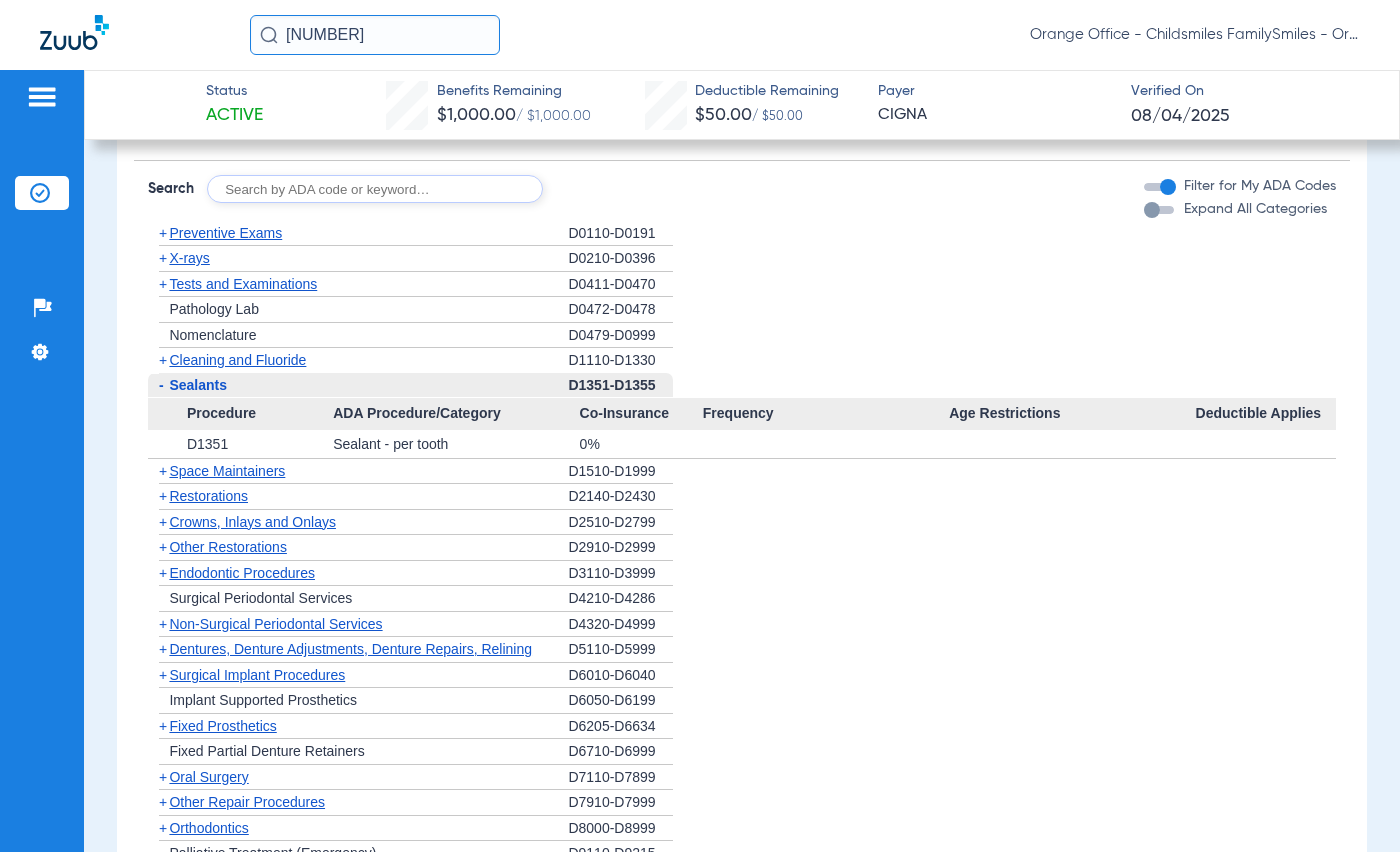 drag, startPoint x: 179, startPoint y: 442, endPoint x: 632, endPoint y: 456, distance: 453.21628 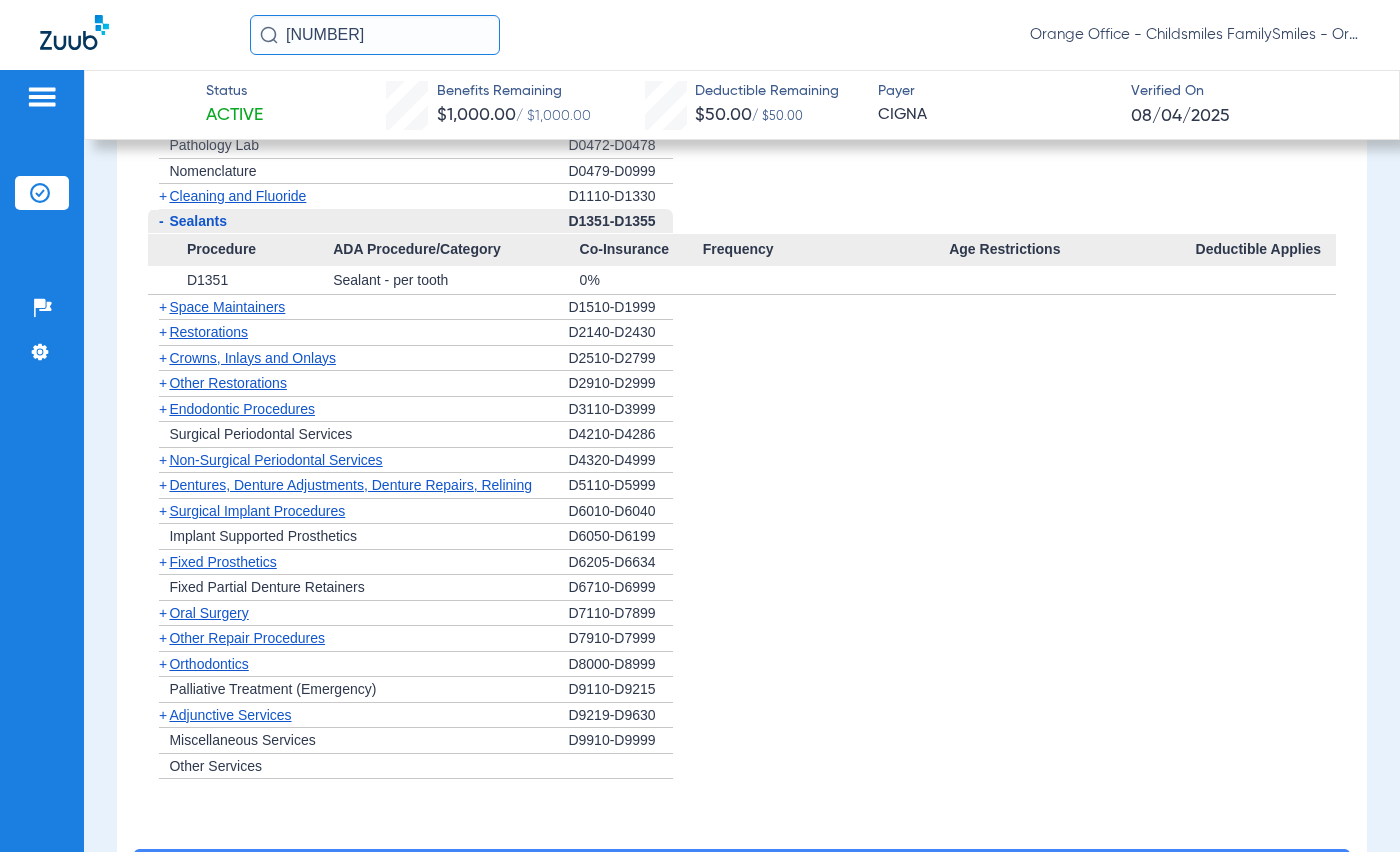 scroll, scrollTop: 2000, scrollLeft: 0, axis: vertical 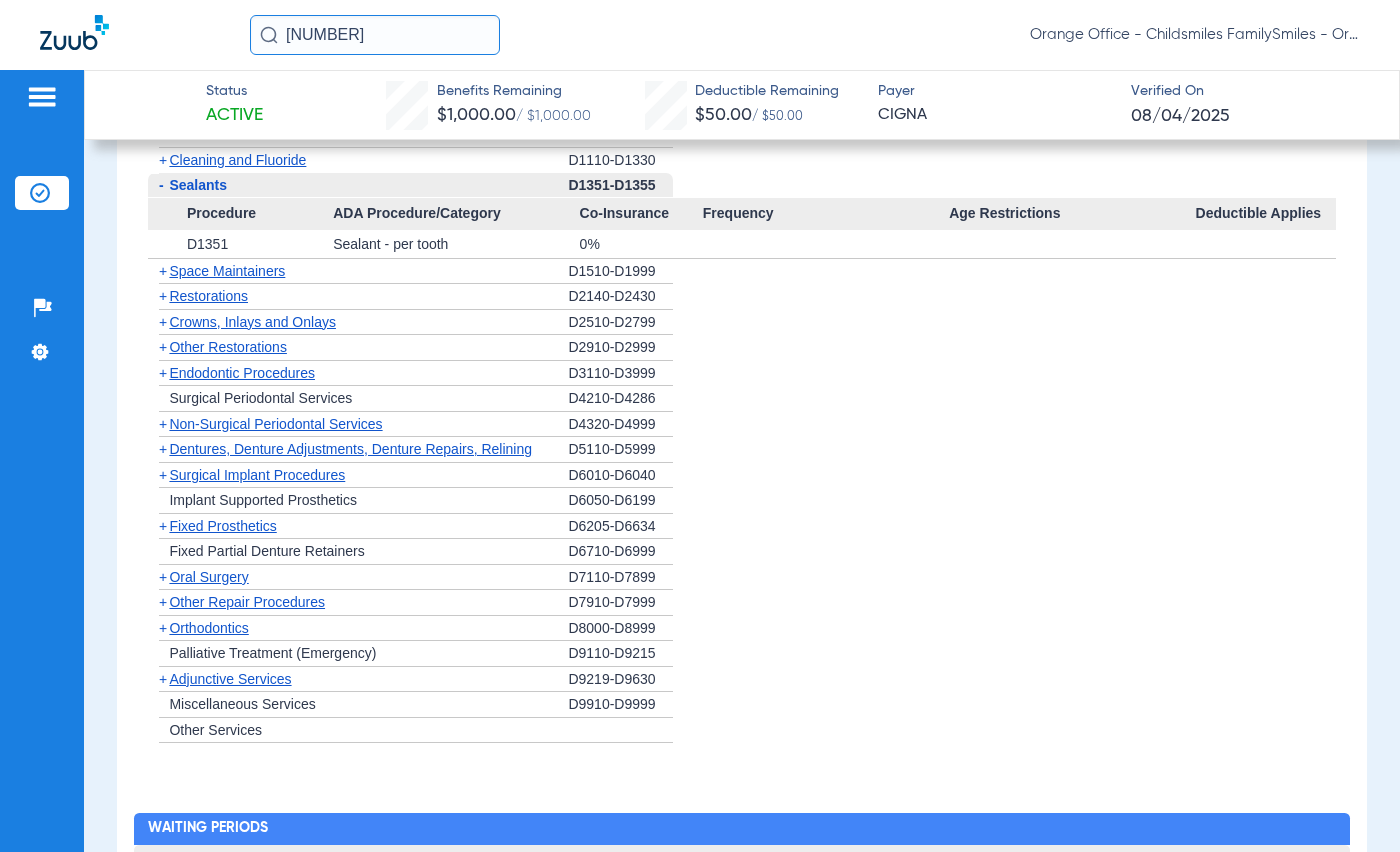 click on "+" 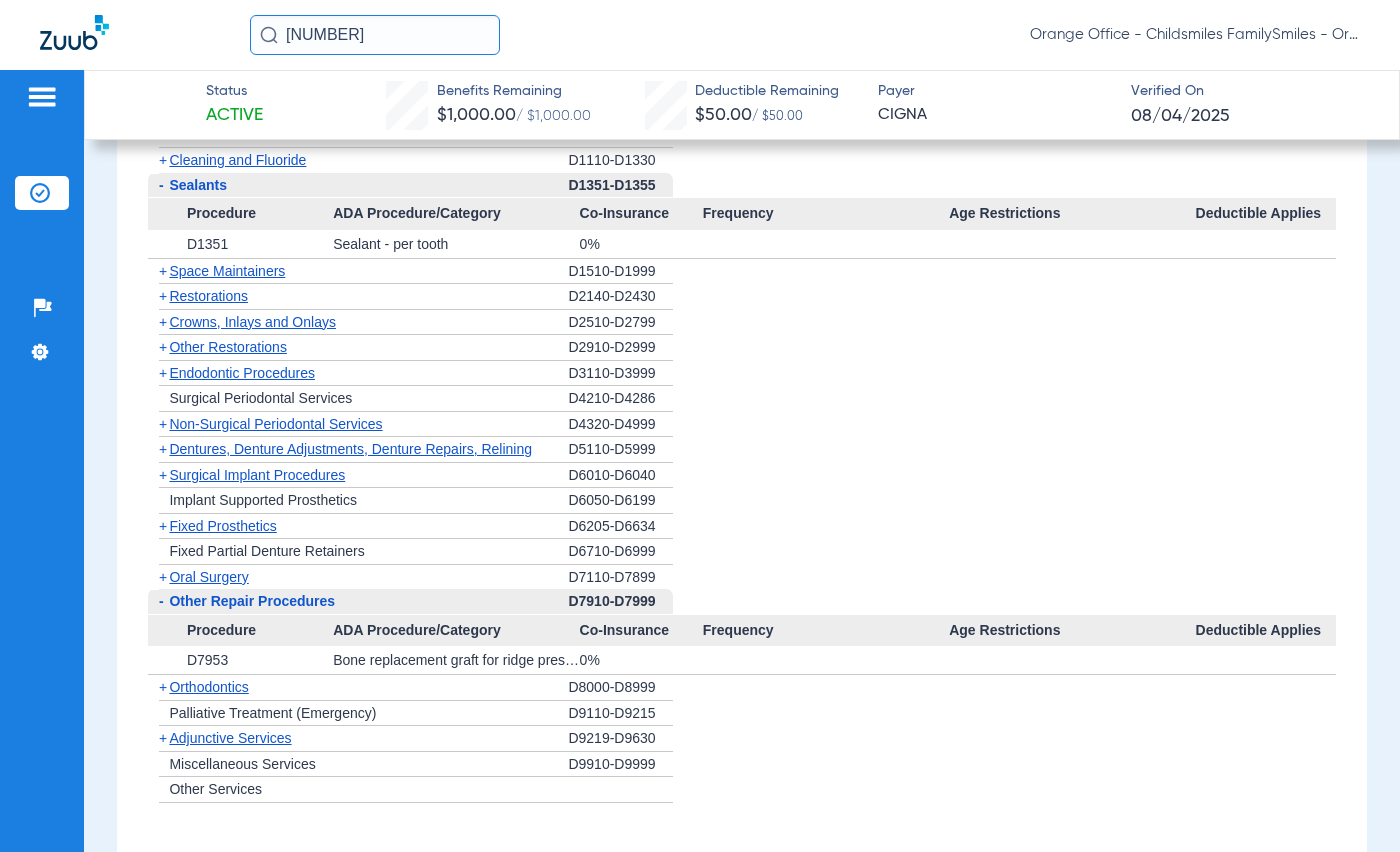 click on "+" 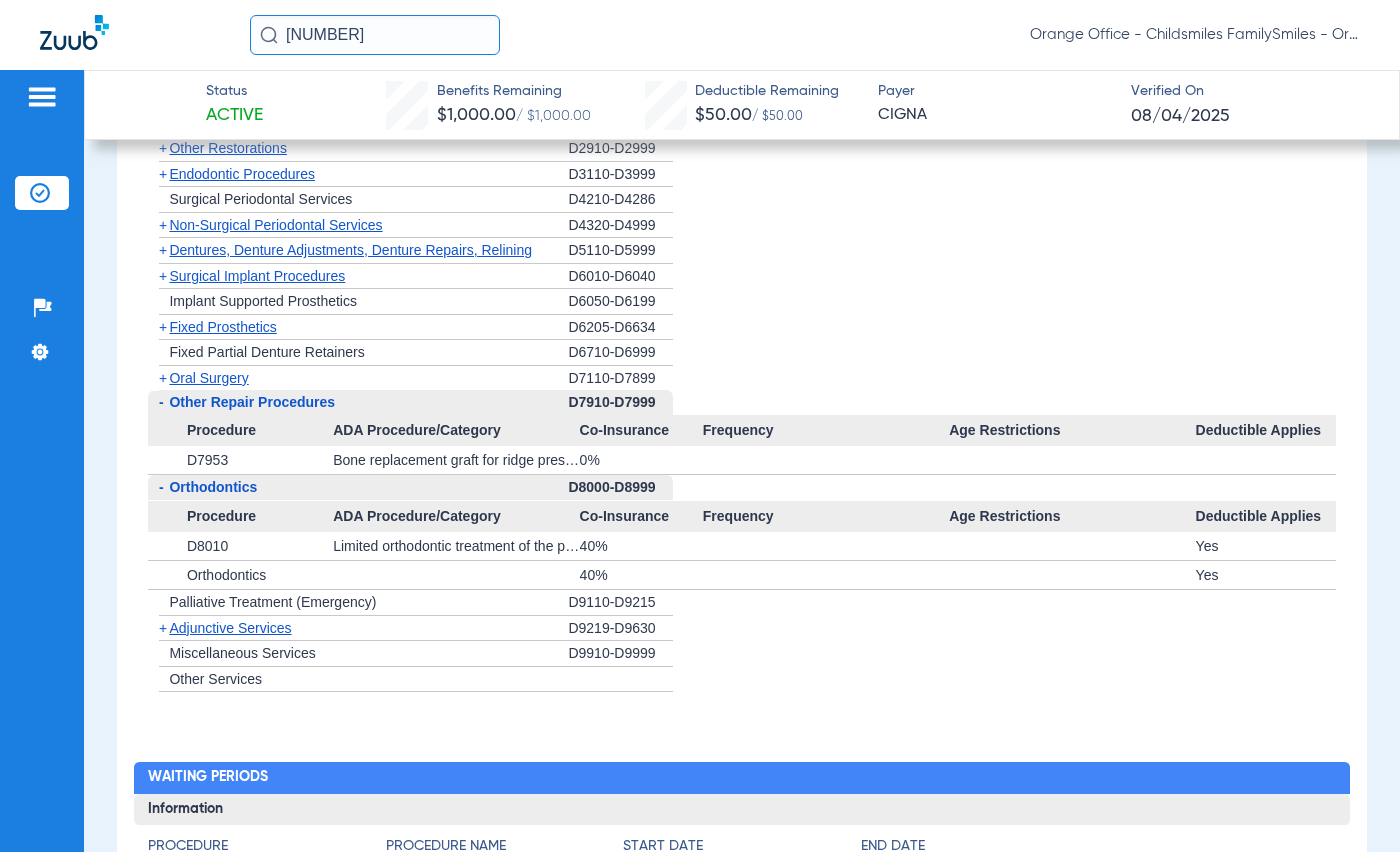 scroll, scrollTop: 2200, scrollLeft: 0, axis: vertical 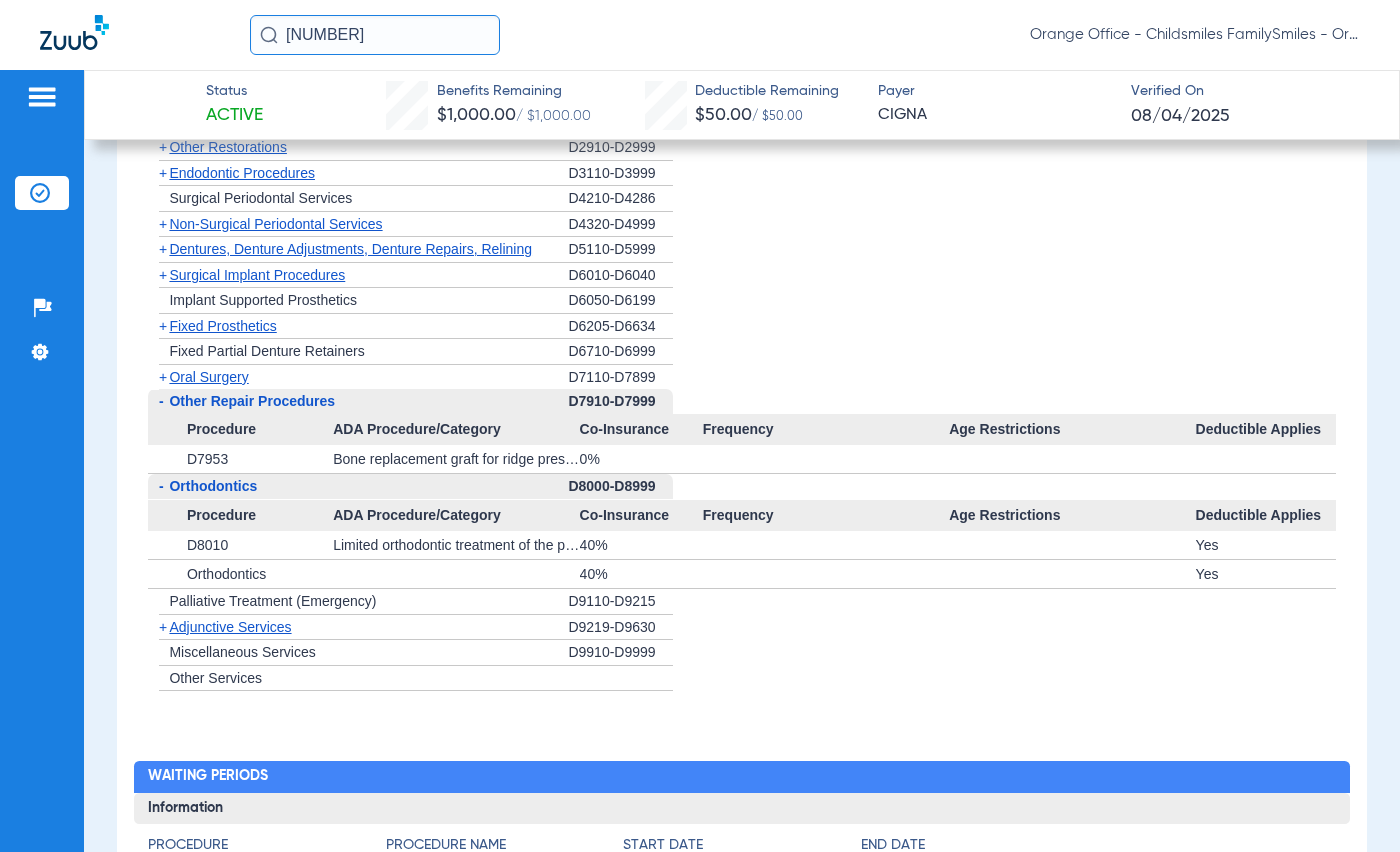 click on "+" 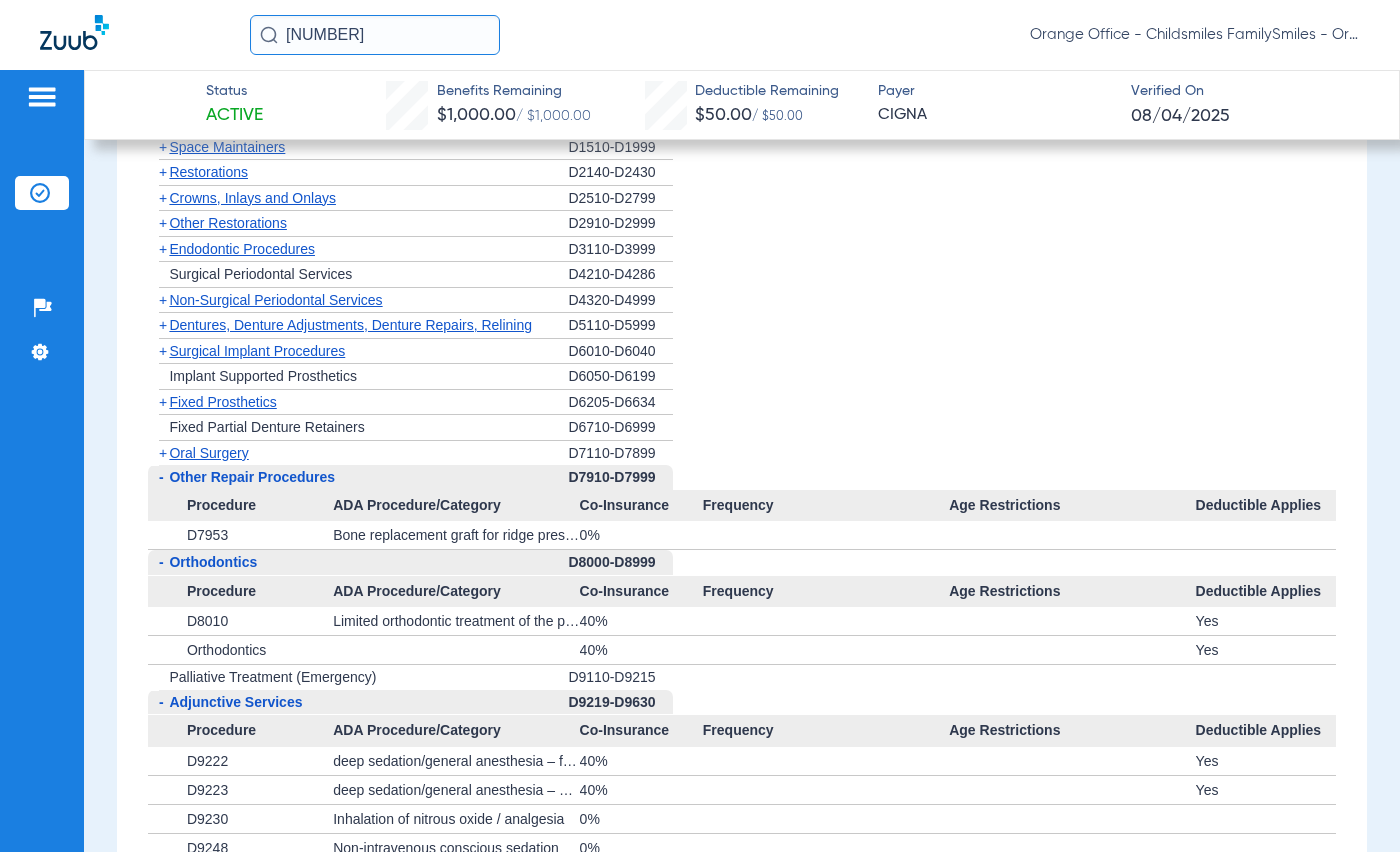 scroll, scrollTop: 2088, scrollLeft: 0, axis: vertical 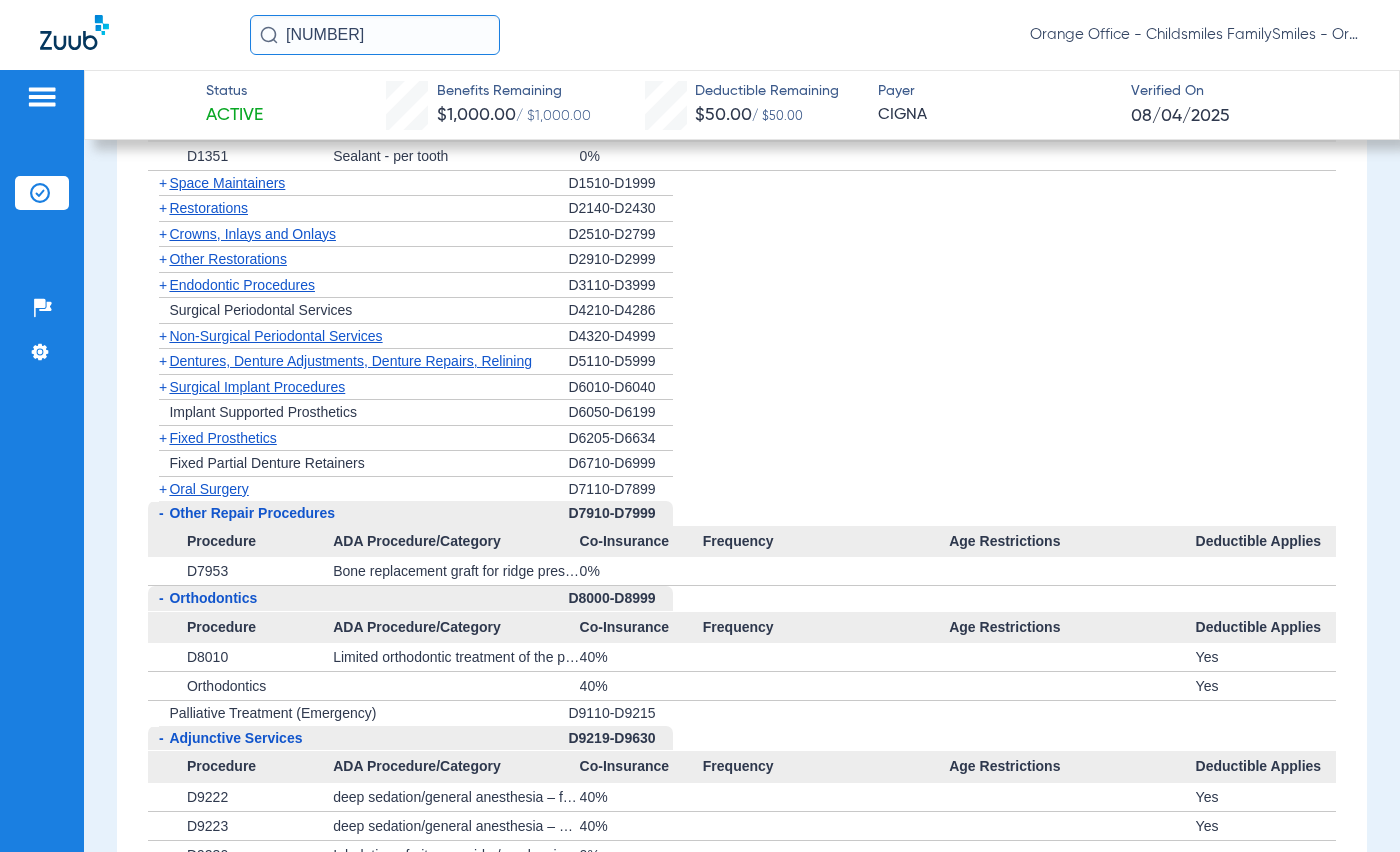 click on "Surgical Implant Procedures" 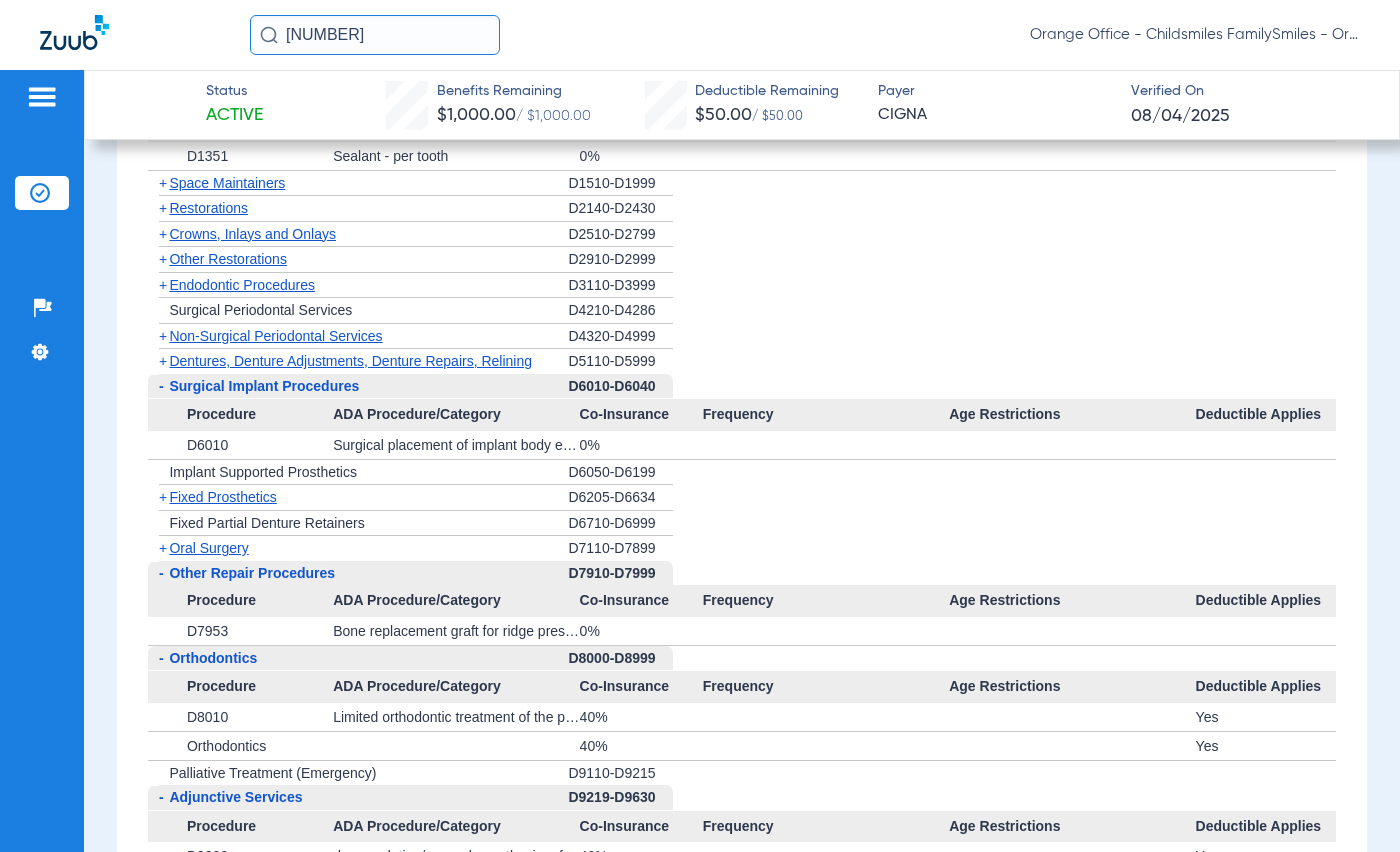 click on "+" 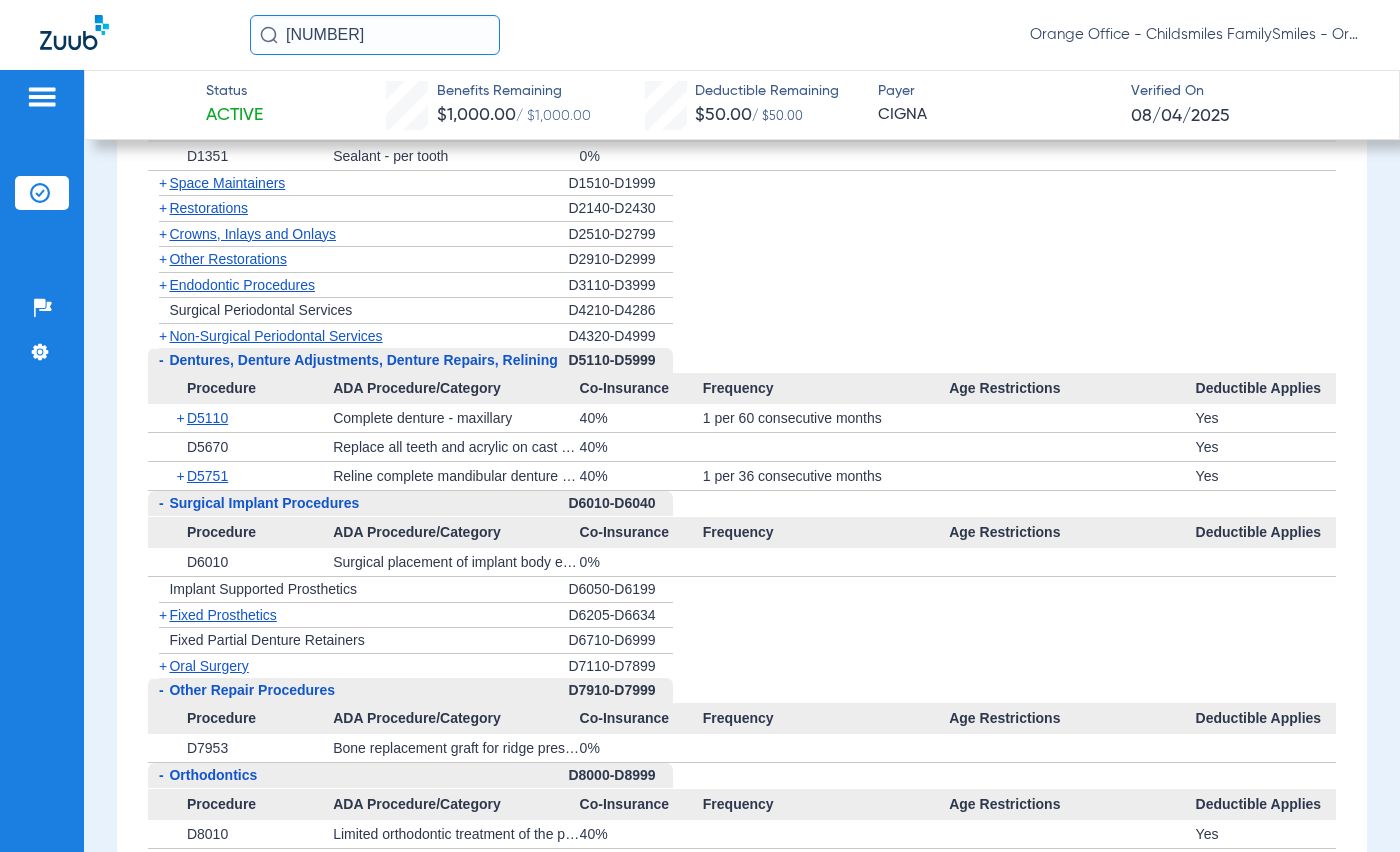 click on "+   Non-Surgical Periodontal Services" 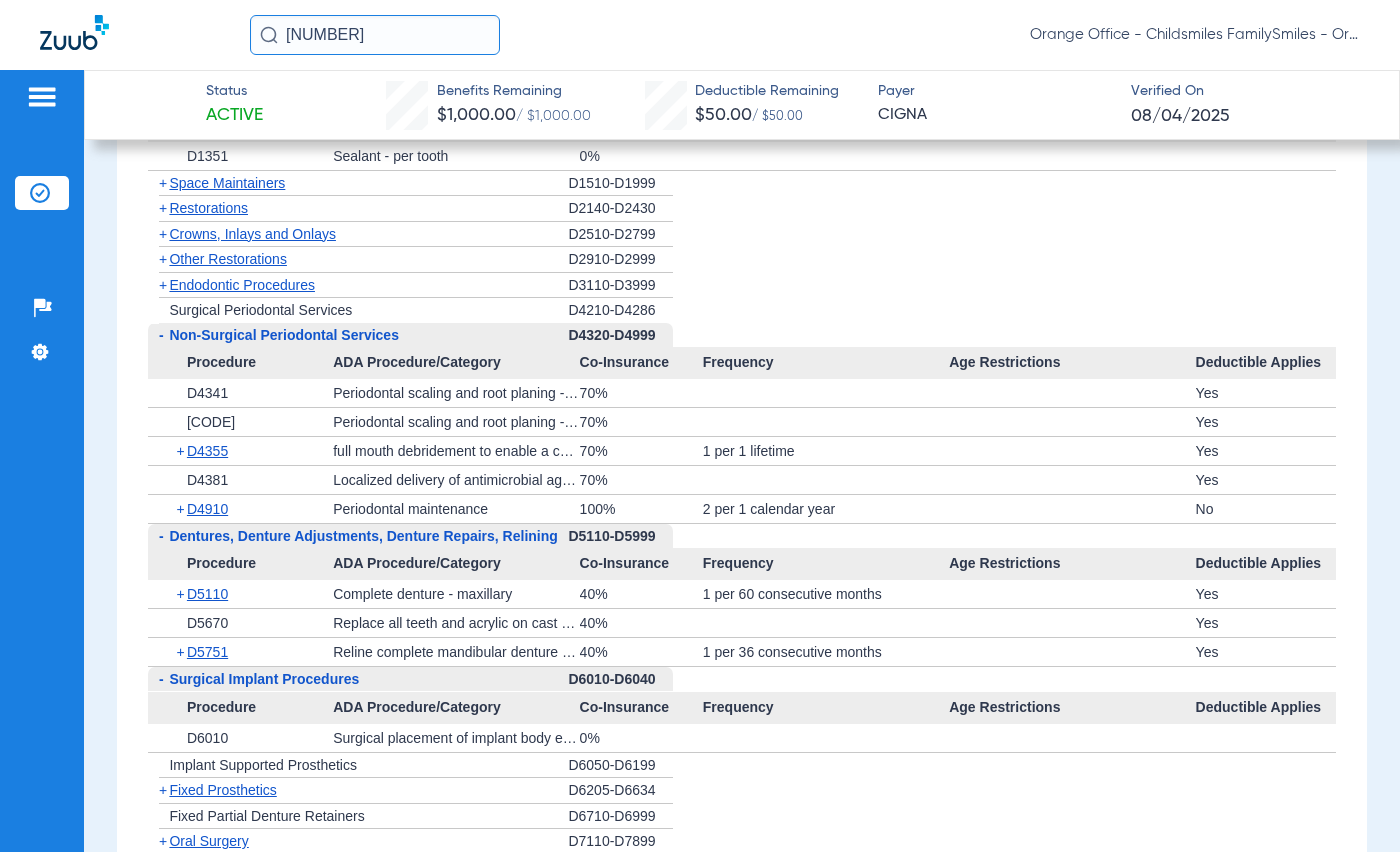 click on "+" 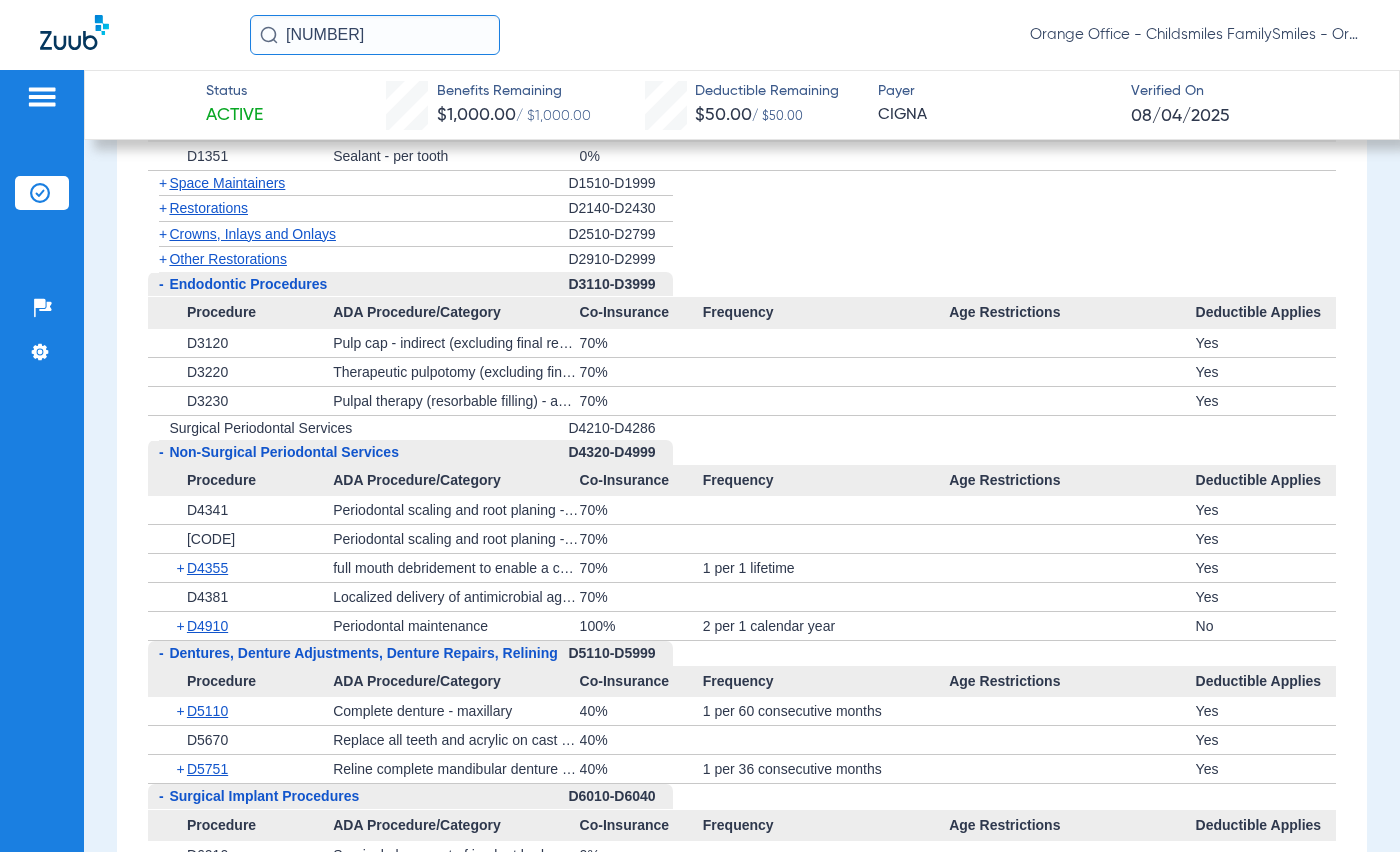 click on "+" 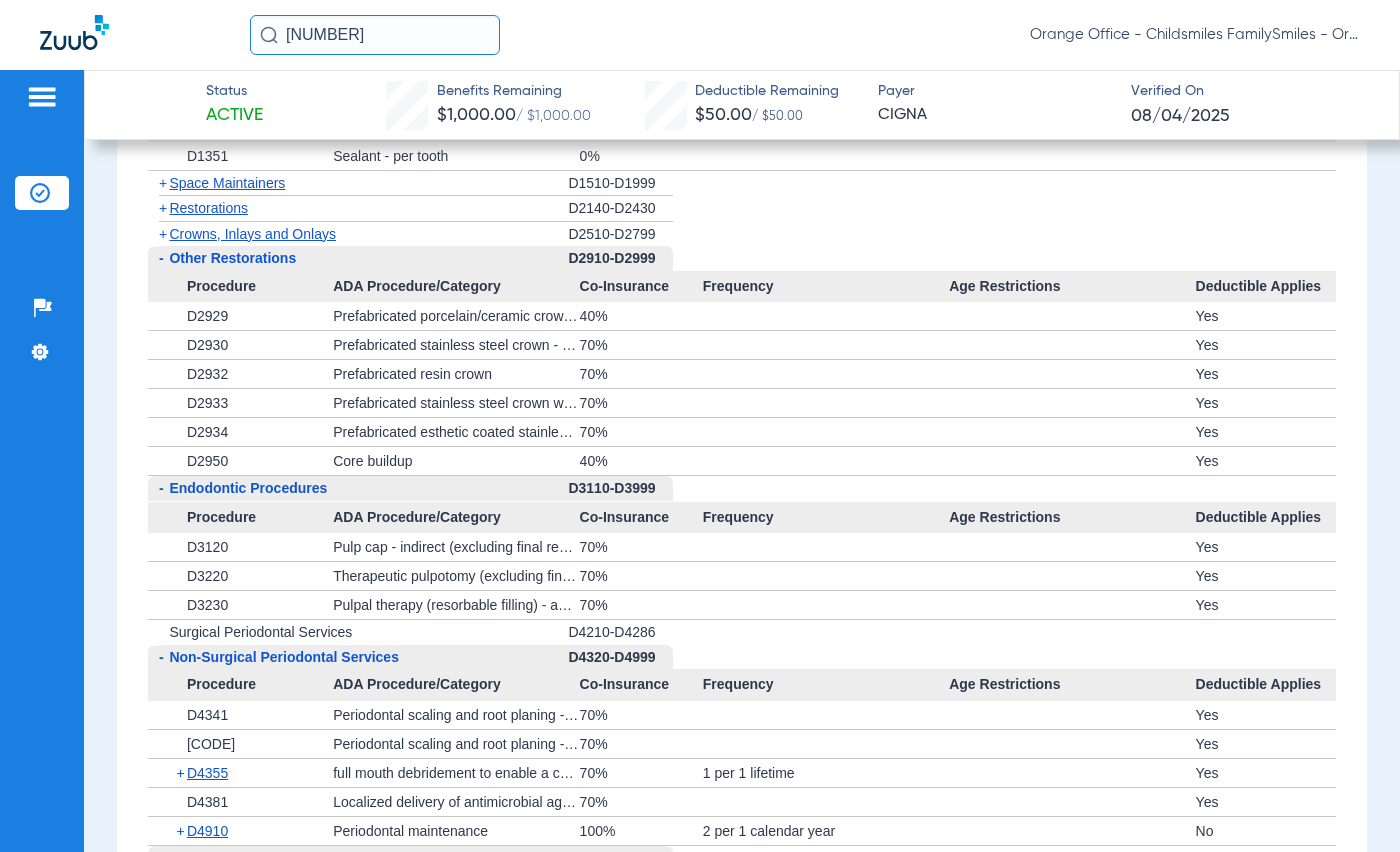 click on "+" 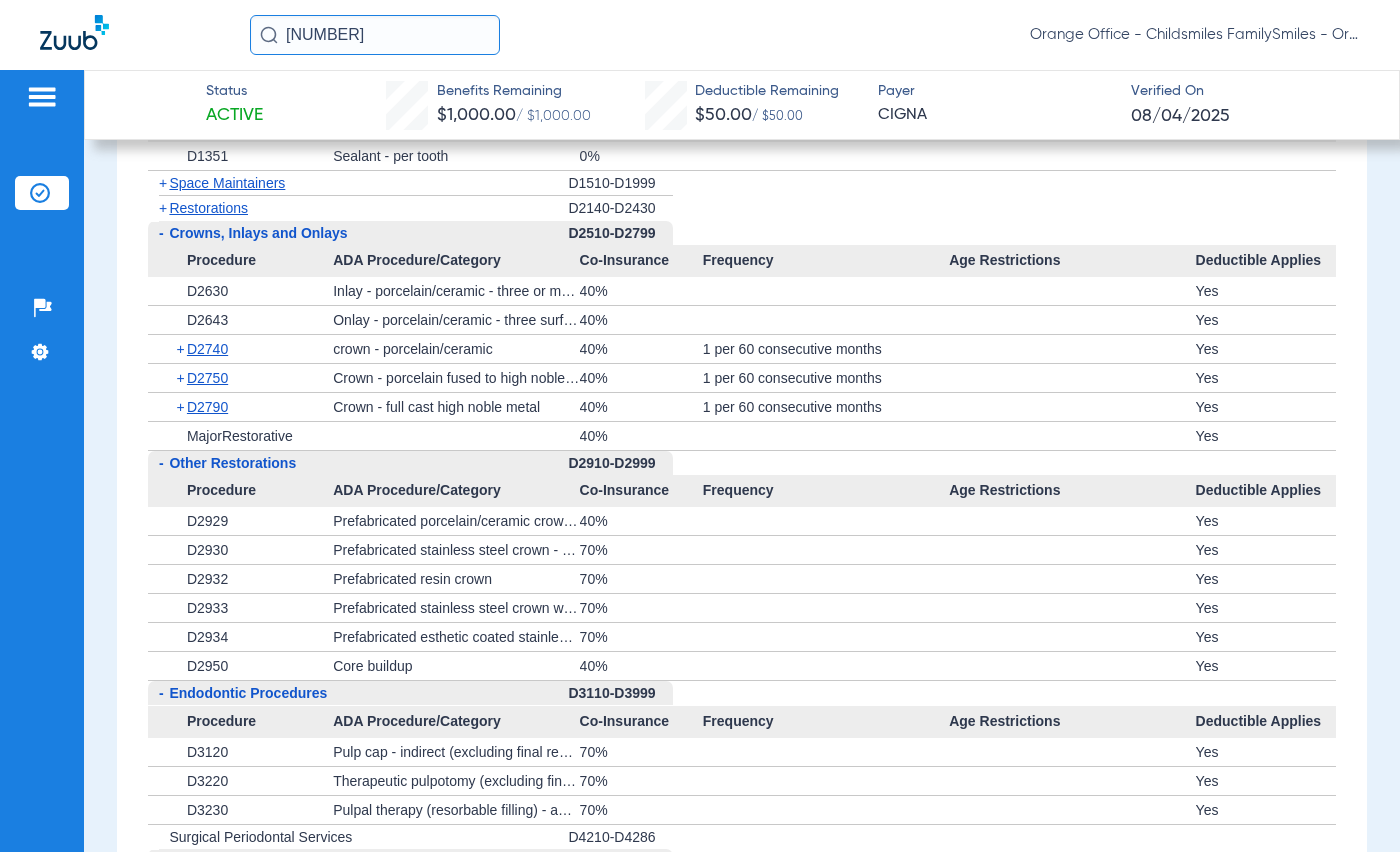 click on "+" 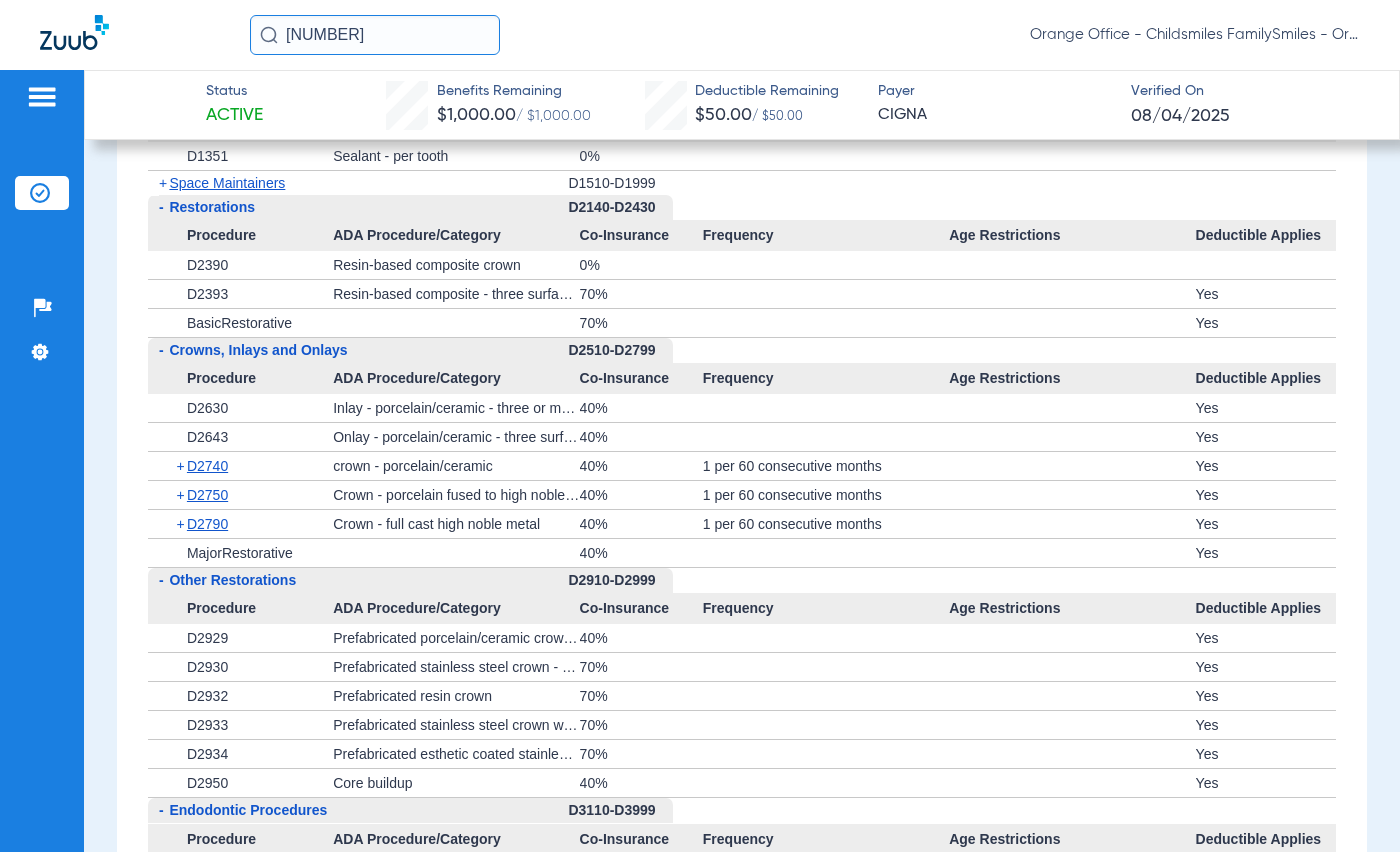 click on "+   Space Maintainers" 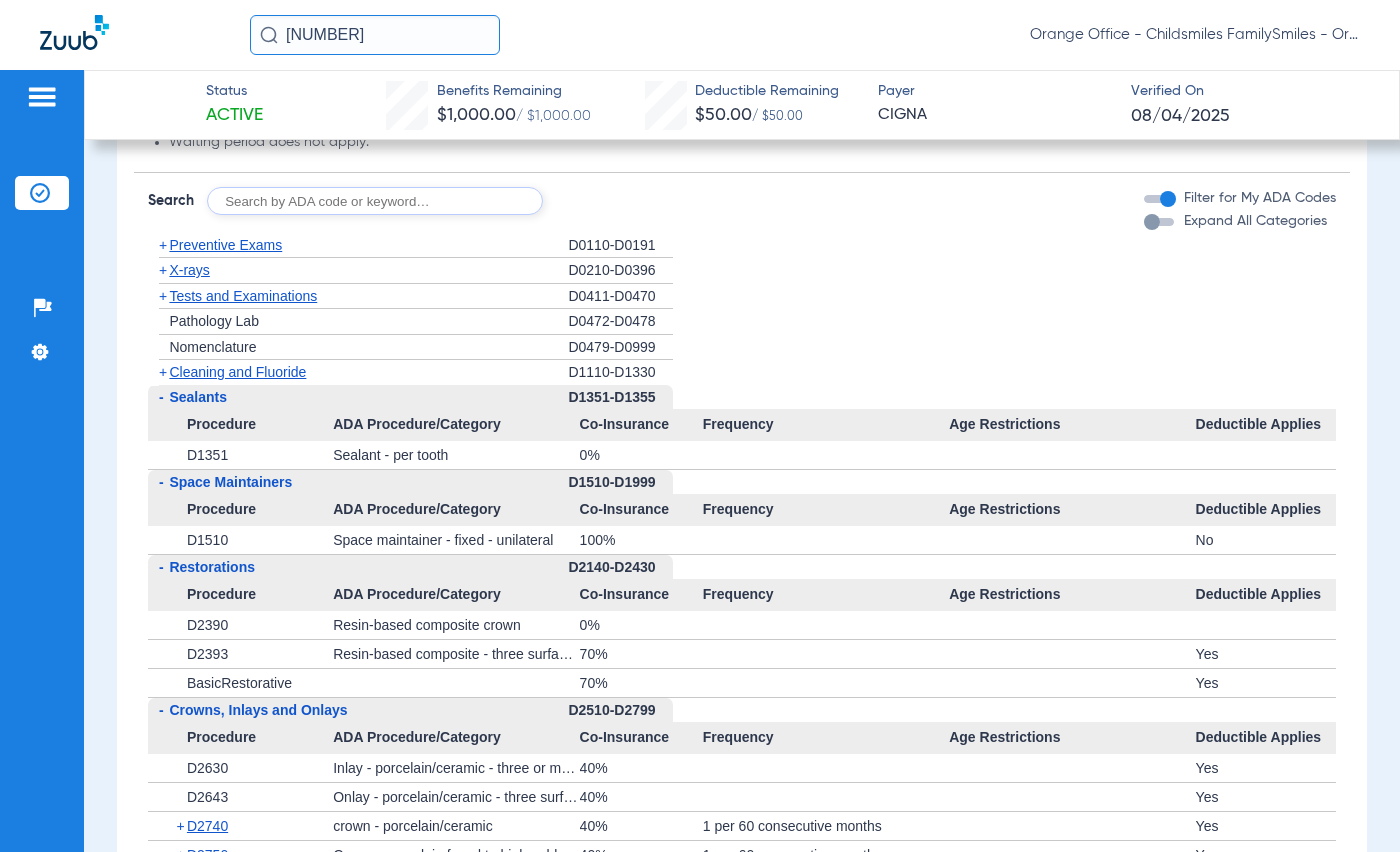 scroll, scrollTop: 1688, scrollLeft: 0, axis: vertical 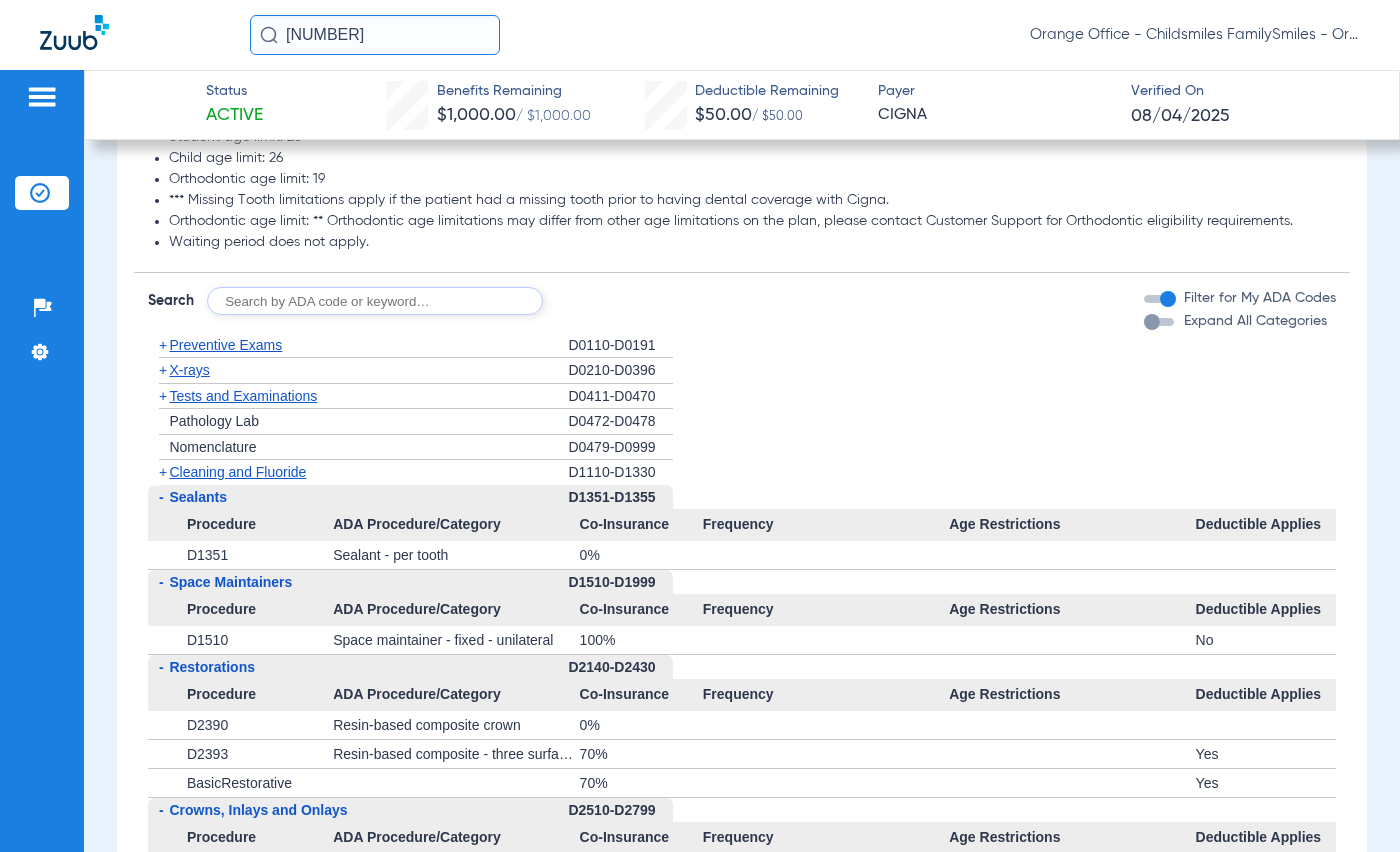 click 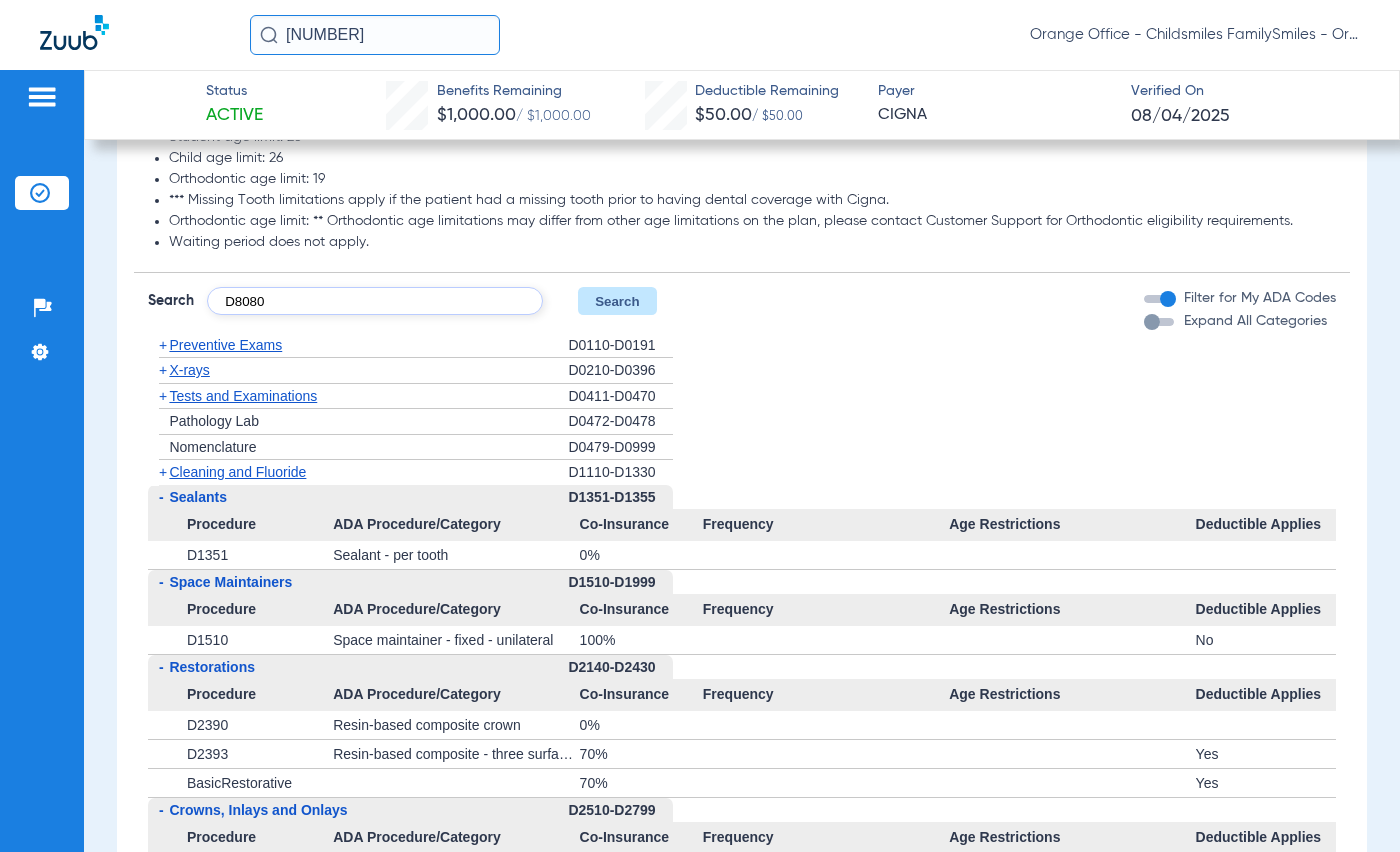 type on "D8080" 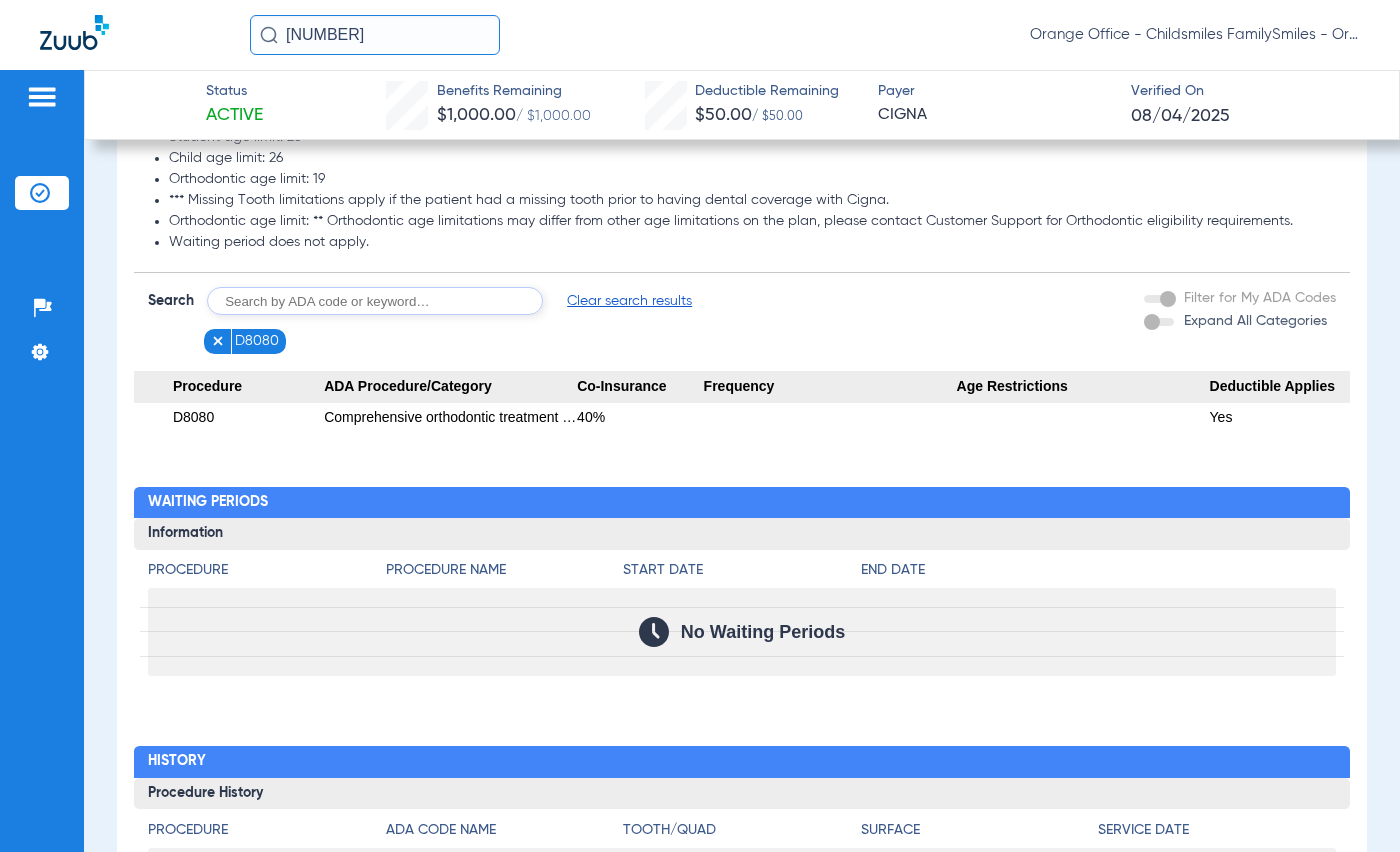 drag, startPoint x: 168, startPoint y: 407, endPoint x: 1238, endPoint y: 434, distance: 1070.3406 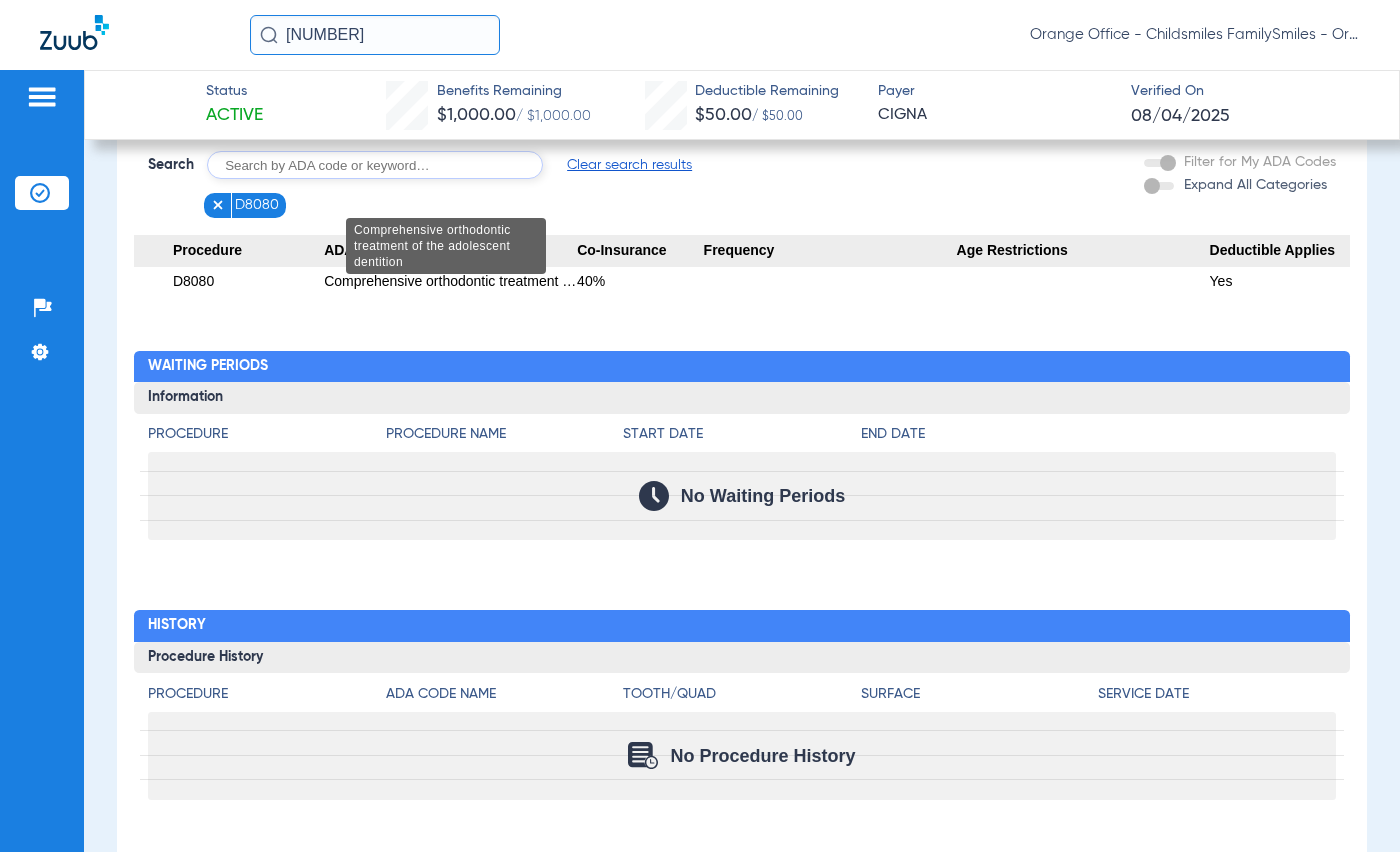 scroll, scrollTop: 1726, scrollLeft: 0, axis: vertical 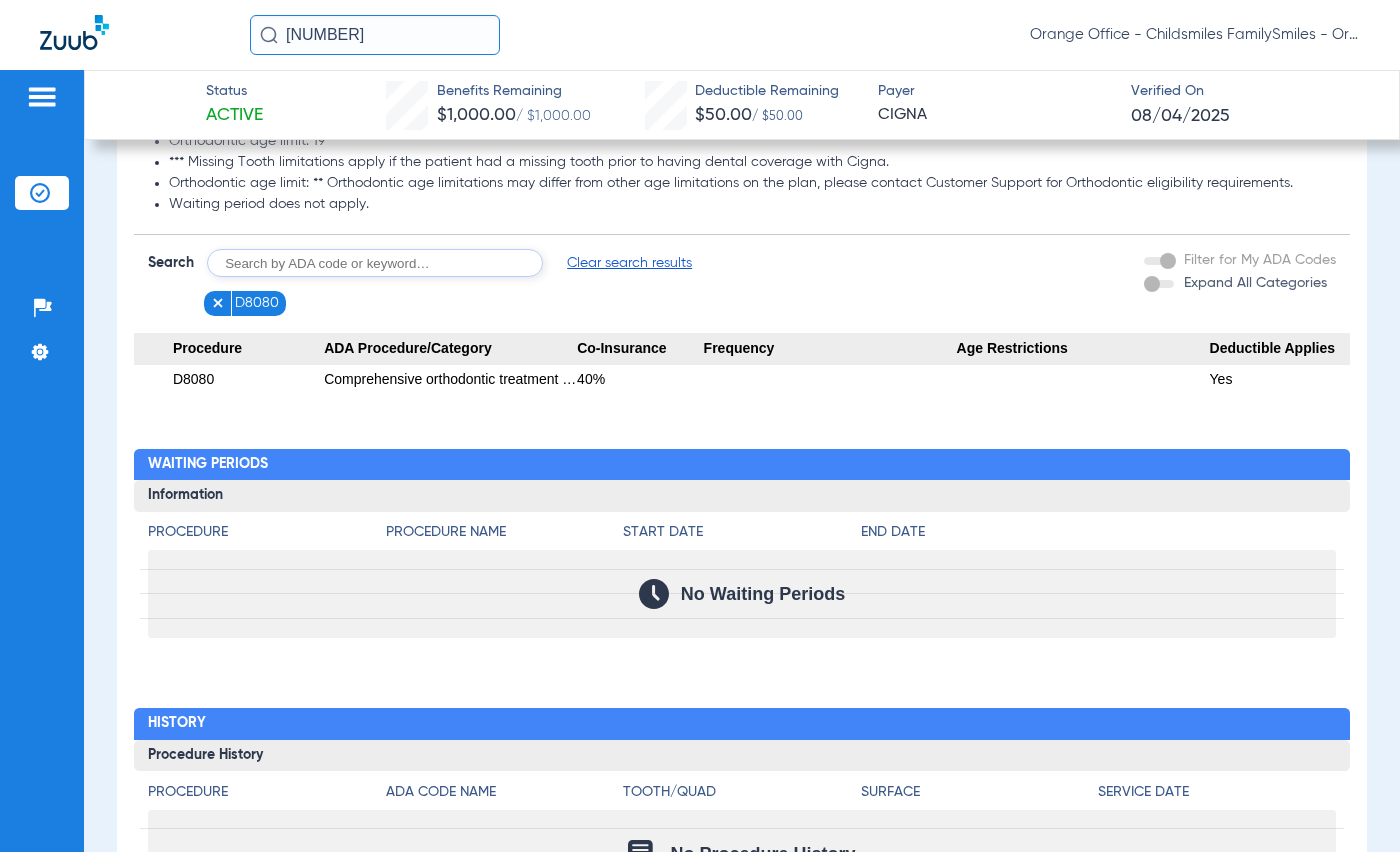 click 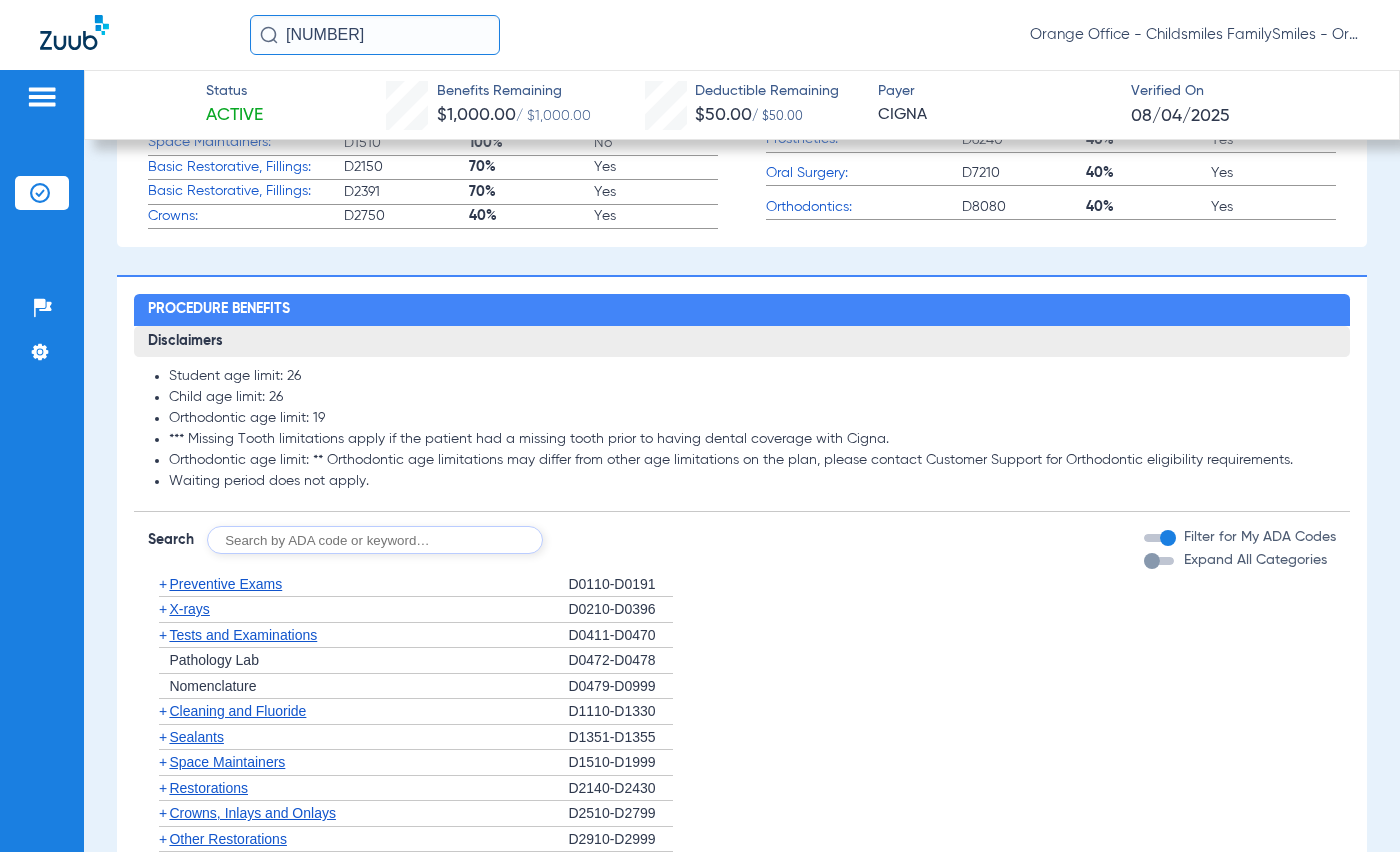 scroll, scrollTop: 1600, scrollLeft: 0, axis: vertical 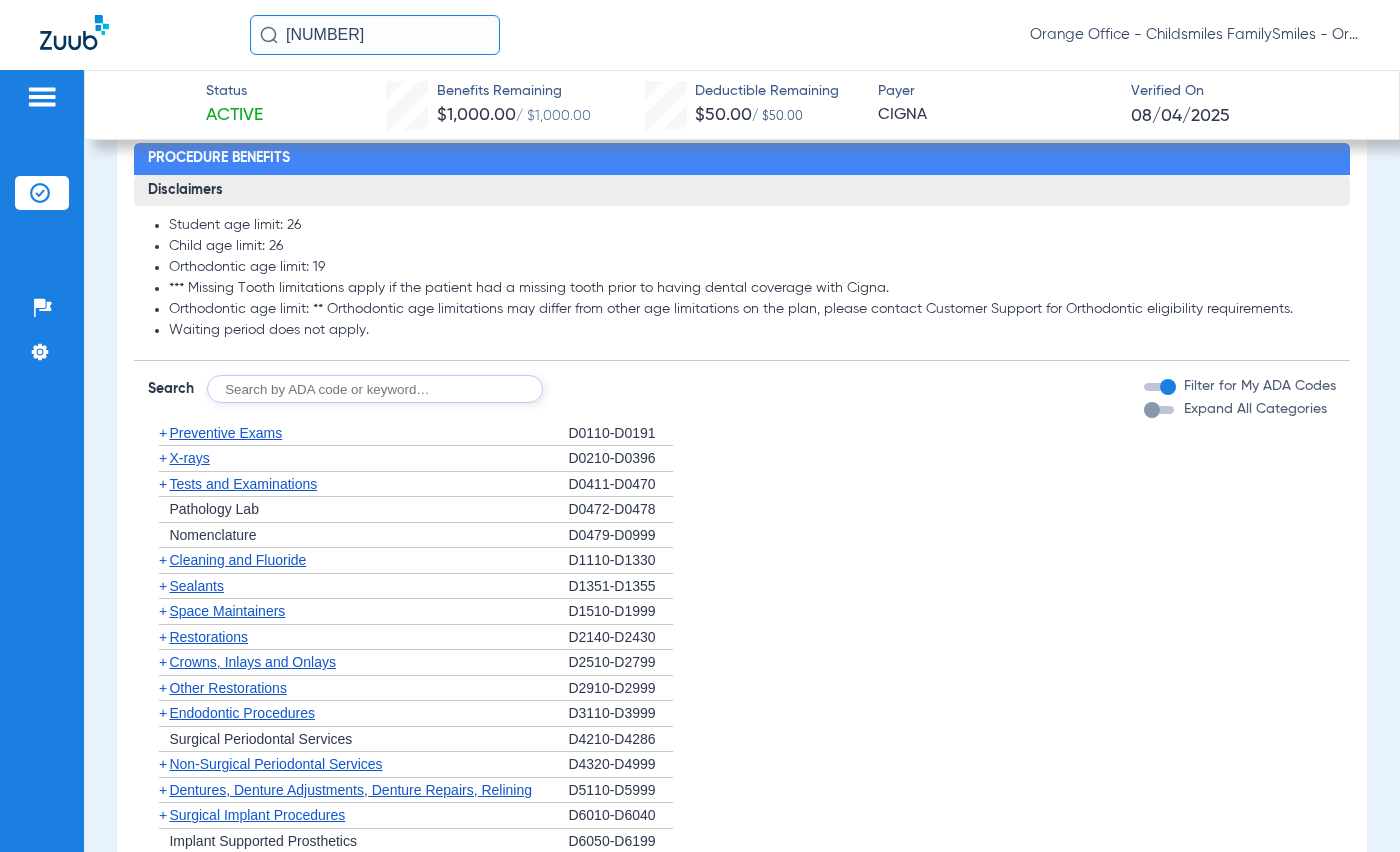 drag, startPoint x: 335, startPoint y: 285, endPoint x: 134, endPoint y: 277, distance: 201.15913 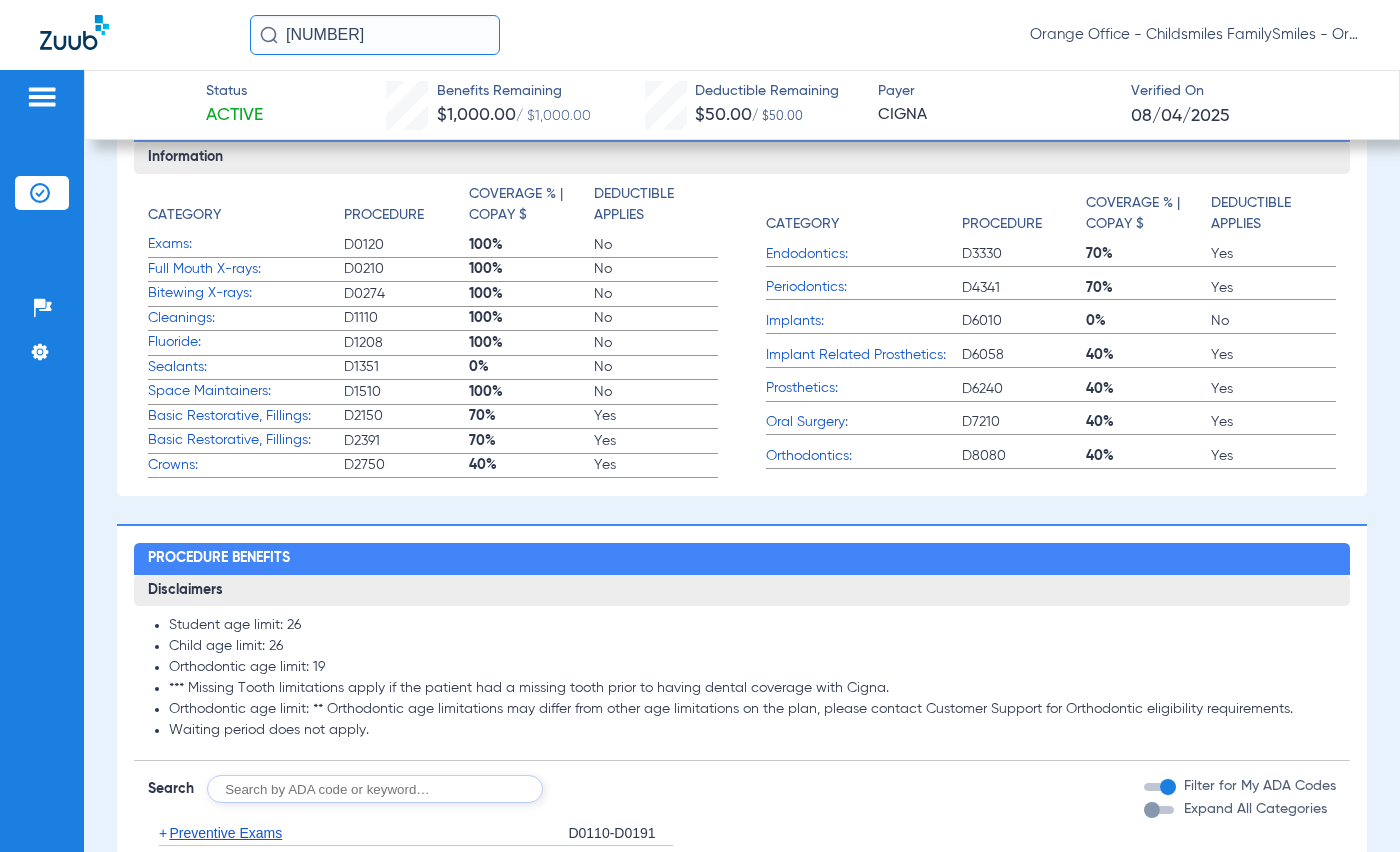 scroll, scrollTop: 1300, scrollLeft: 0, axis: vertical 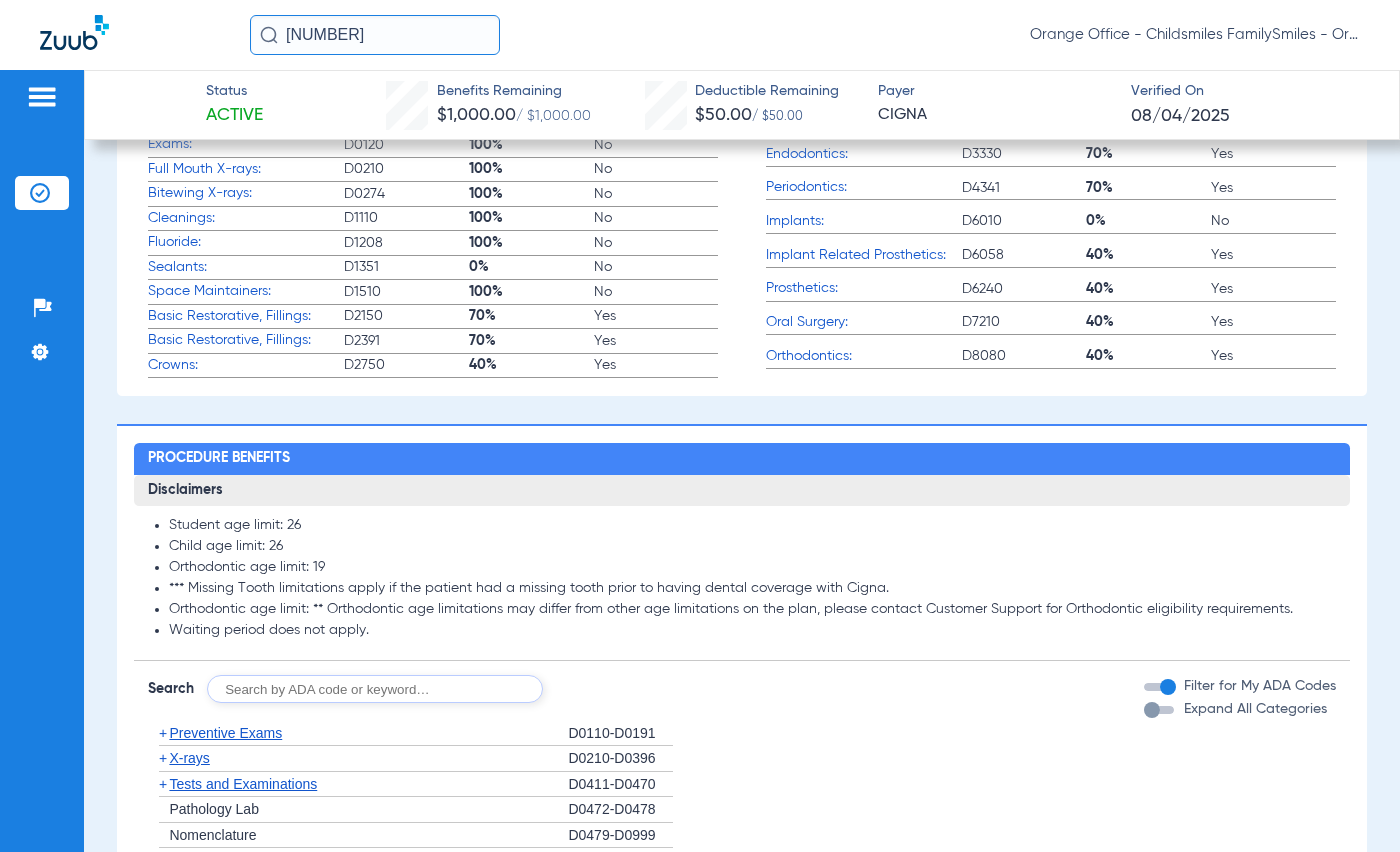 drag, startPoint x: 364, startPoint y: 29, endPoint x: 247, endPoint y: 8, distance: 118.869675 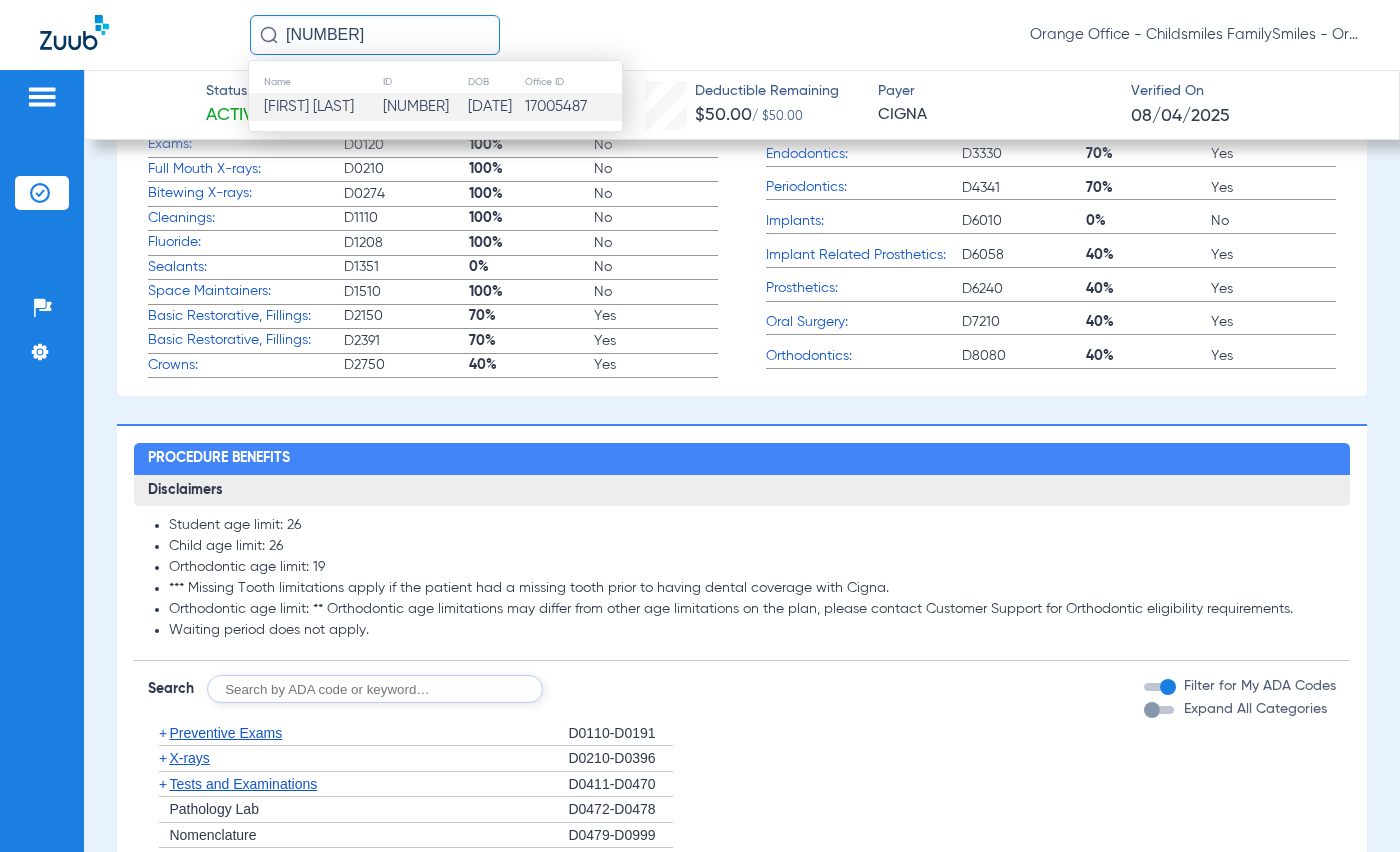 type on "2744062" 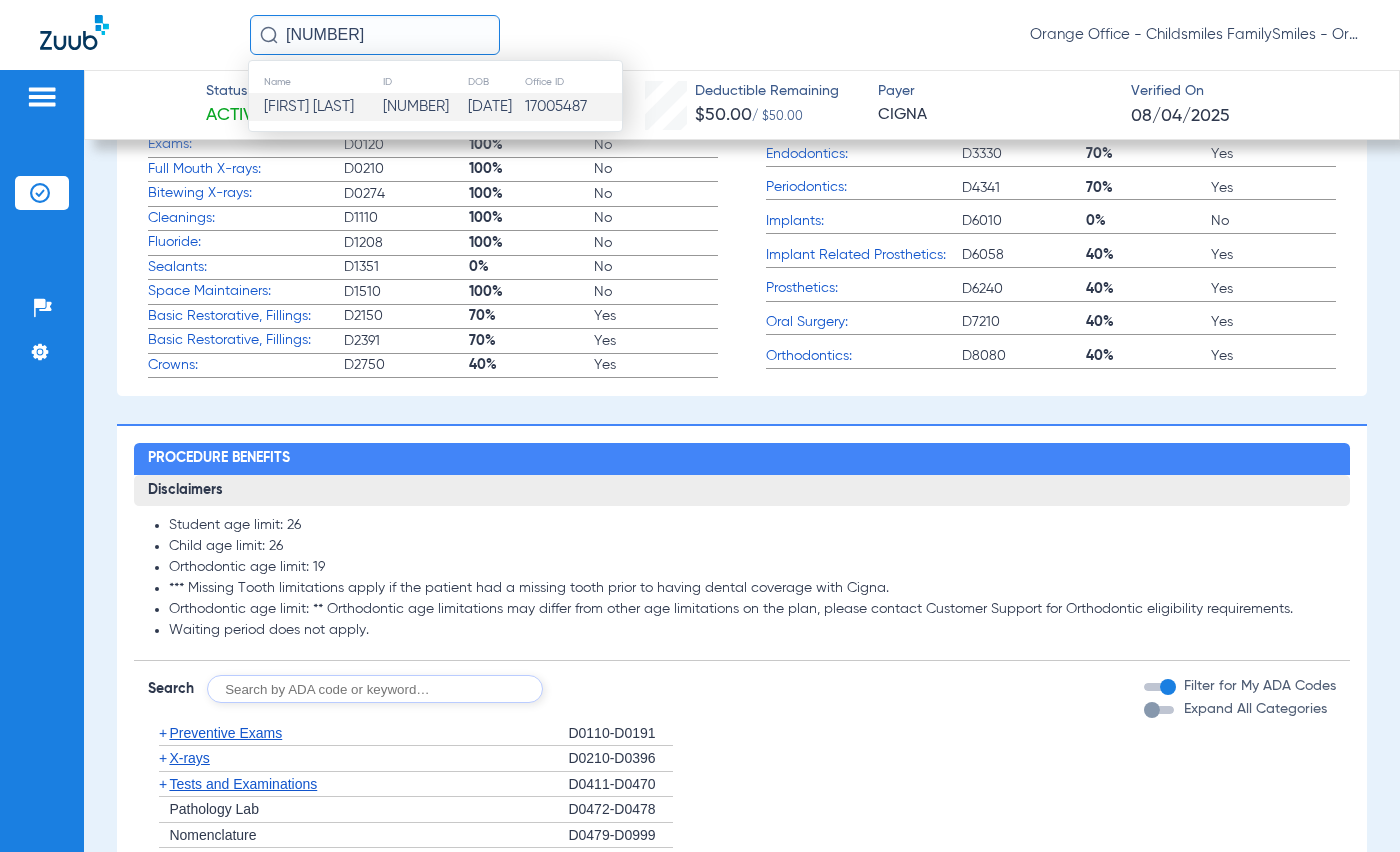 type 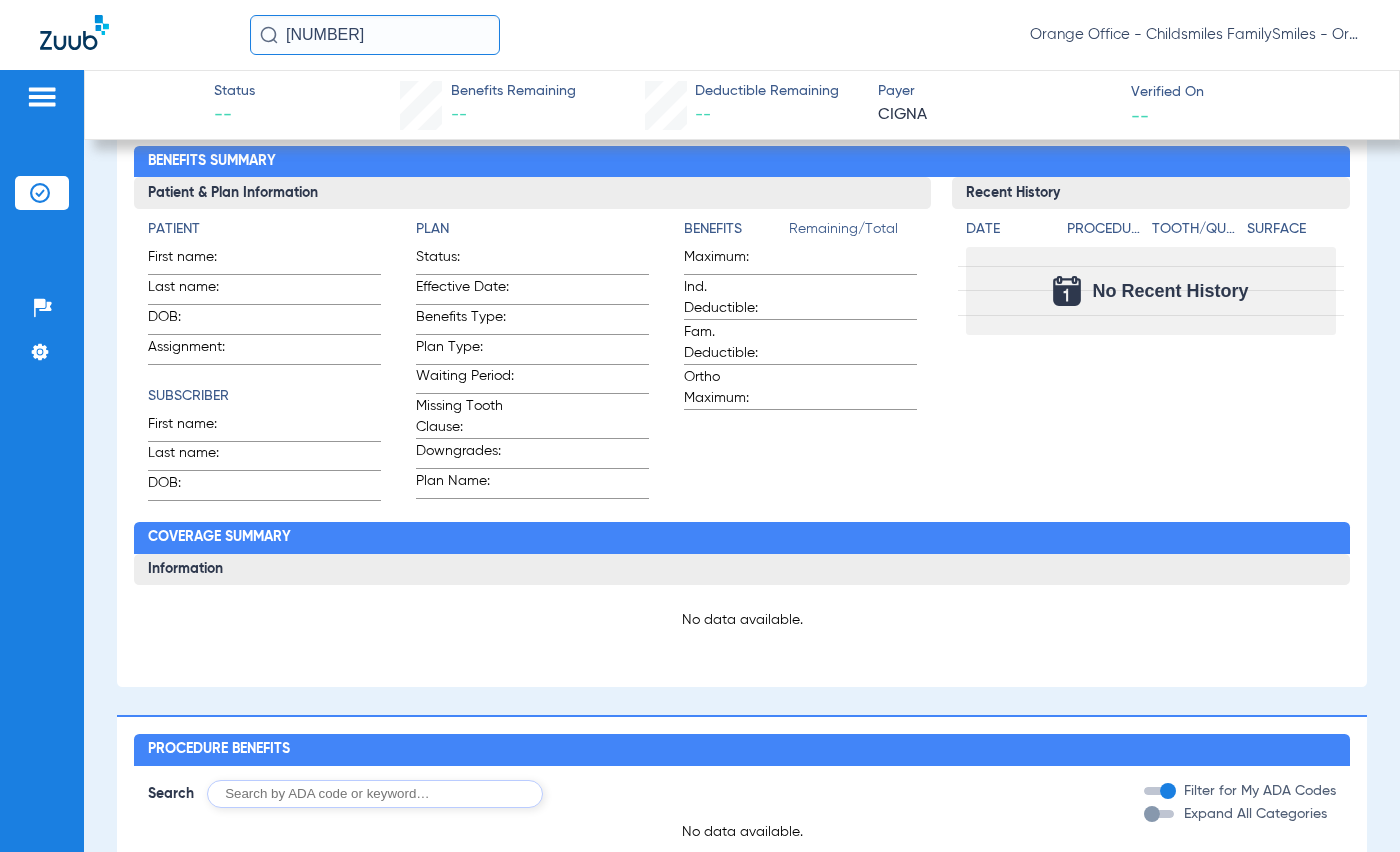 type on "DWAYNE" 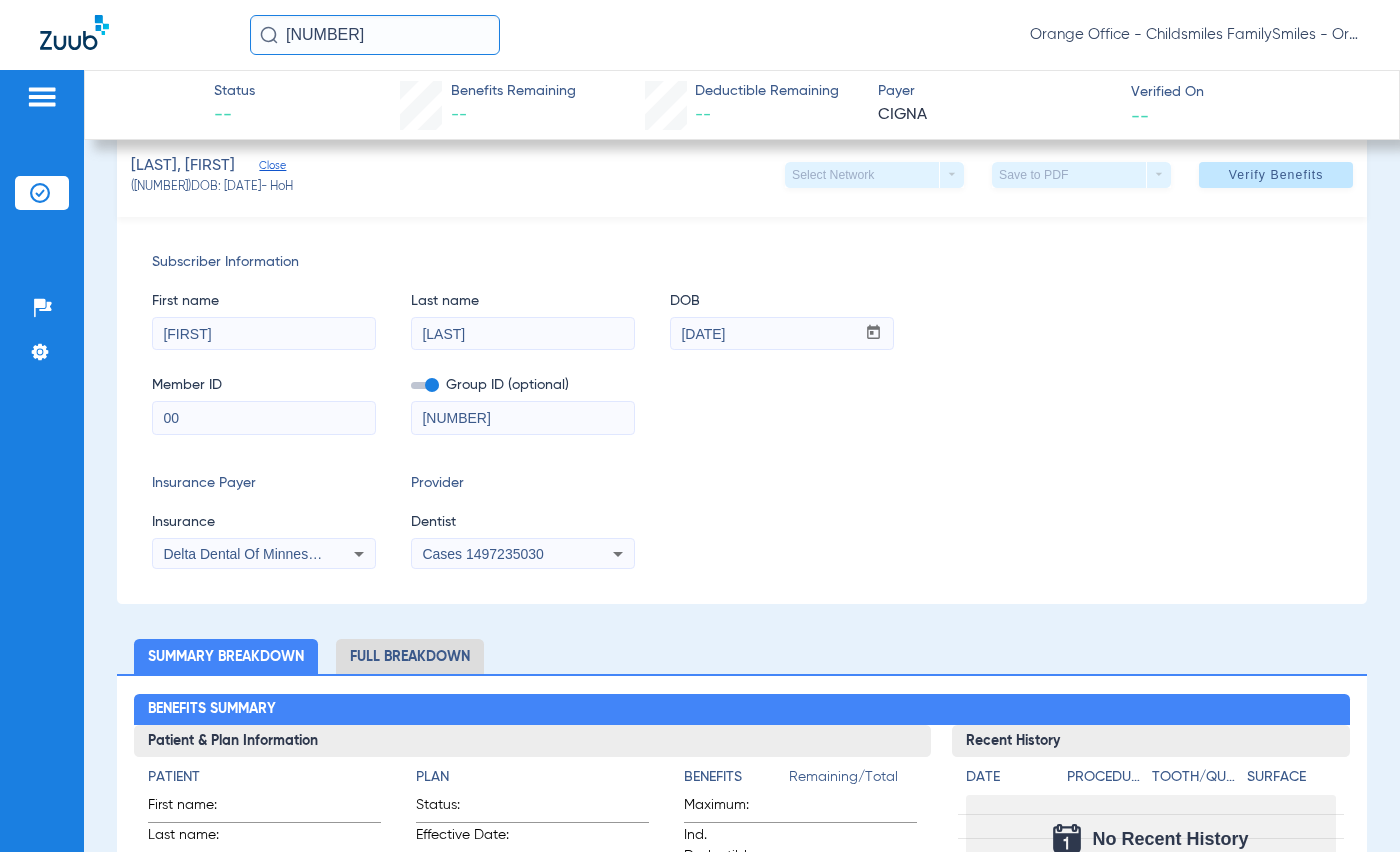 scroll, scrollTop: 0, scrollLeft: 0, axis: both 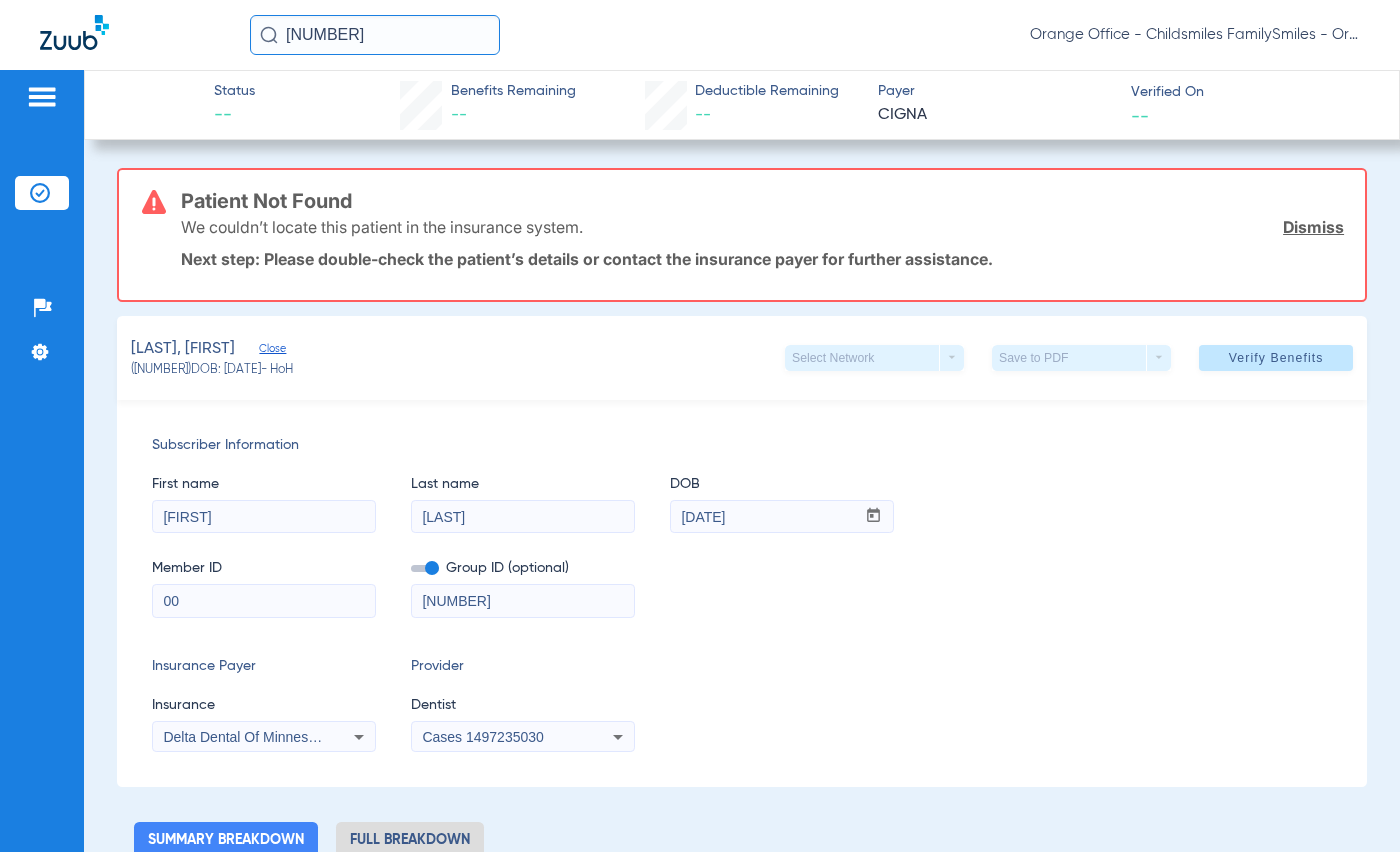 drag, startPoint x: 152, startPoint y: 609, endPoint x: 46, endPoint y: 611, distance: 106.01887 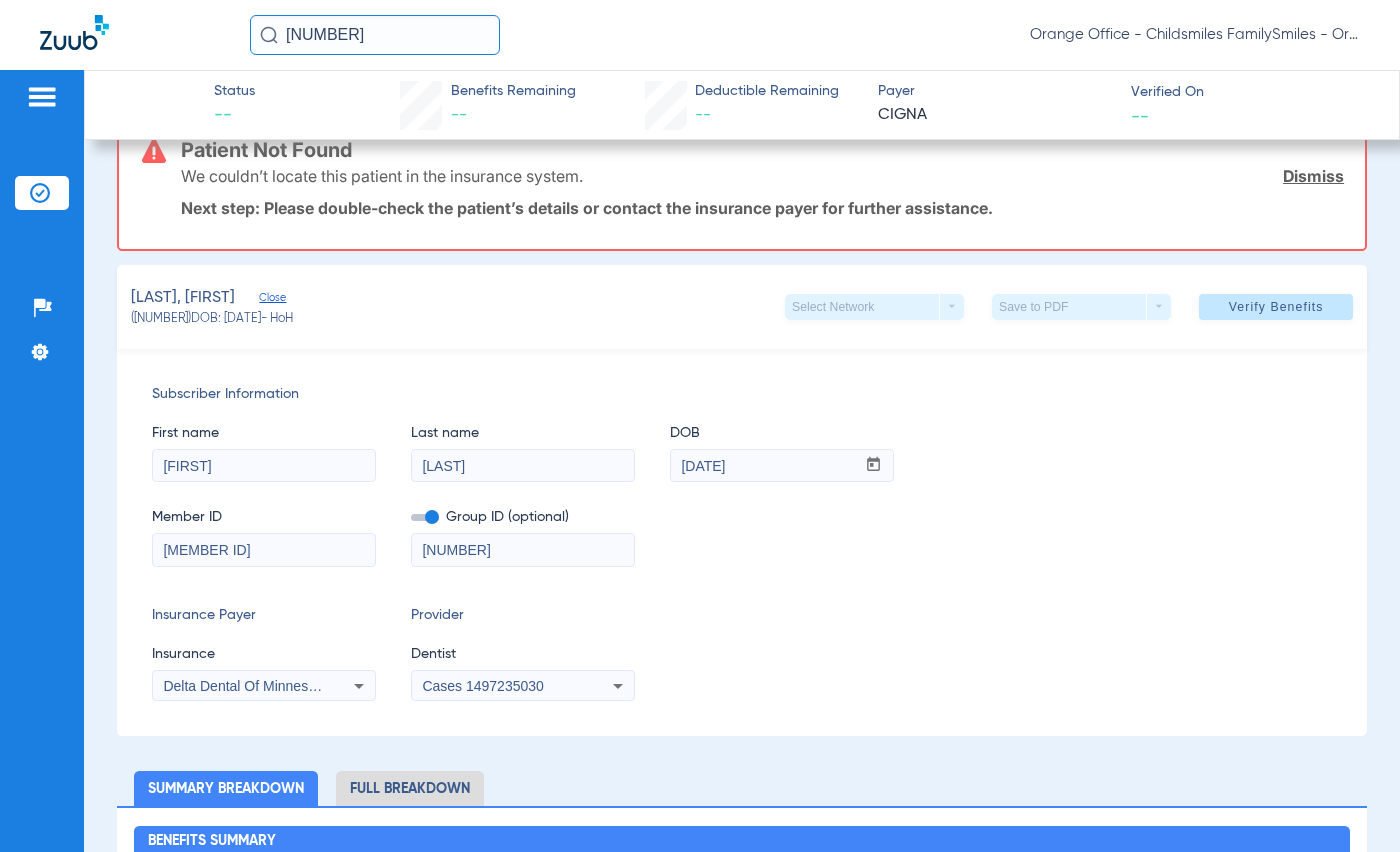 scroll, scrollTop: 100, scrollLeft: 0, axis: vertical 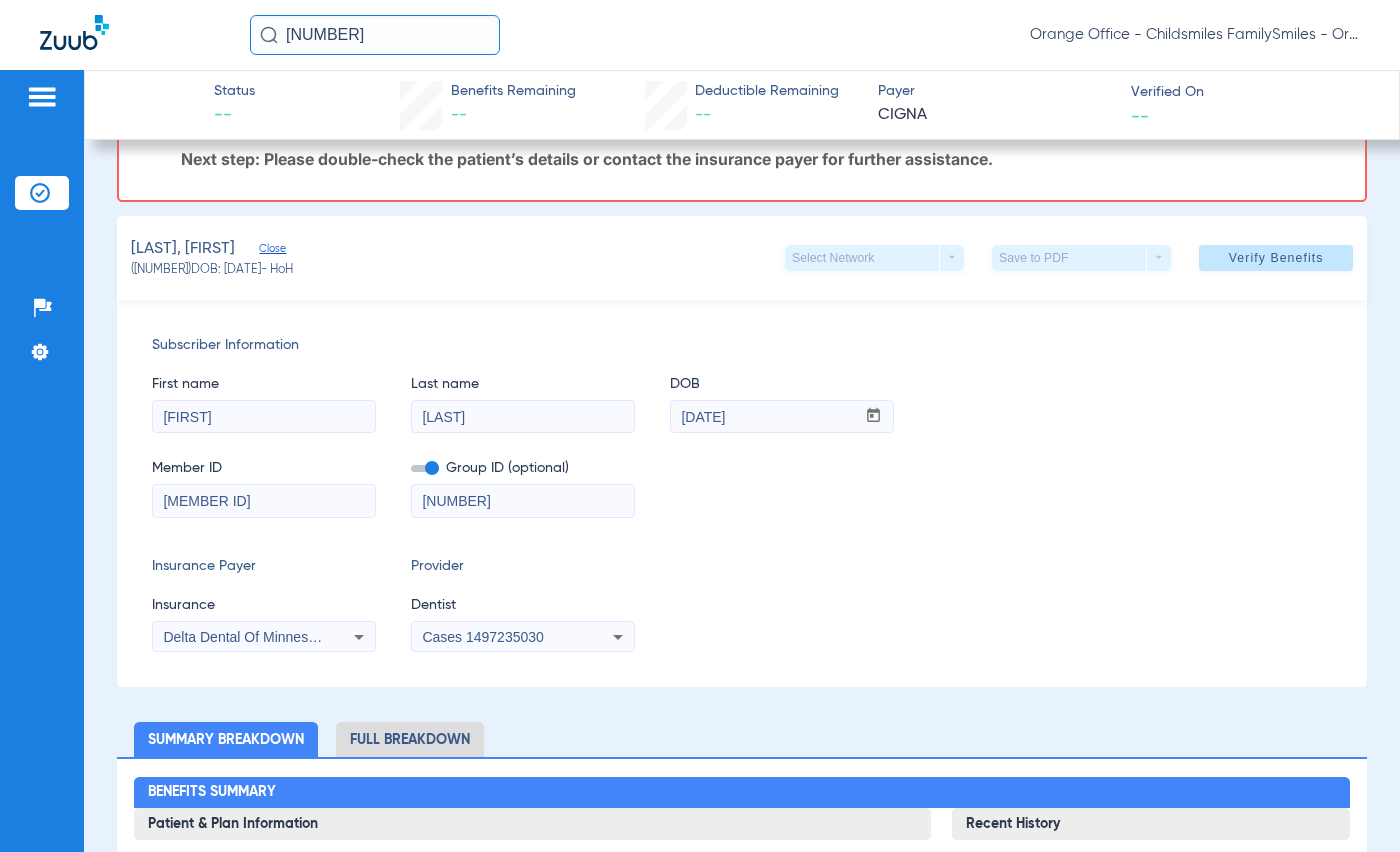 click on "Delta Dental Of Minnesota" at bounding box center (264, 637) 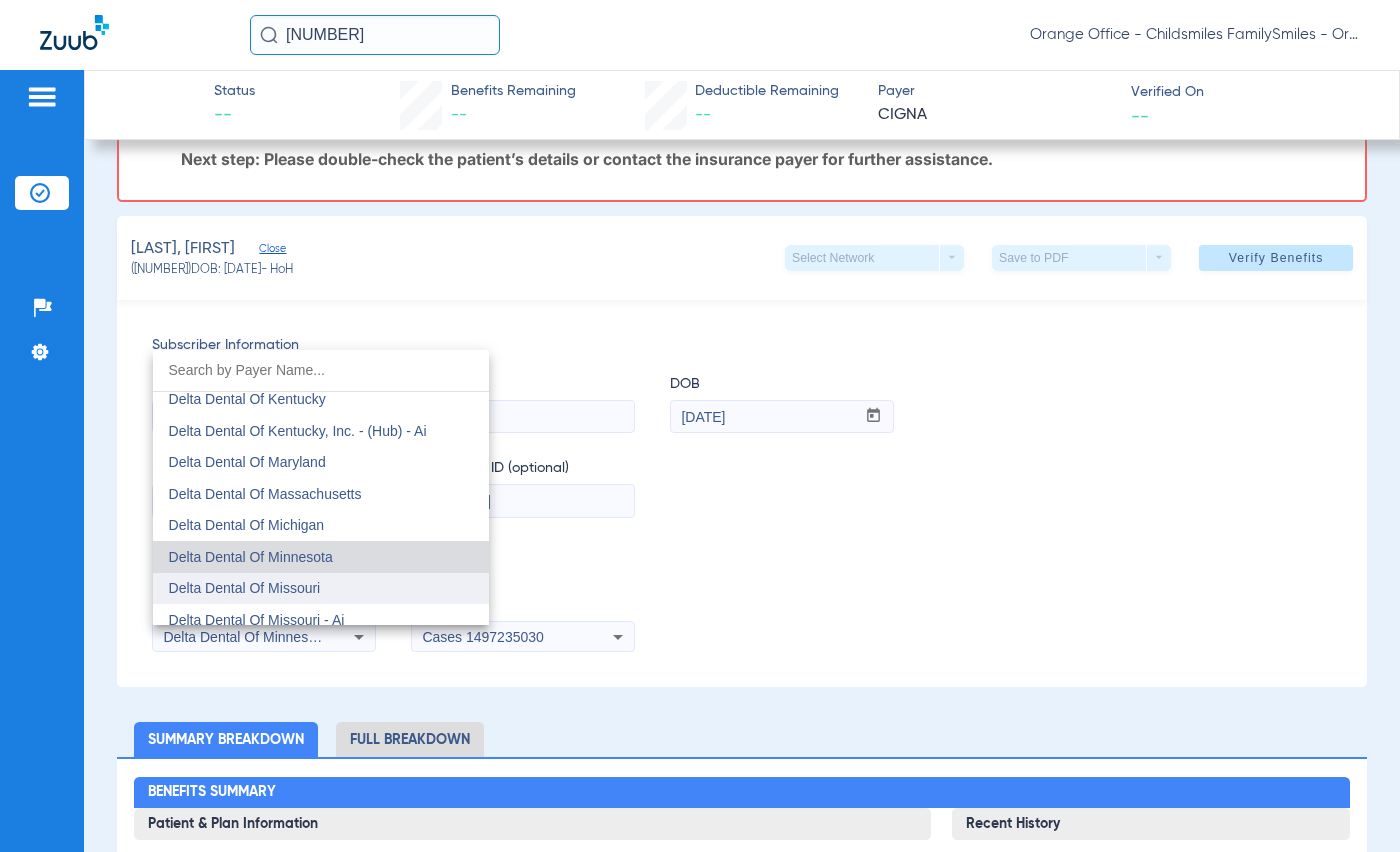 scroll, scrollTop: 4404, scrollLeft: 0, axis: vertical 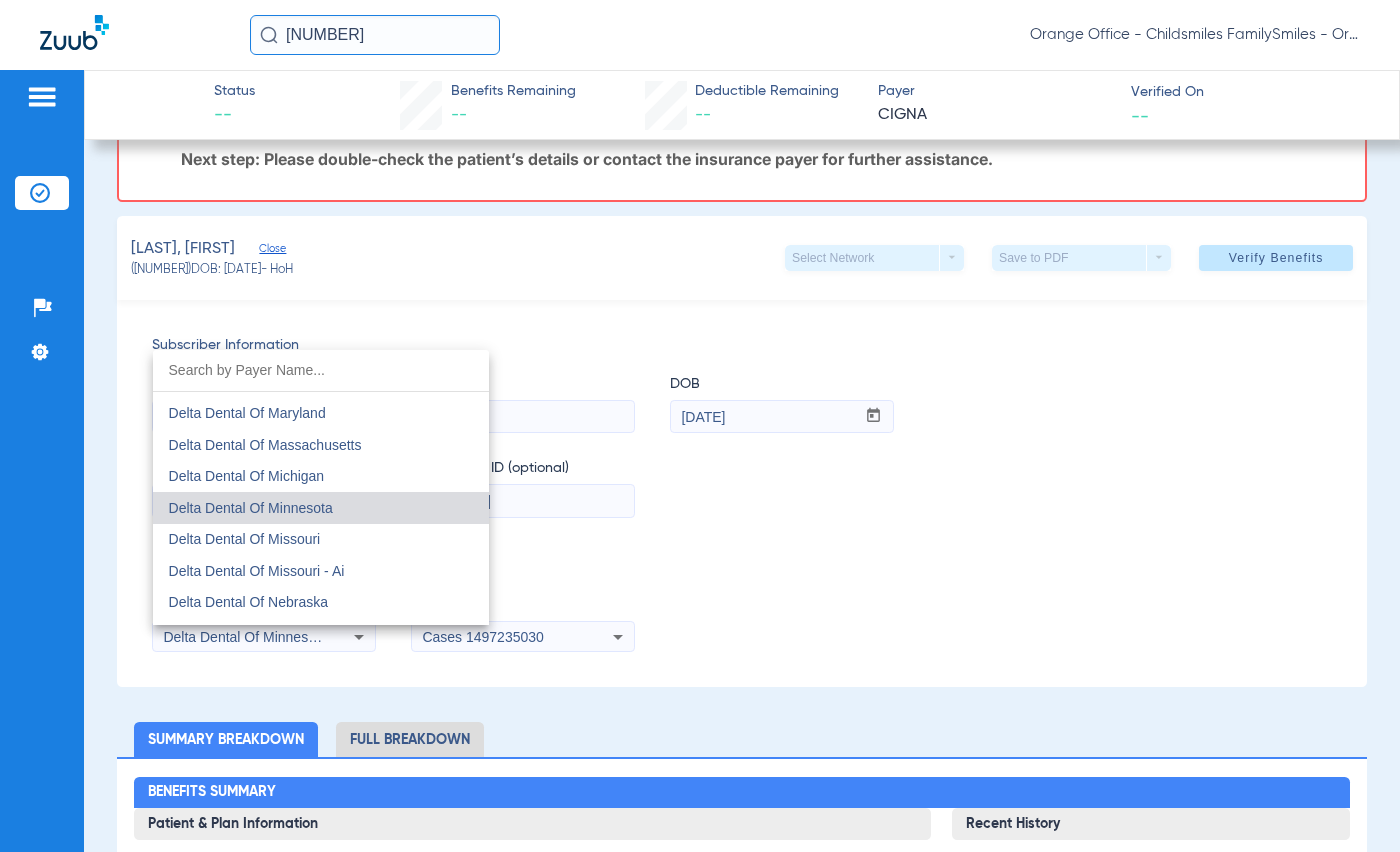 click at bounding box center (700, 426) 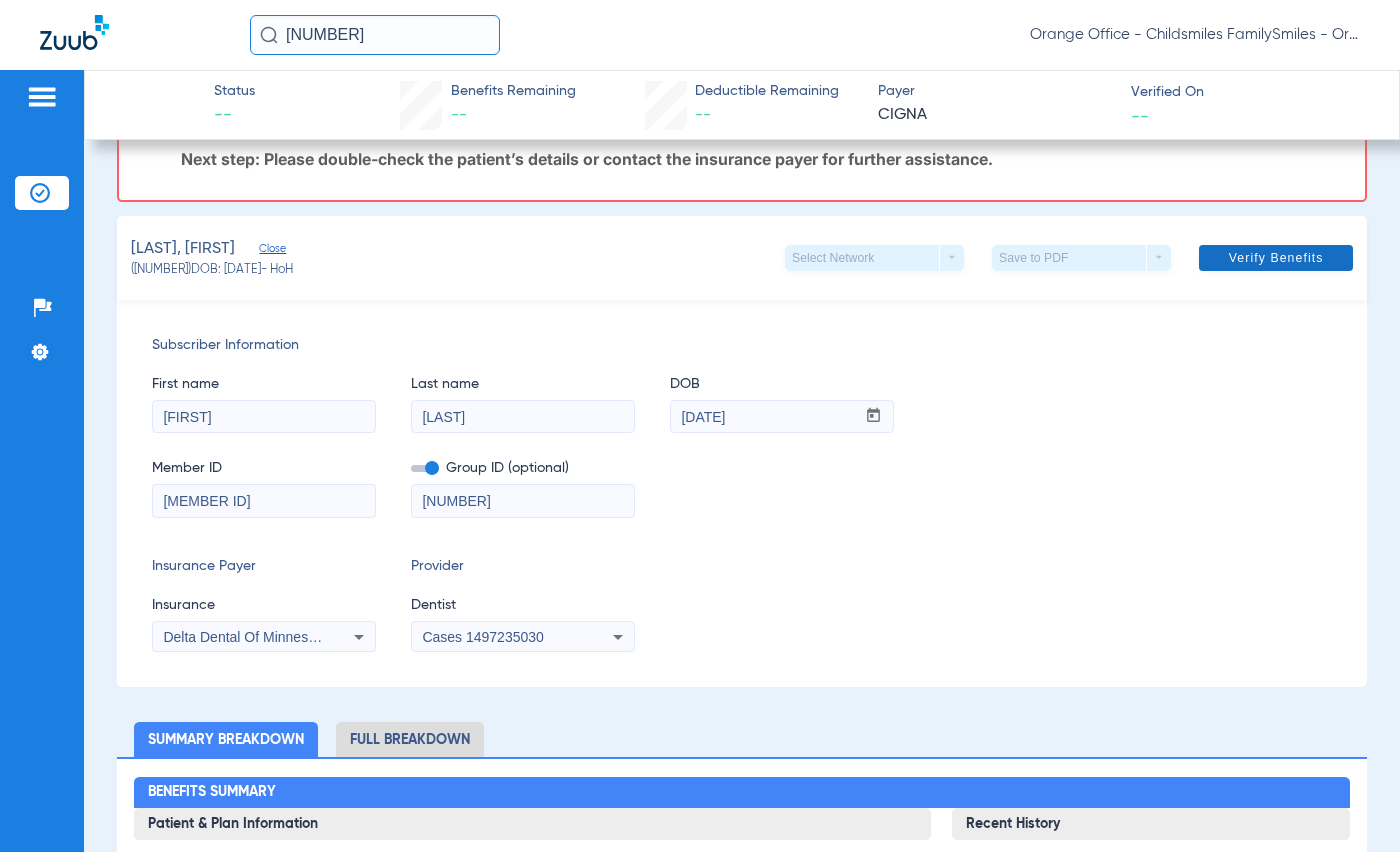 click on "Verify Benefits" 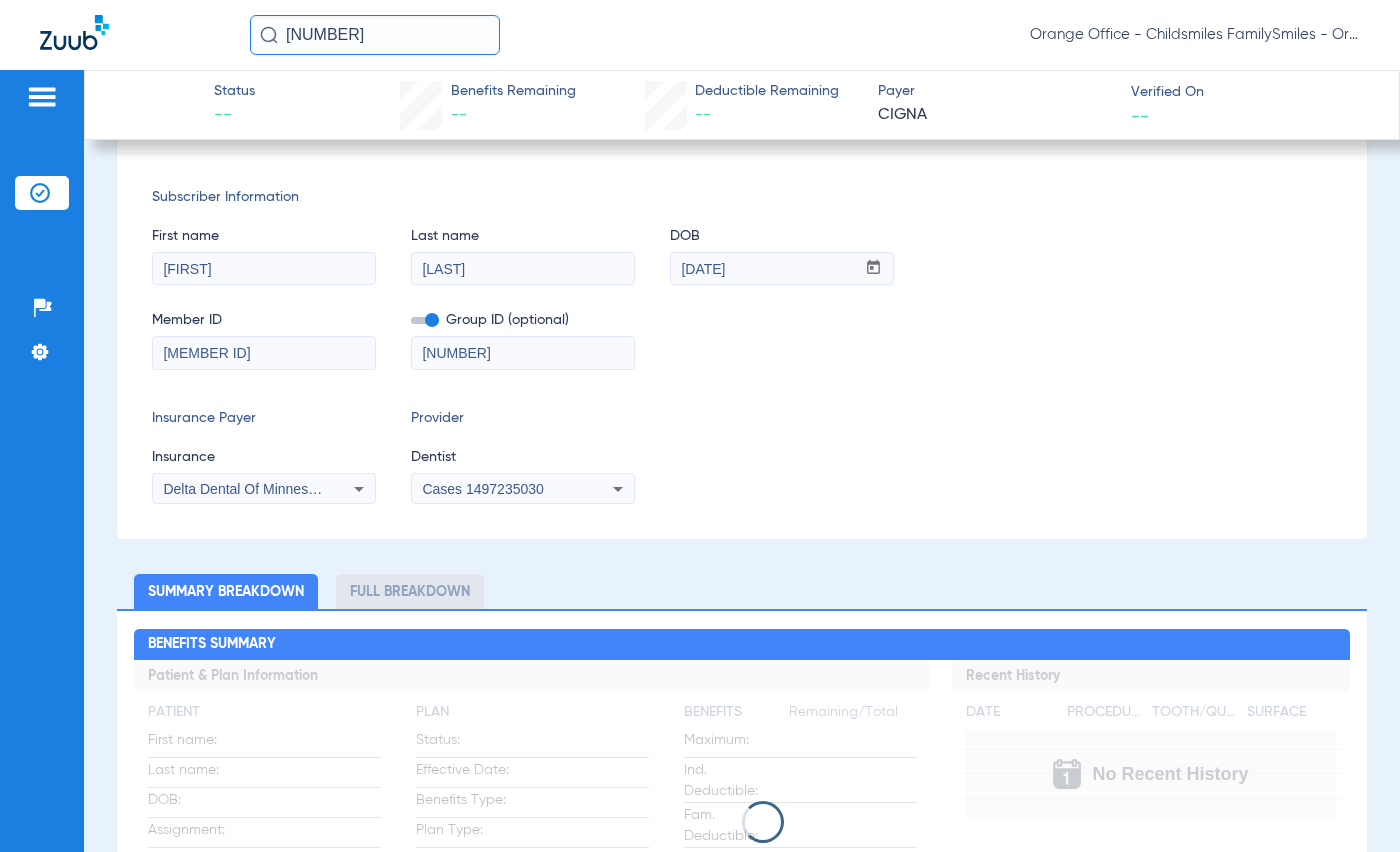 scroll, scrollTop: 0, scrollLeft: 0, axis: both 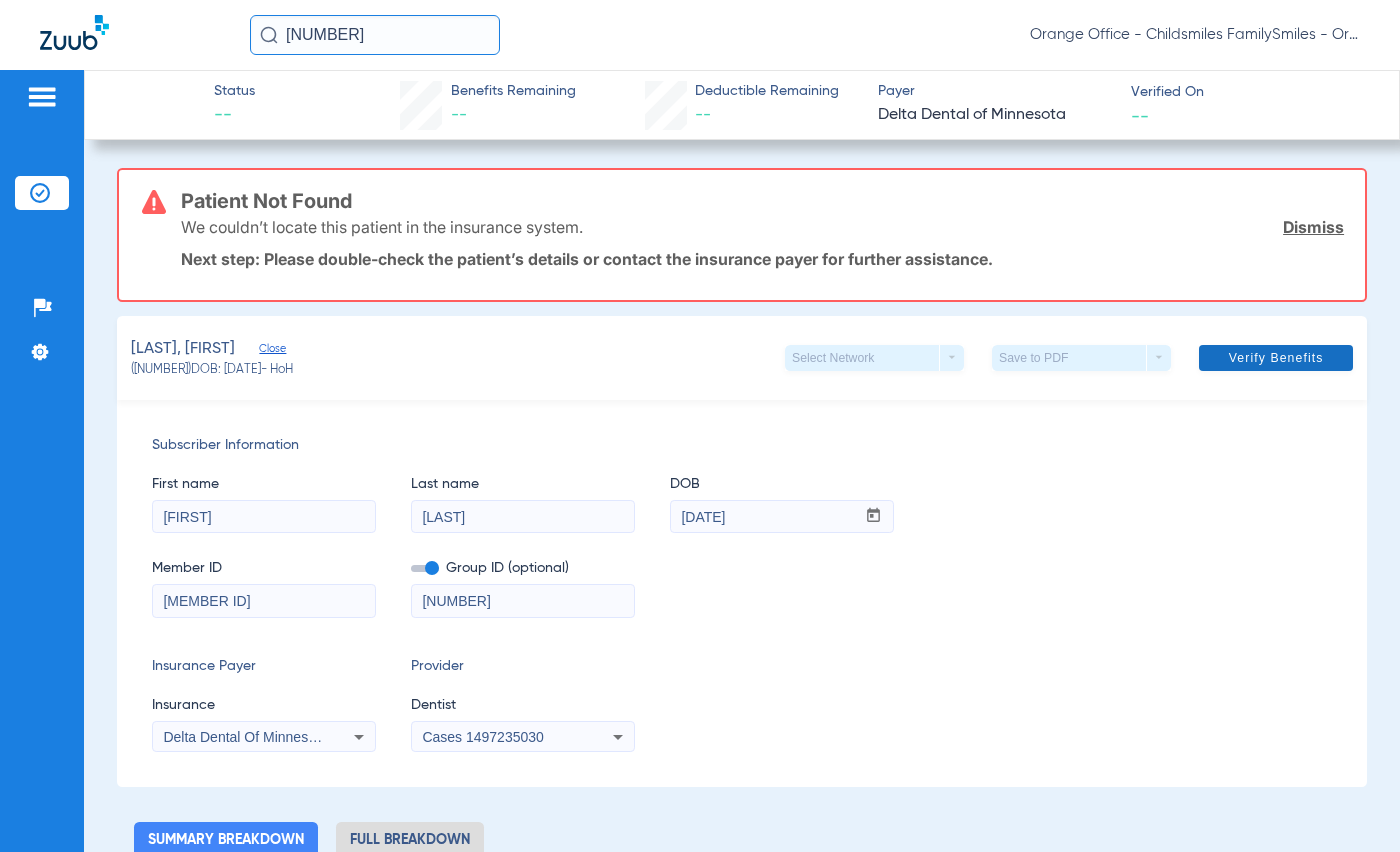click on "Dismiss" 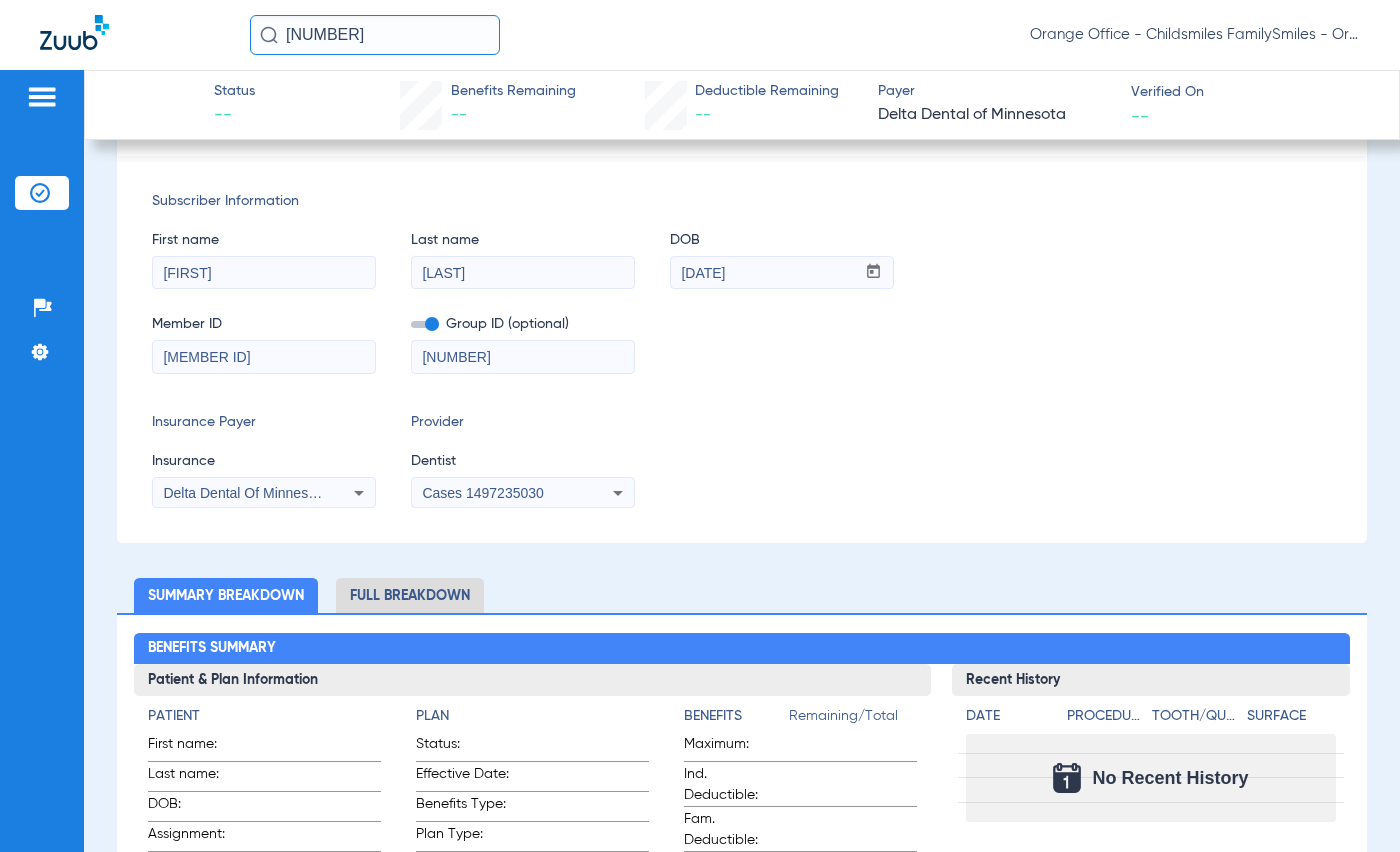 scroll, scrollTop: 0, scrollLeft: 0, axis: both 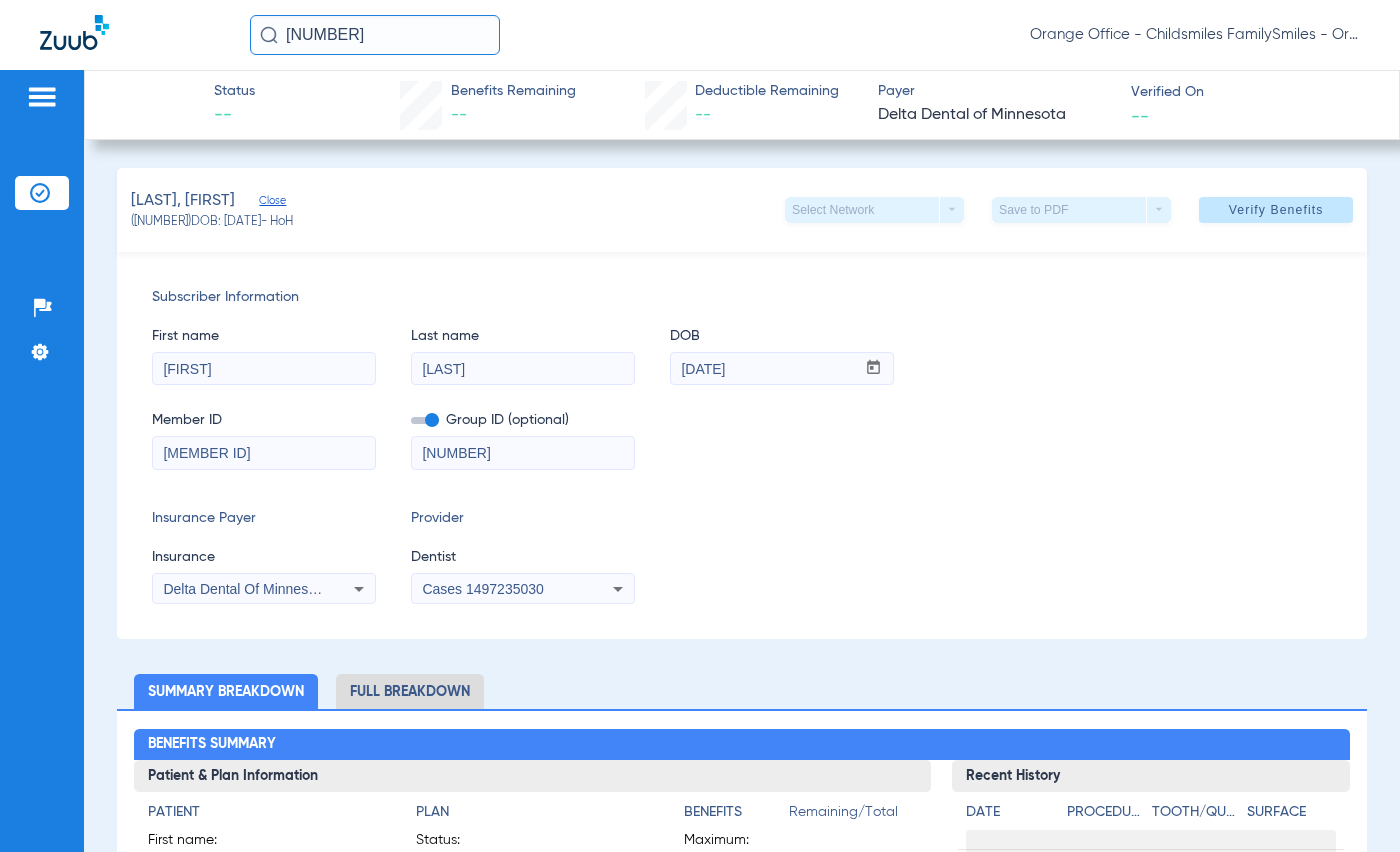 click on "Delta Dental Of Minnesota" at bounding box center (245, 589) 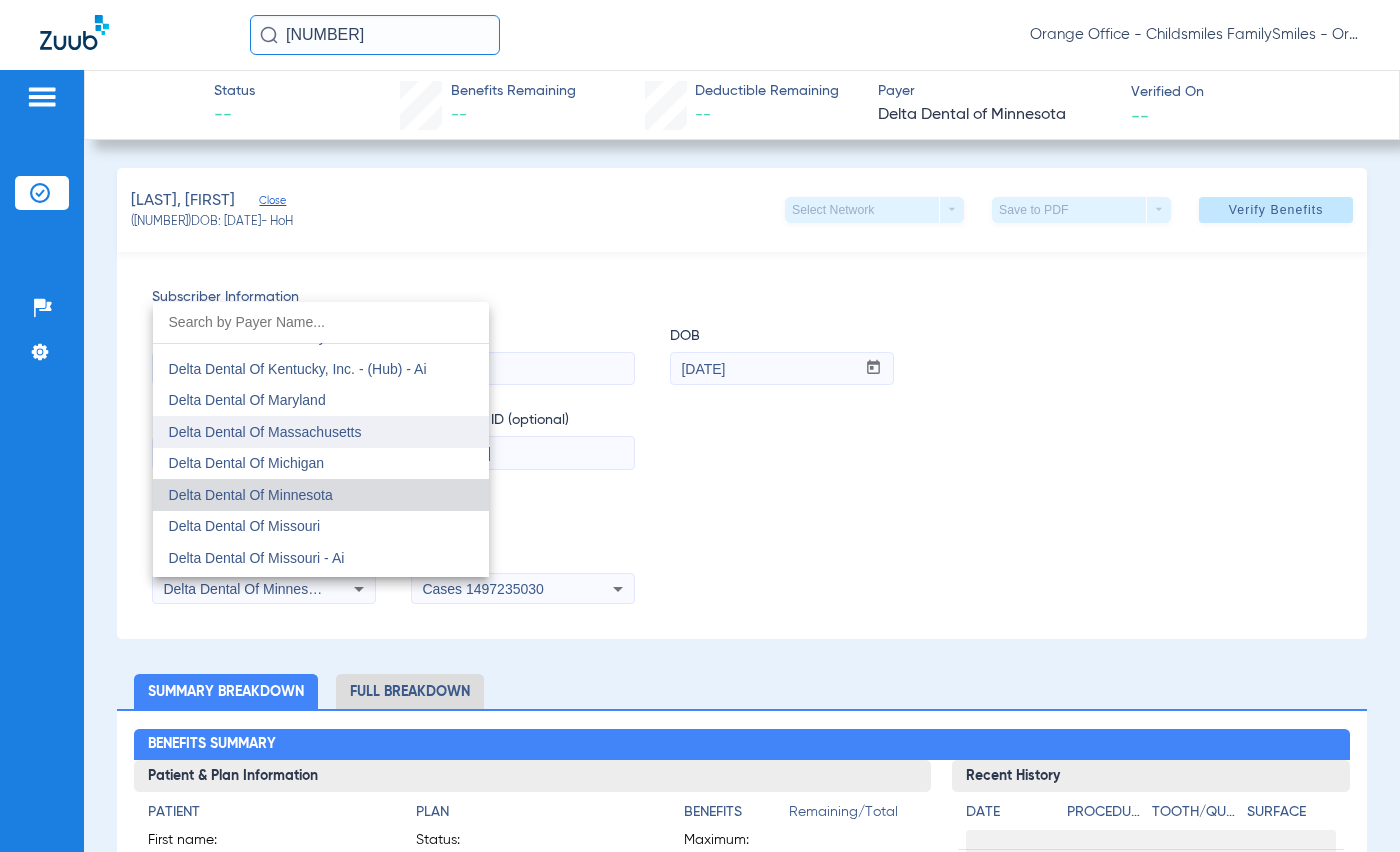 scroll, scrollTop: 4404, scrollLeft: 0, axis: vertical 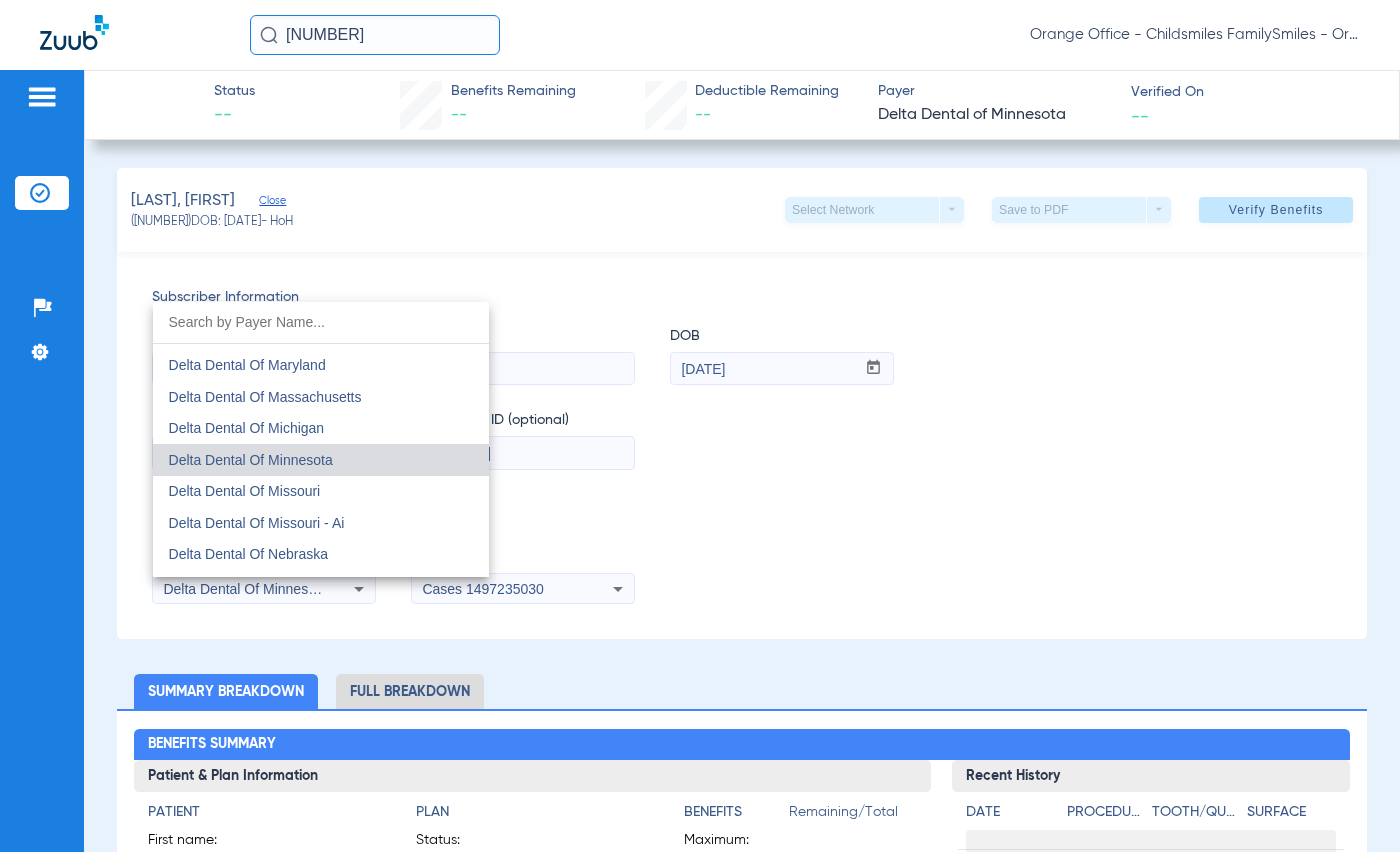 click at bounding box center [700, 426] 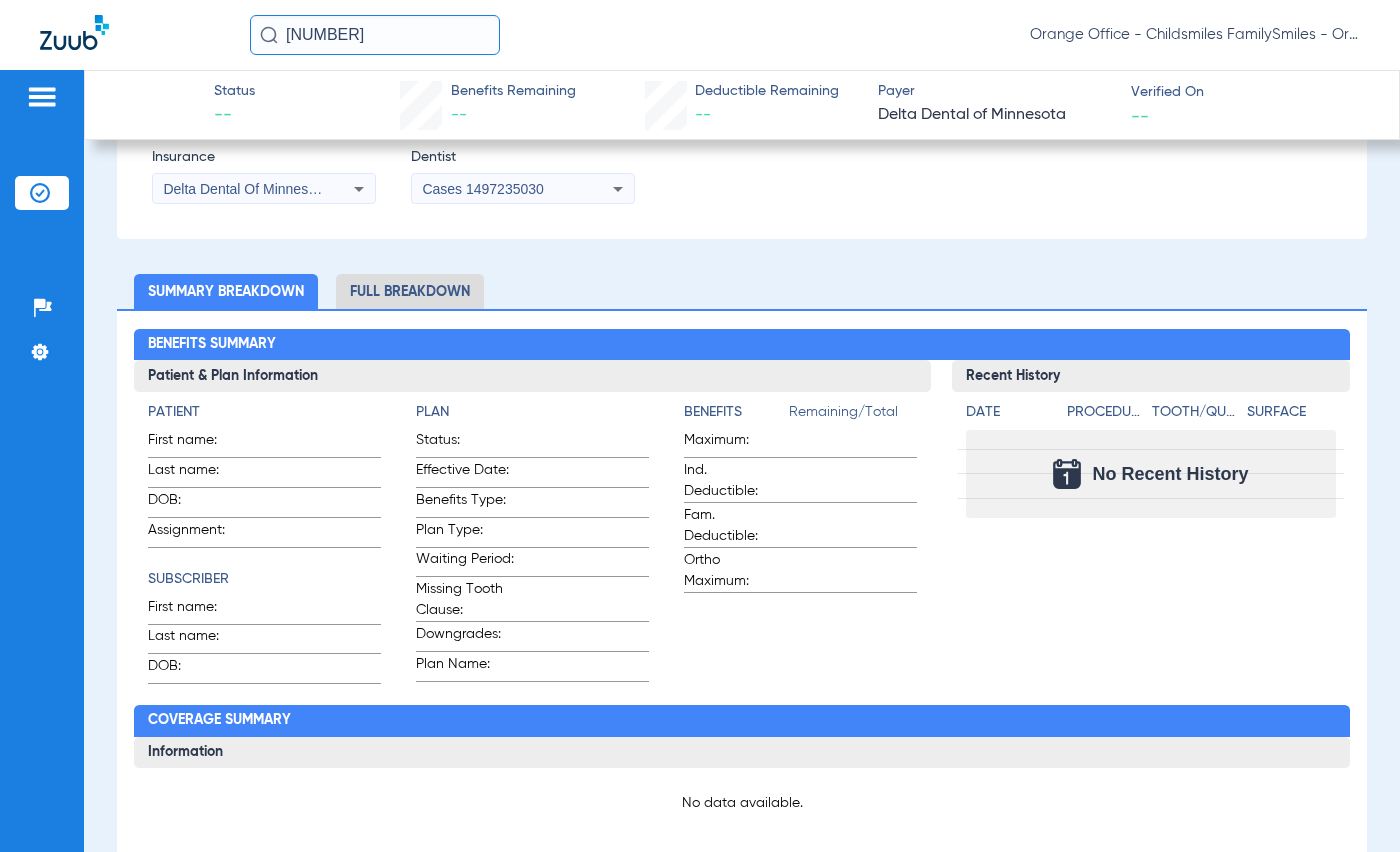 scroll, scrollTop: 0, scrollLeft: 0, axis: both 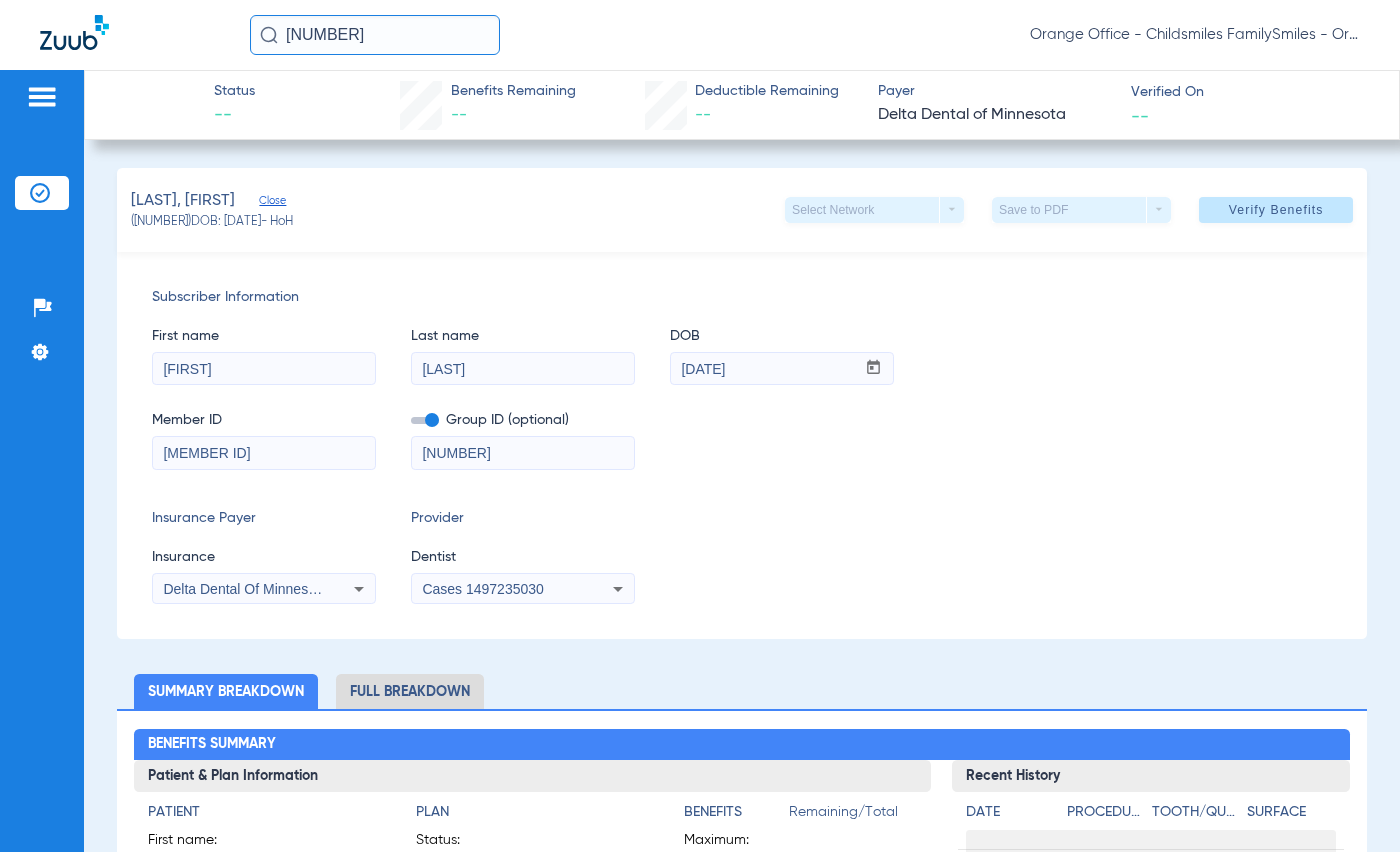 click on "Delta Dental Of Minnesota" at bounding box center [245, 589] 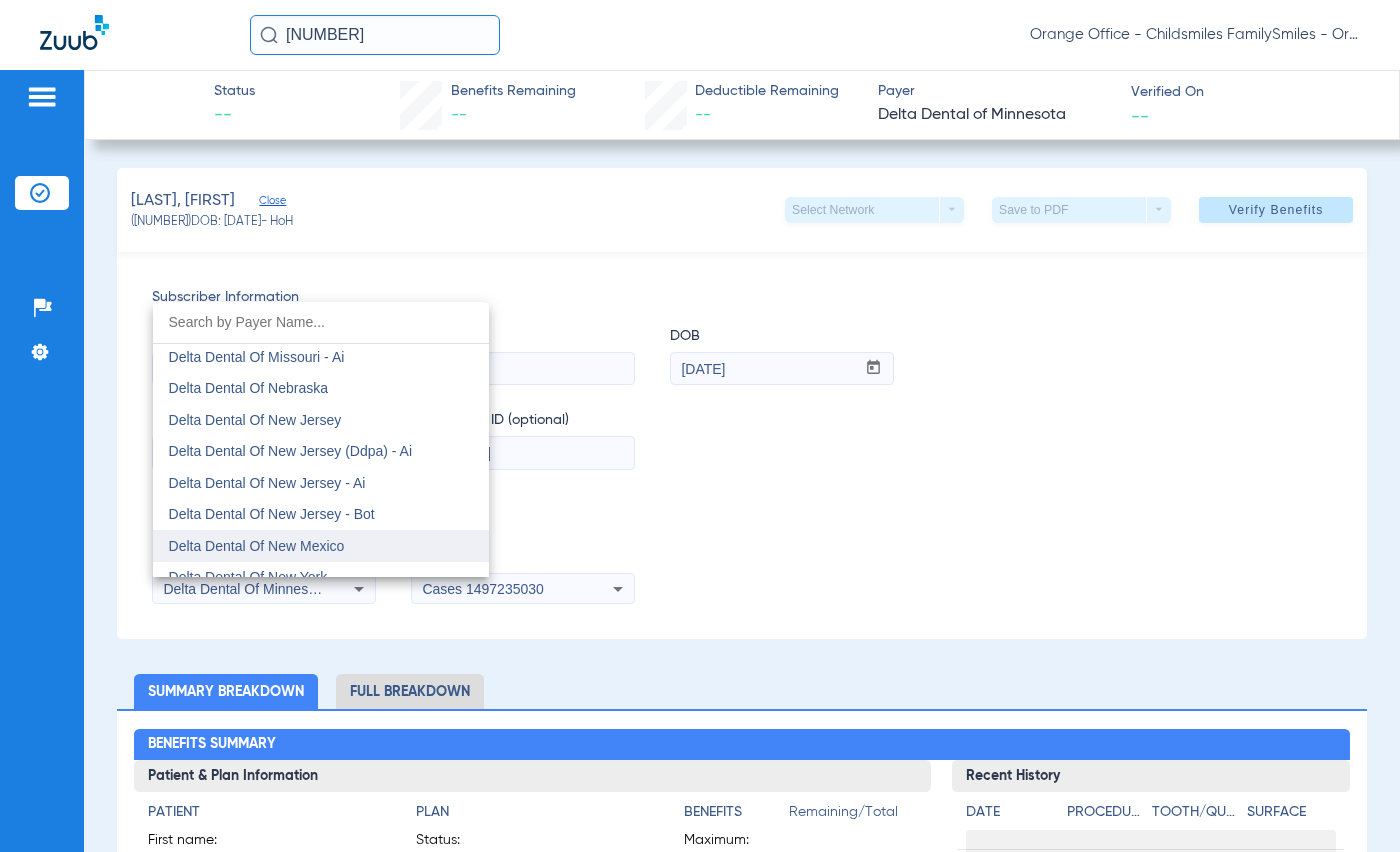 scroll, scrollTop: 4604, scrollLeft: 0, axis: vertical 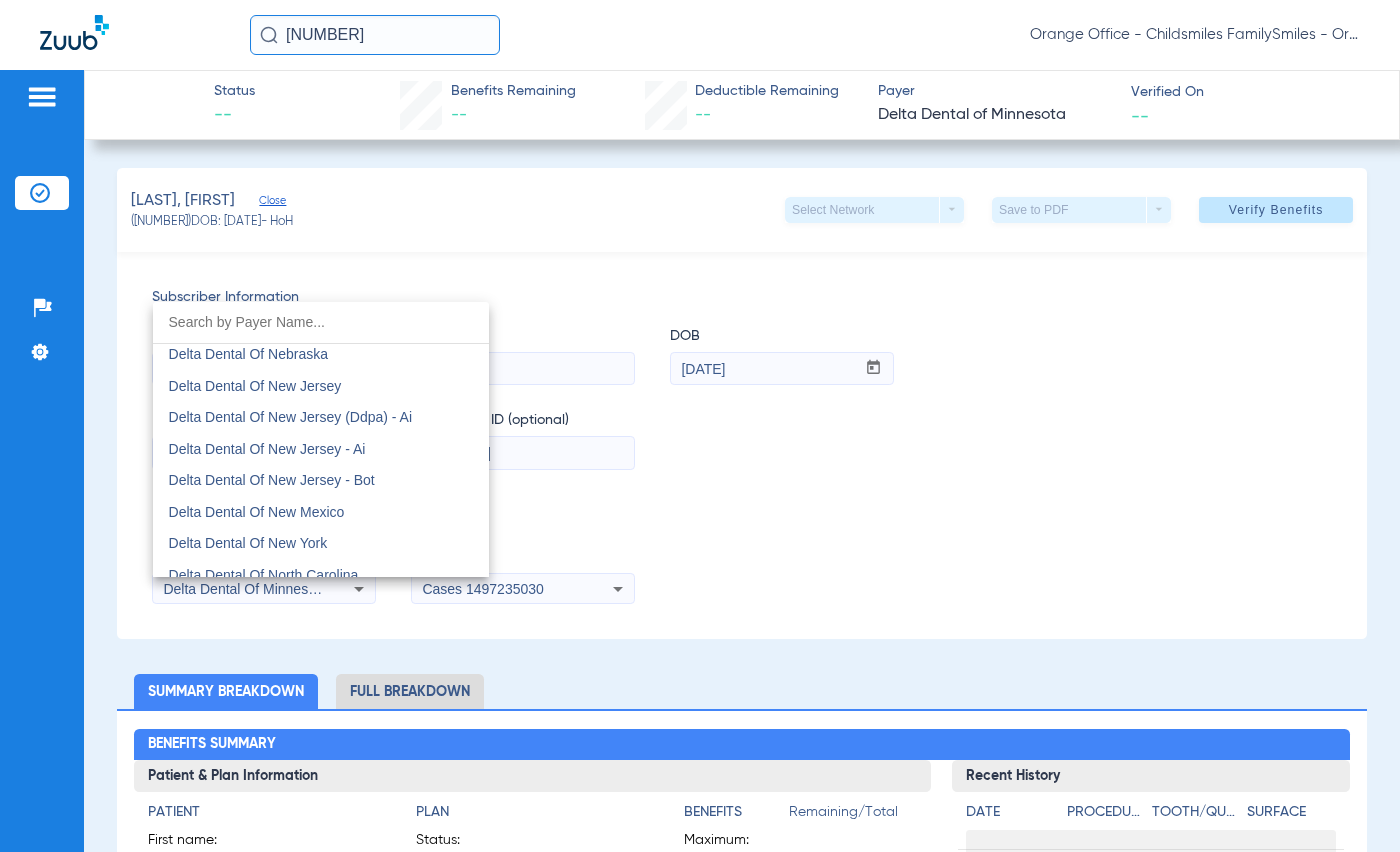 click at bounding box center [700, 426] 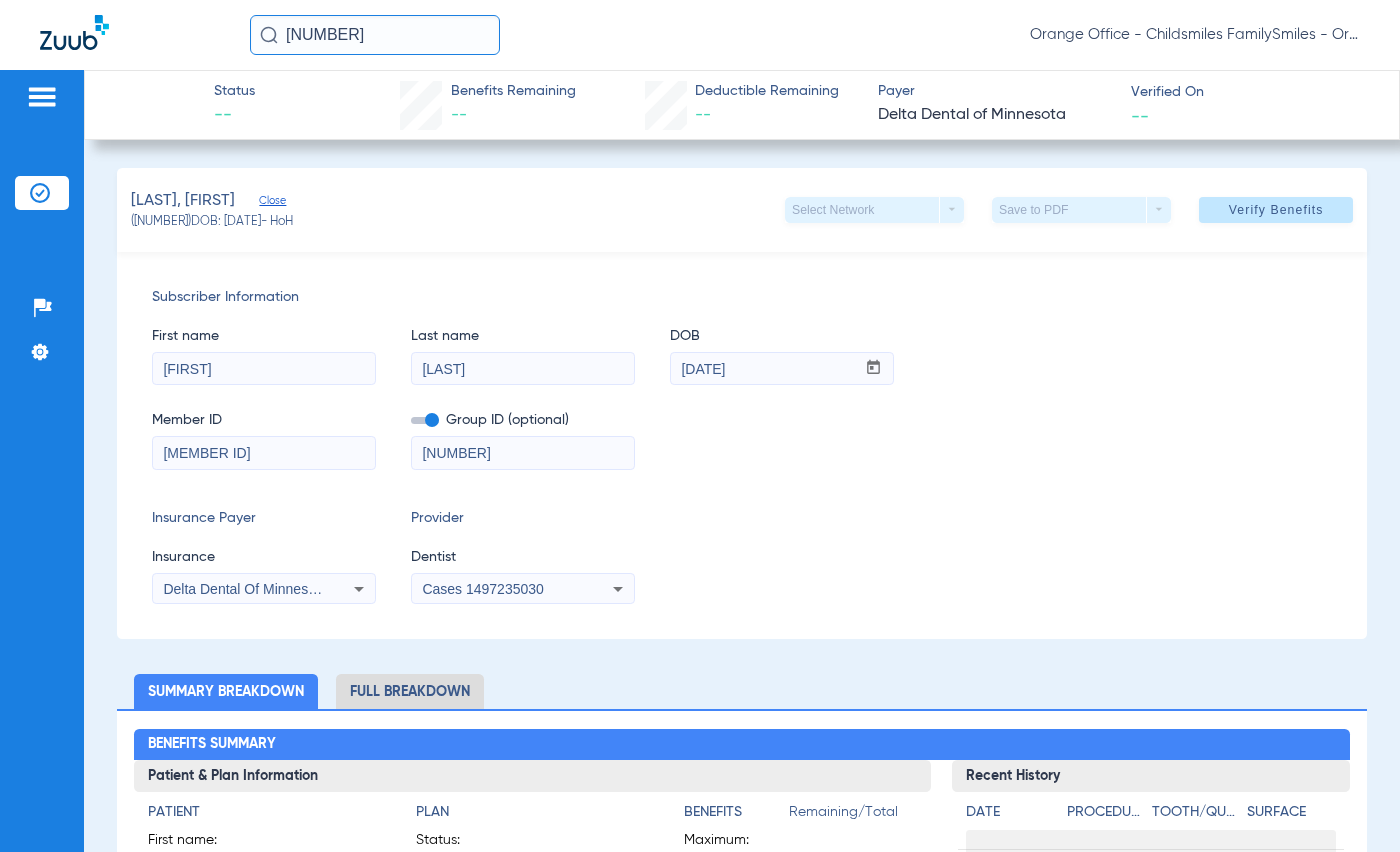 drag, startPoint x: 213, startPoint y: 456, endPoint x: 188, endPoint y: 457, distance: 25.019993 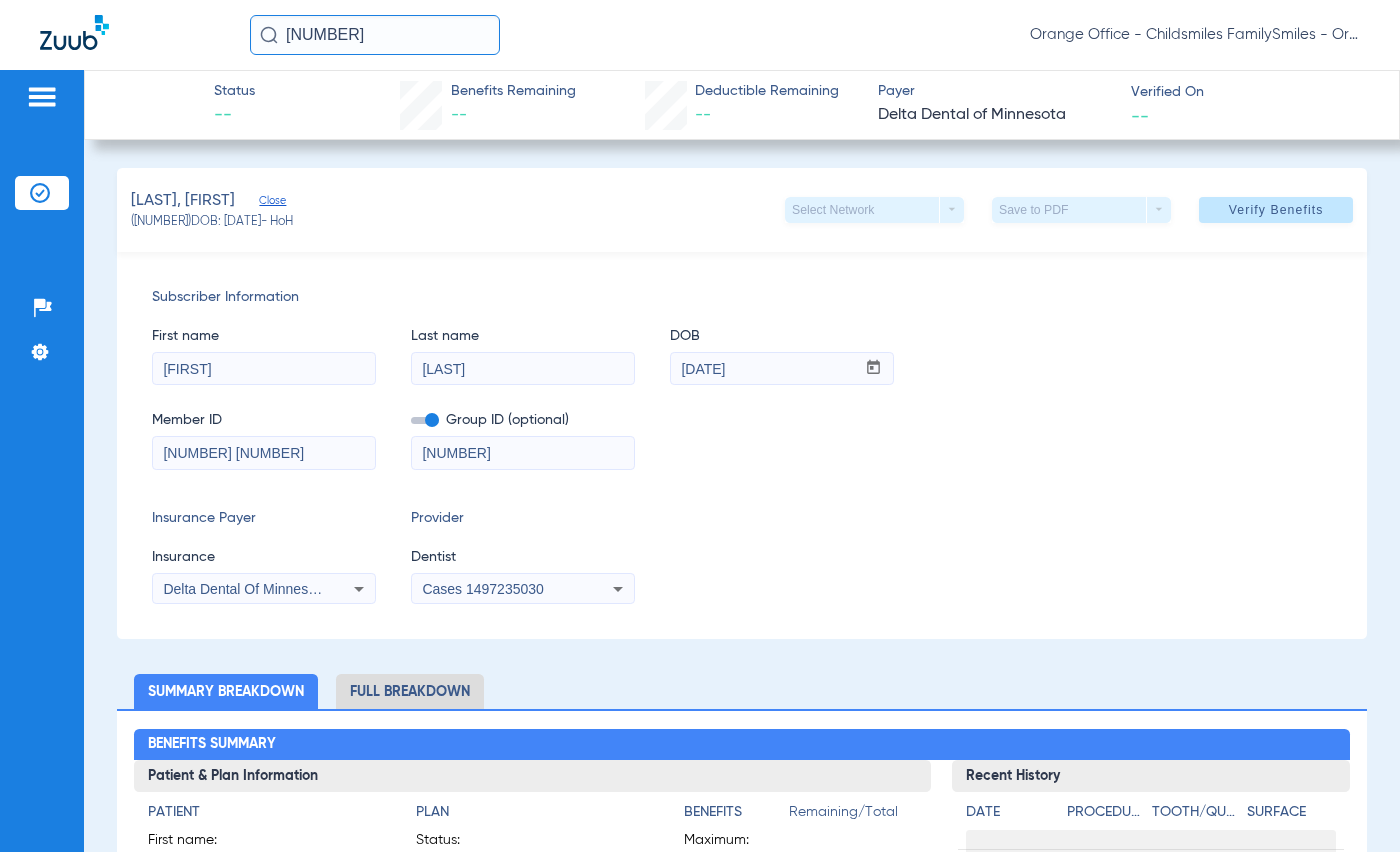 drag, startPoint x: 237, startPoint y: 460, endPoint x: 77, endPoint y: 436, distance: 161.79 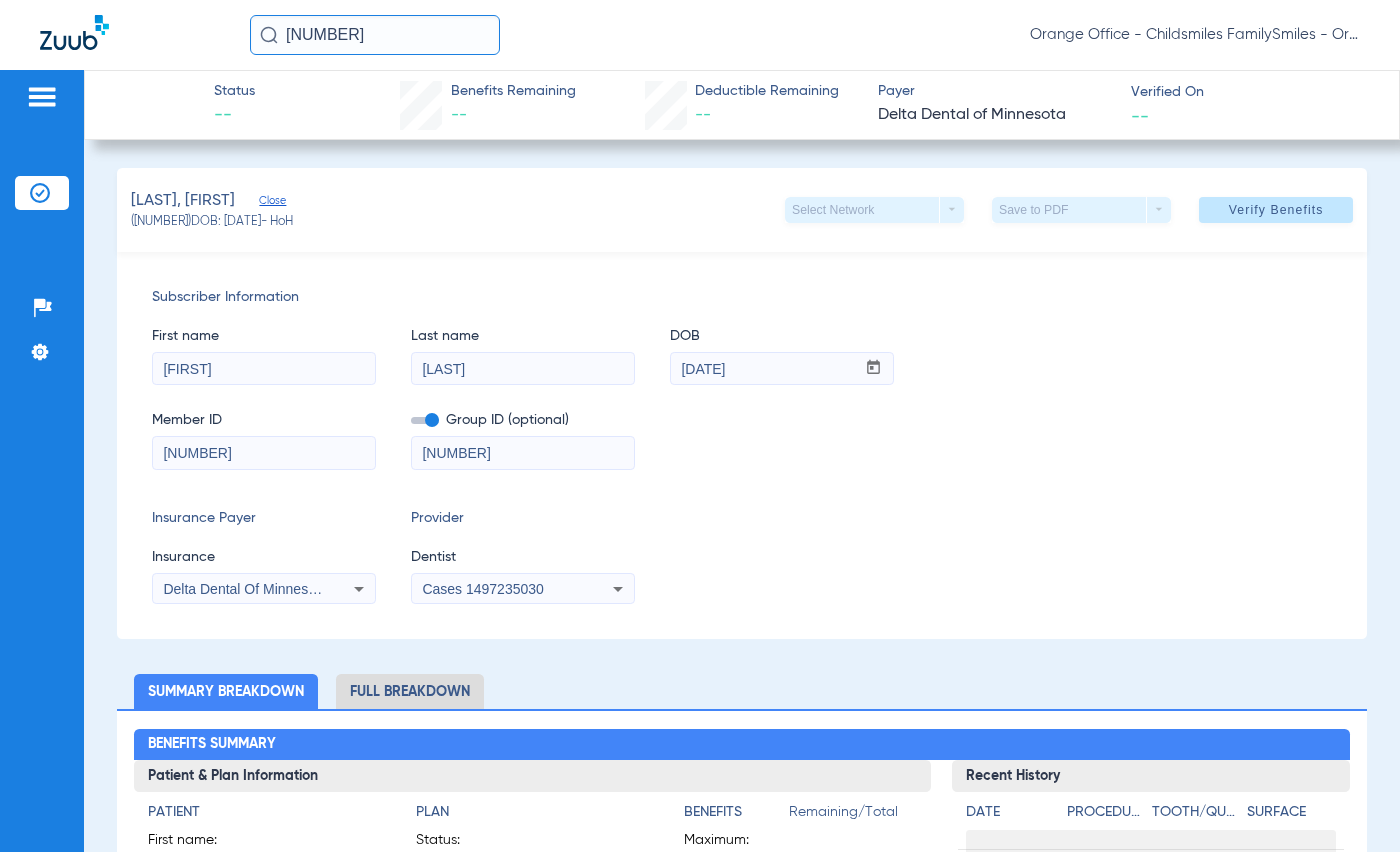 type on "8562657077" 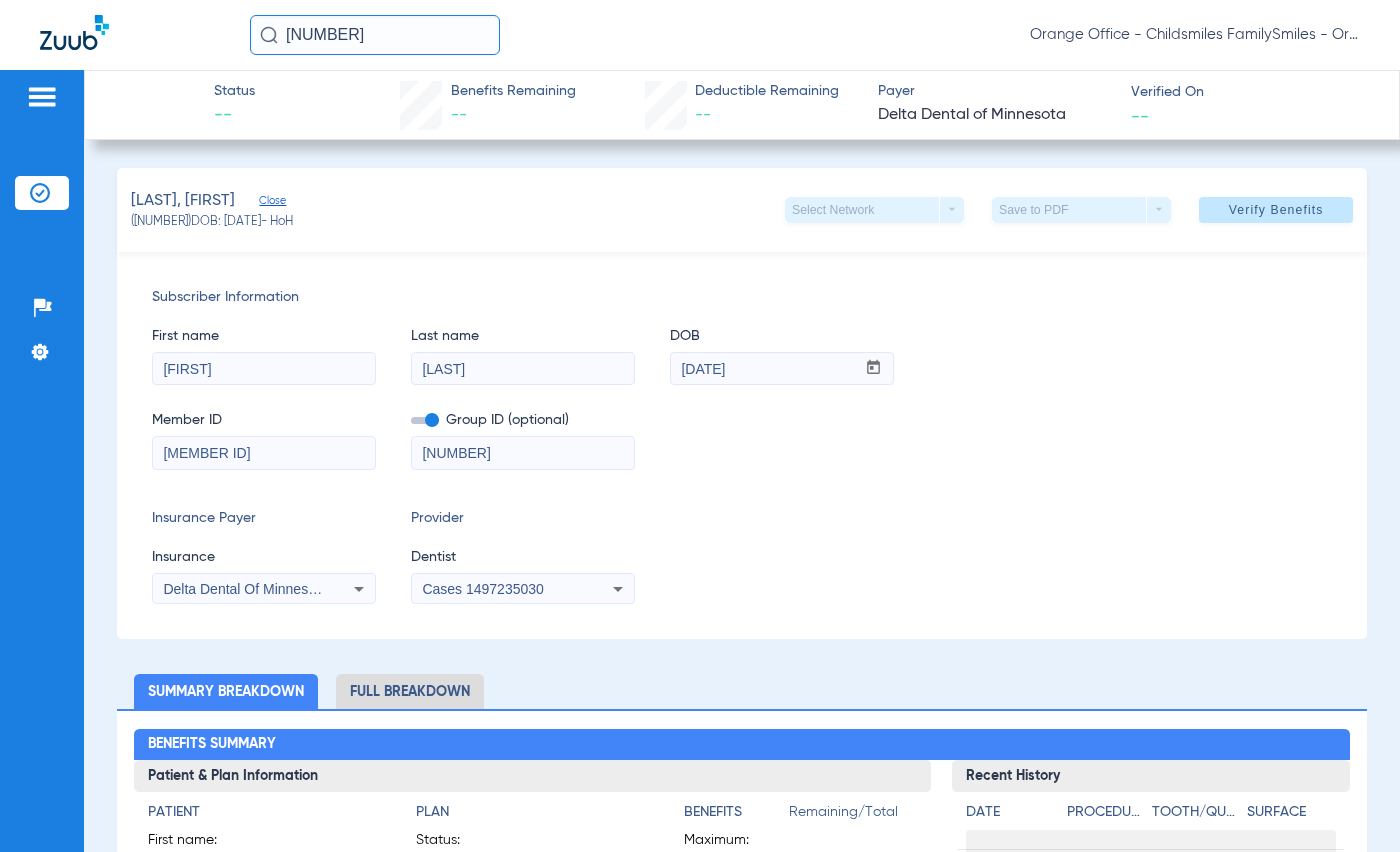 drag, startPoint x: 540, startPoint y: 455, endPoint x: 387, endPoint y: 468, distance: 153.5513 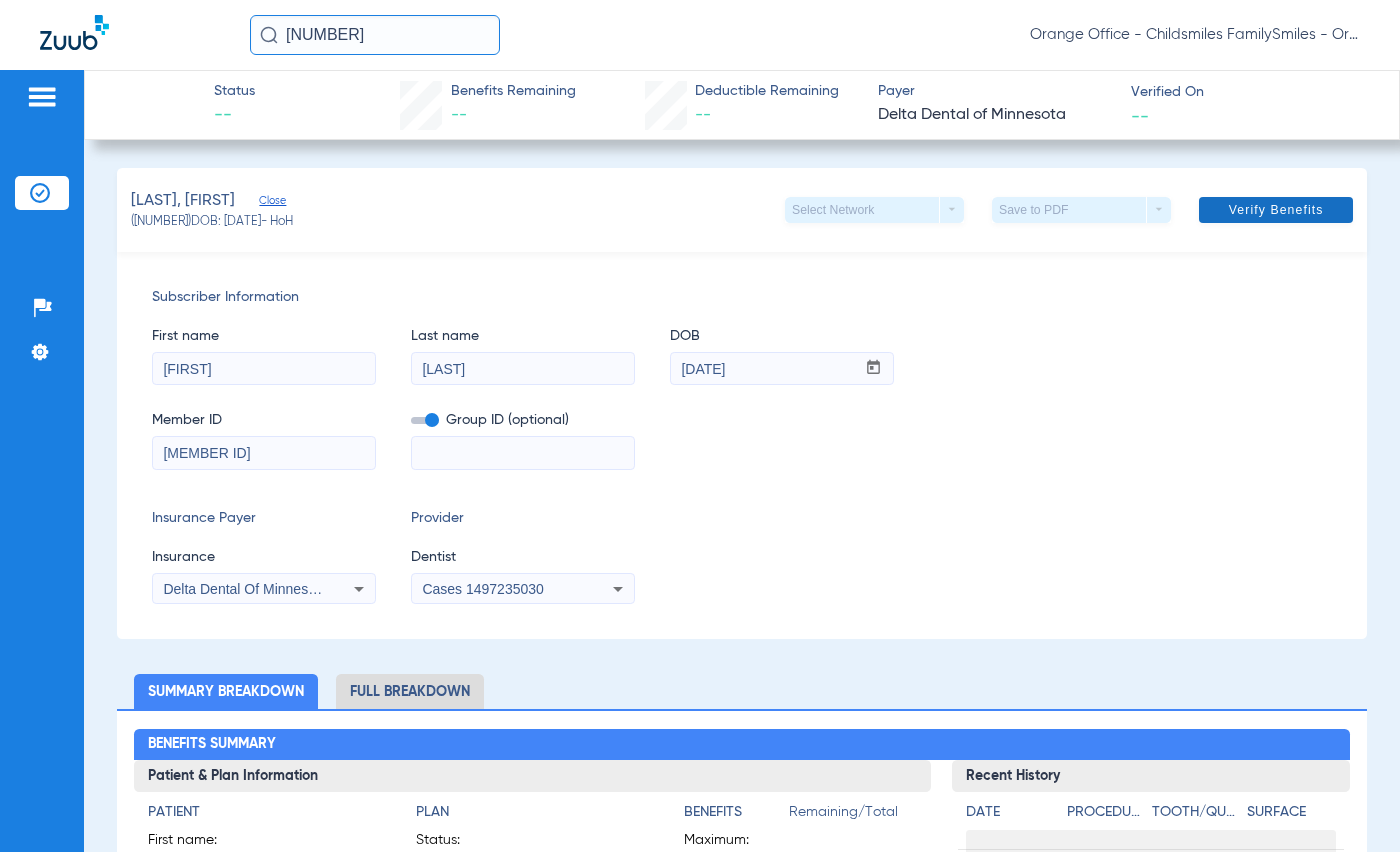 type 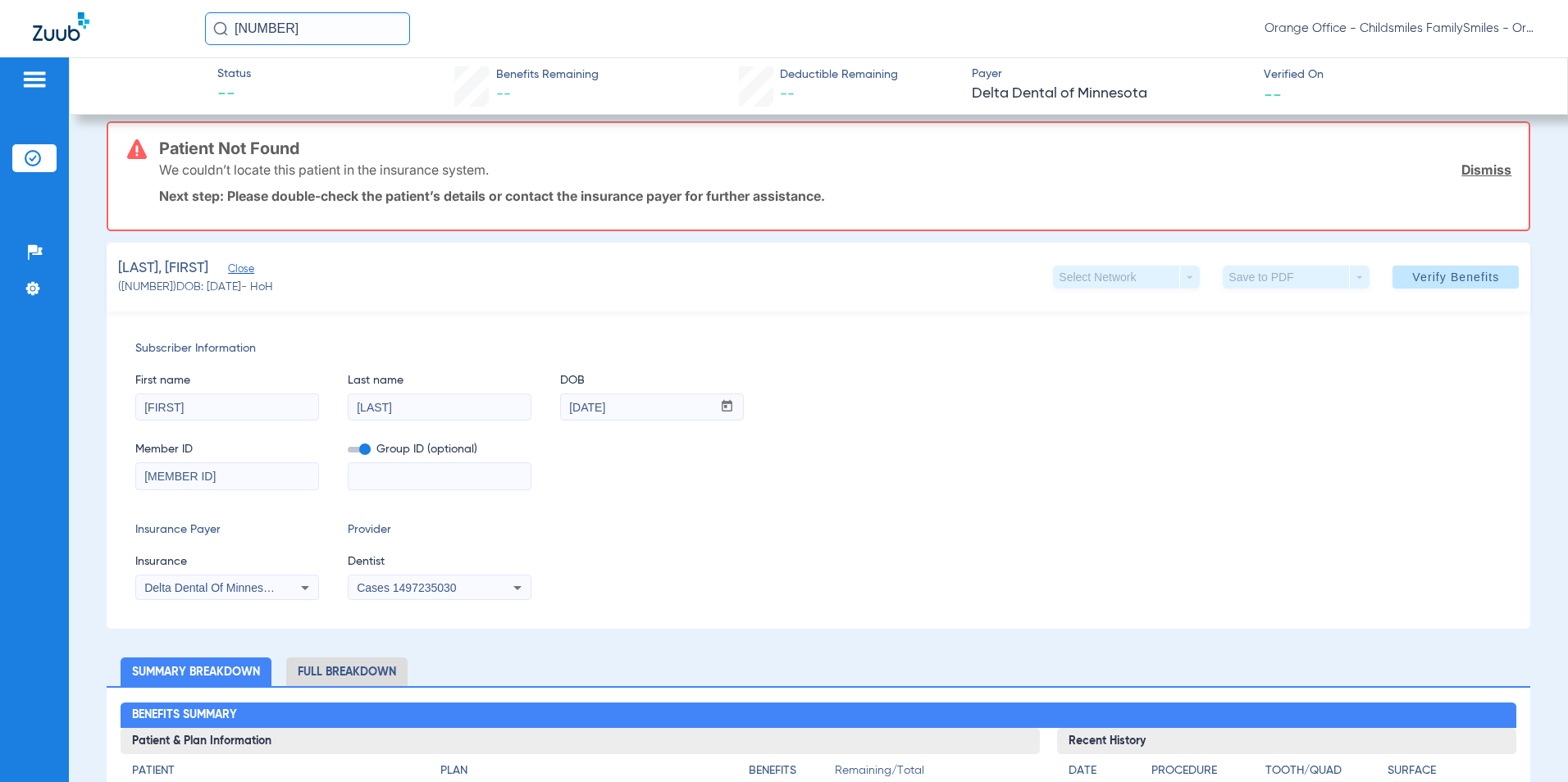 scroll, scrollTop: 0, scrollLeft: 0, axis: both 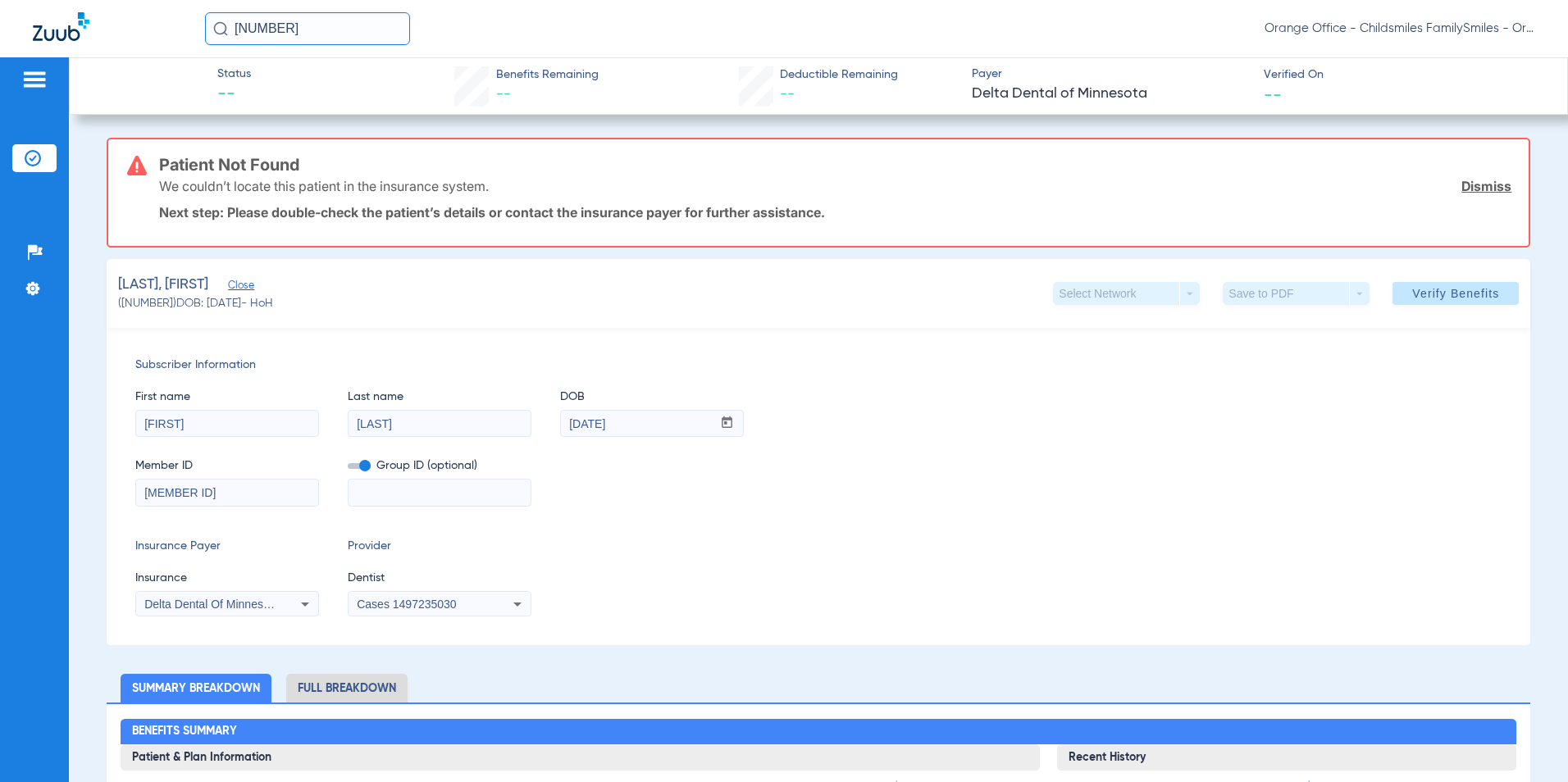 click on "2744062  Orange Office - Childsmiles FamilySmiles - Orange St Dental Associates LLC - Orange General DBA Abra Dental" 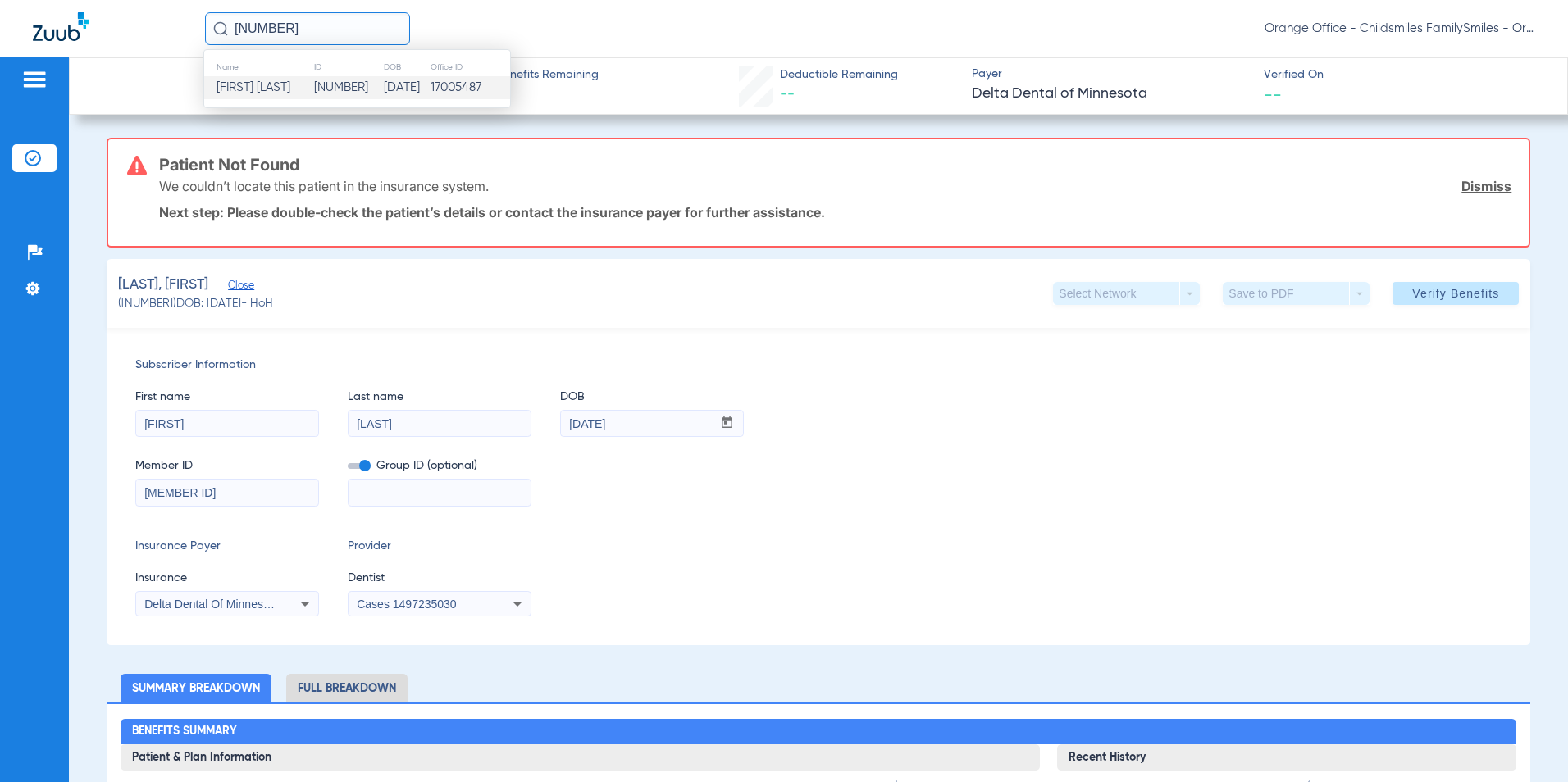 type on "2029528" 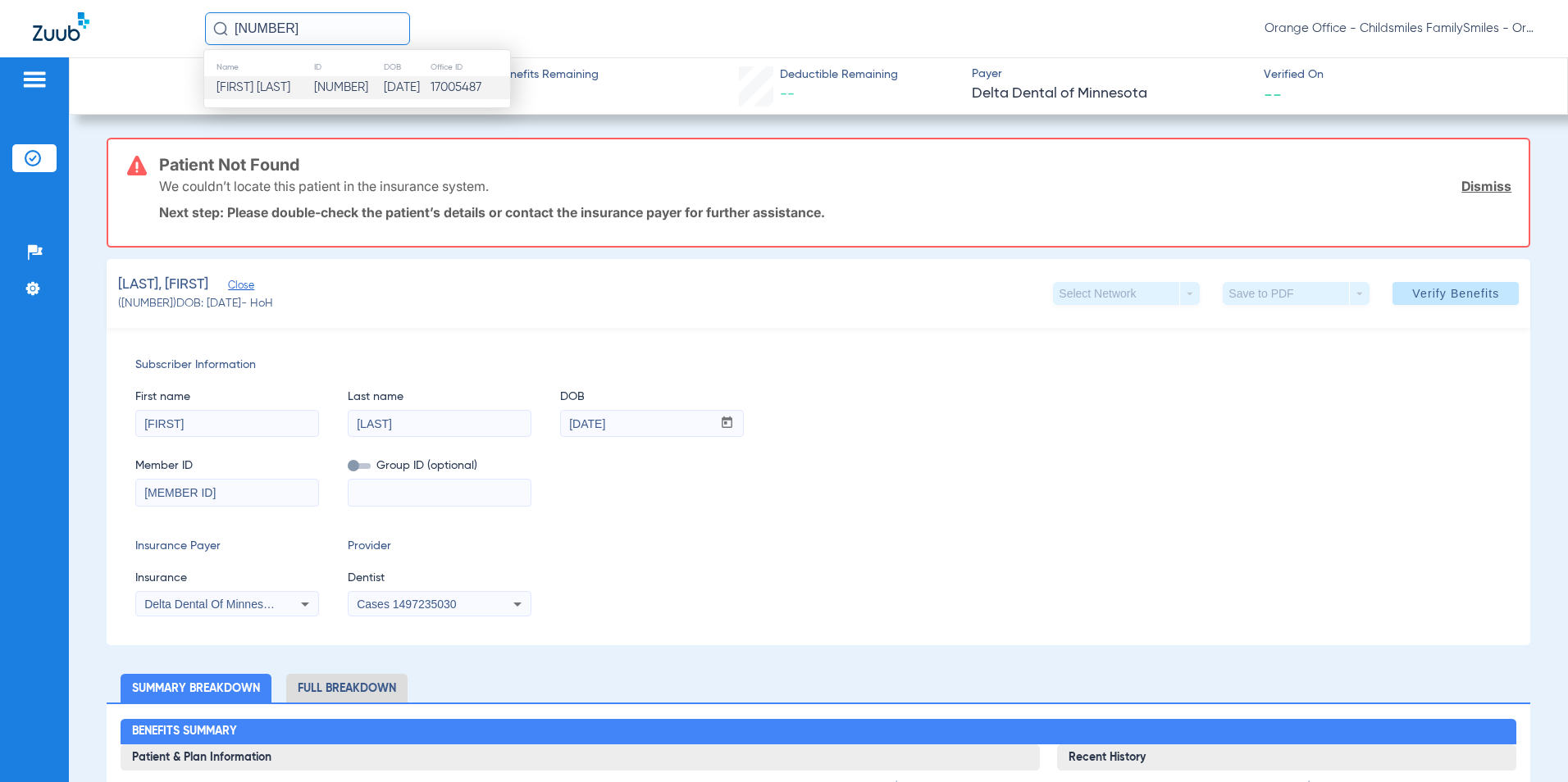 type 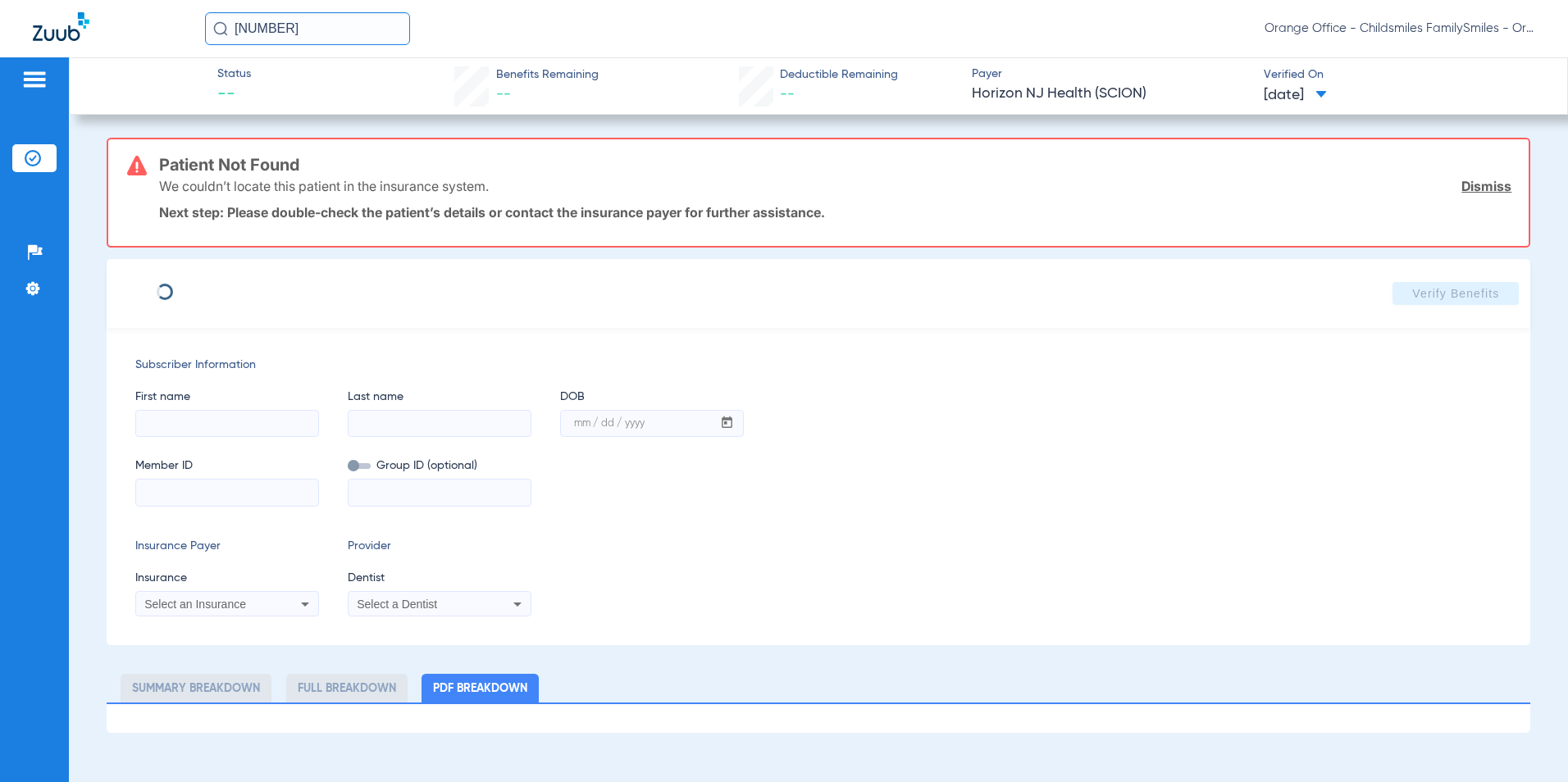 type on "NAMARA" 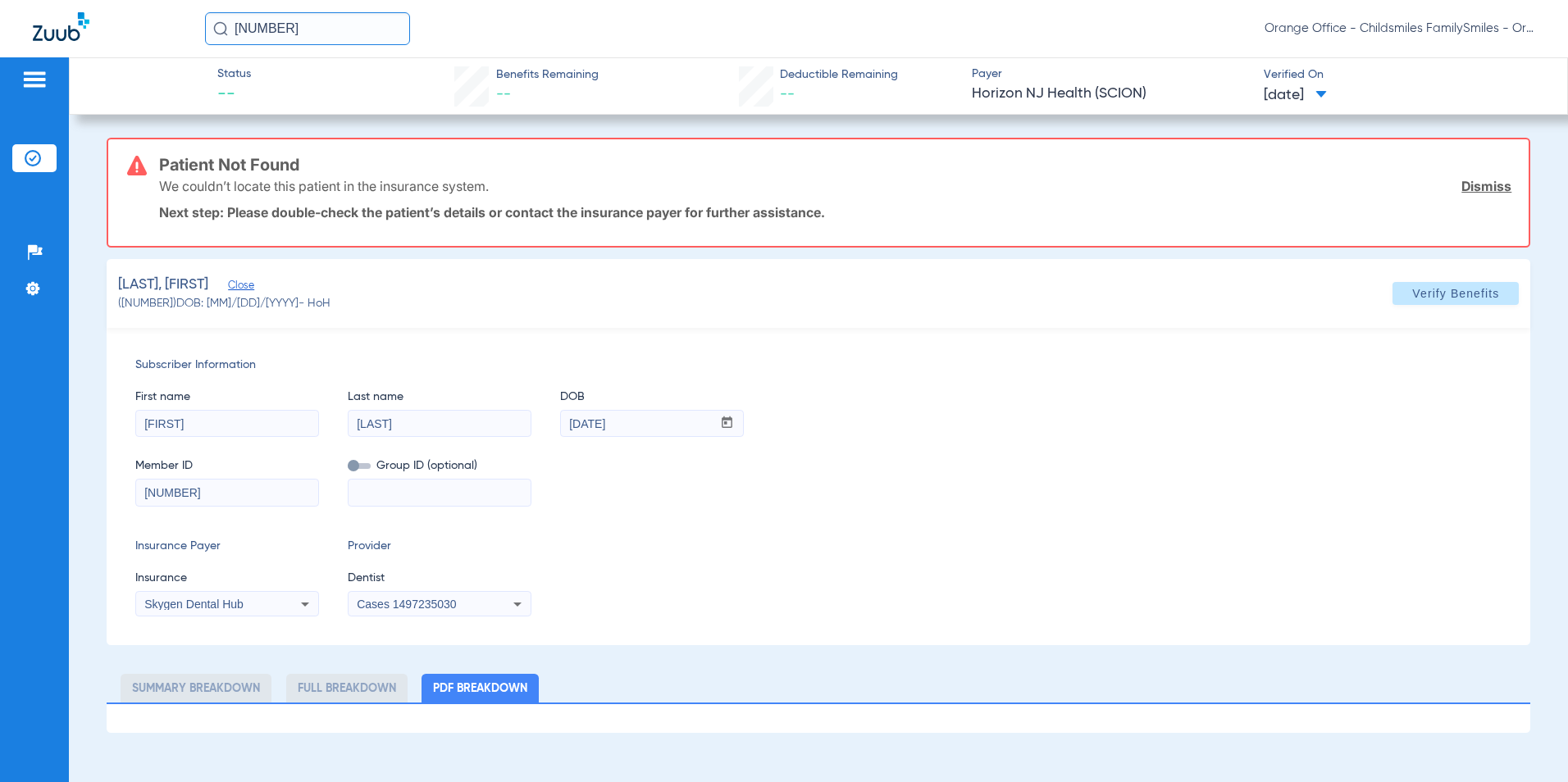 click on "2029528" 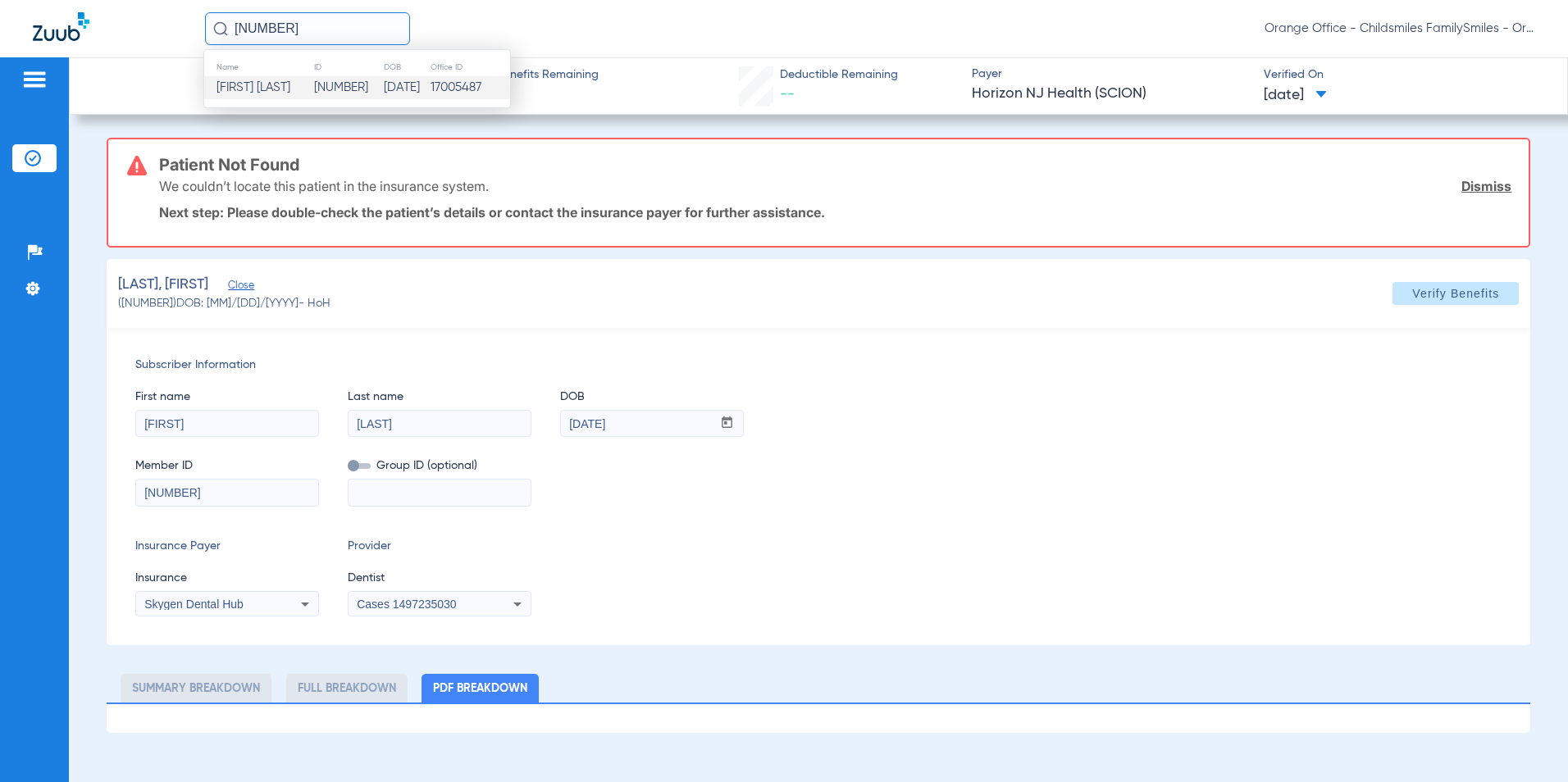 click on "Close" 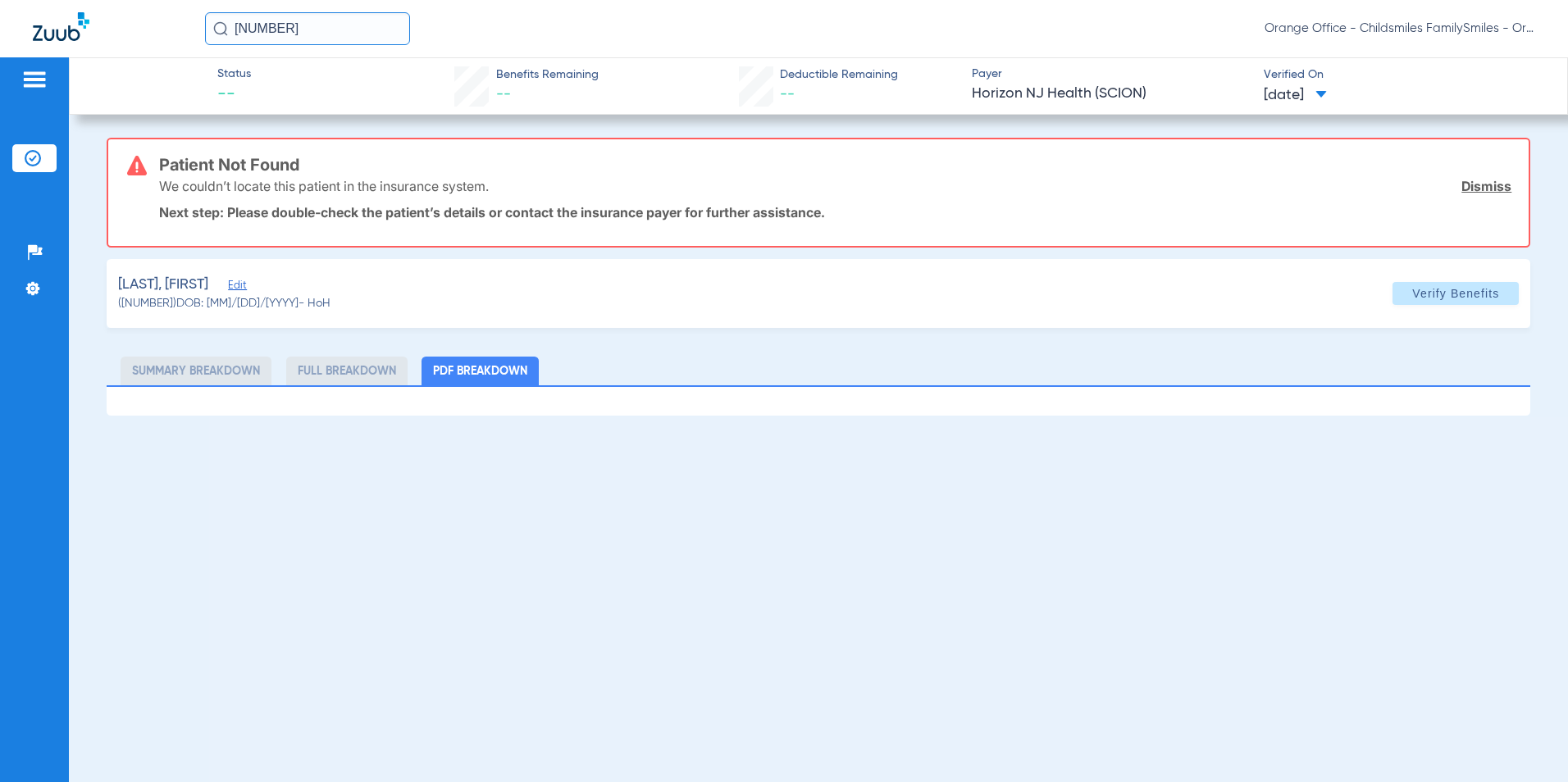 click on "Edit" 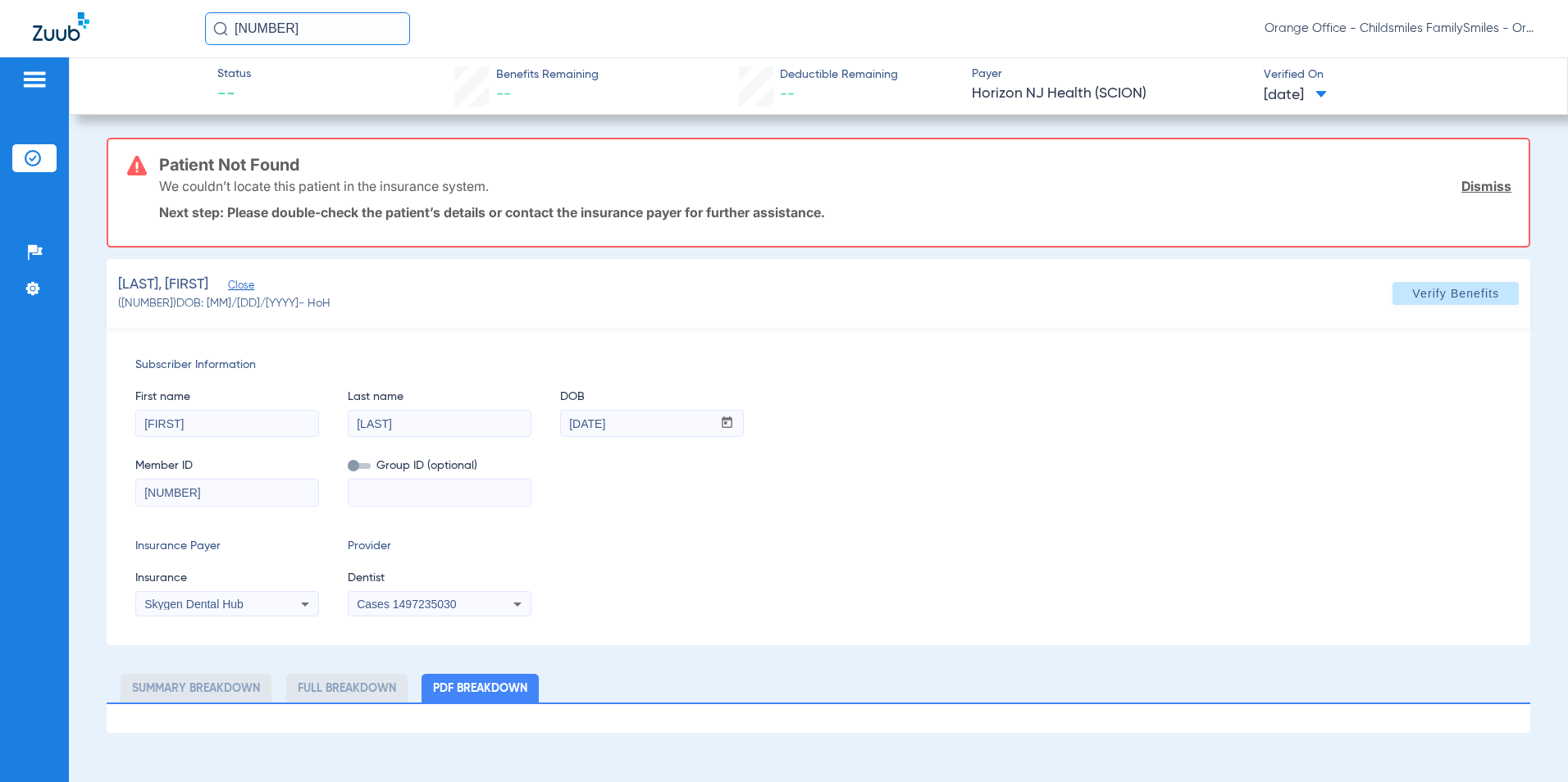 click on "12558711" at bounding box center [227, 493] 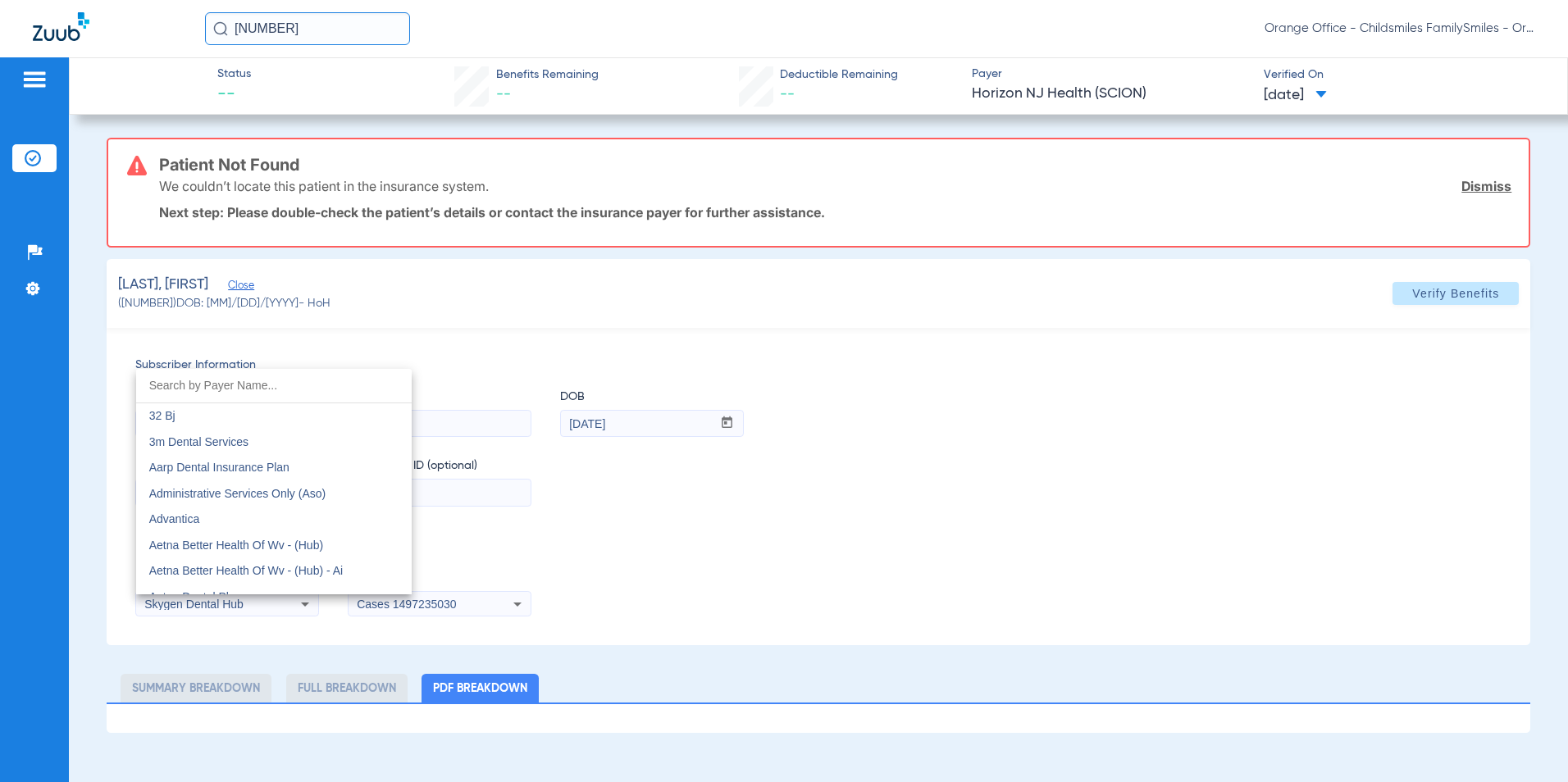 scroll, scrollTop: 8769, scrollLeft: 0, axis: vertical 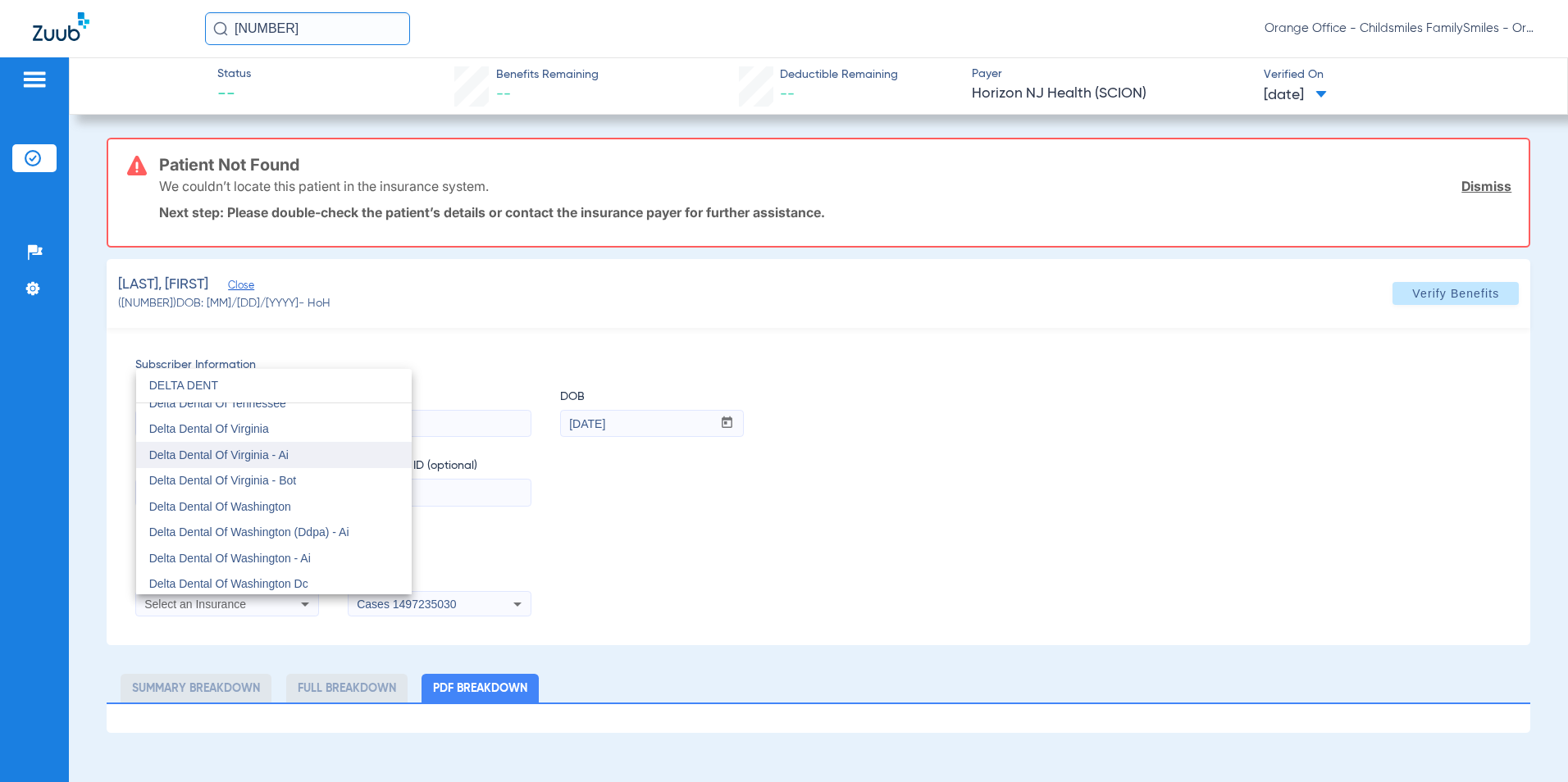 type on "DELTA DENT" 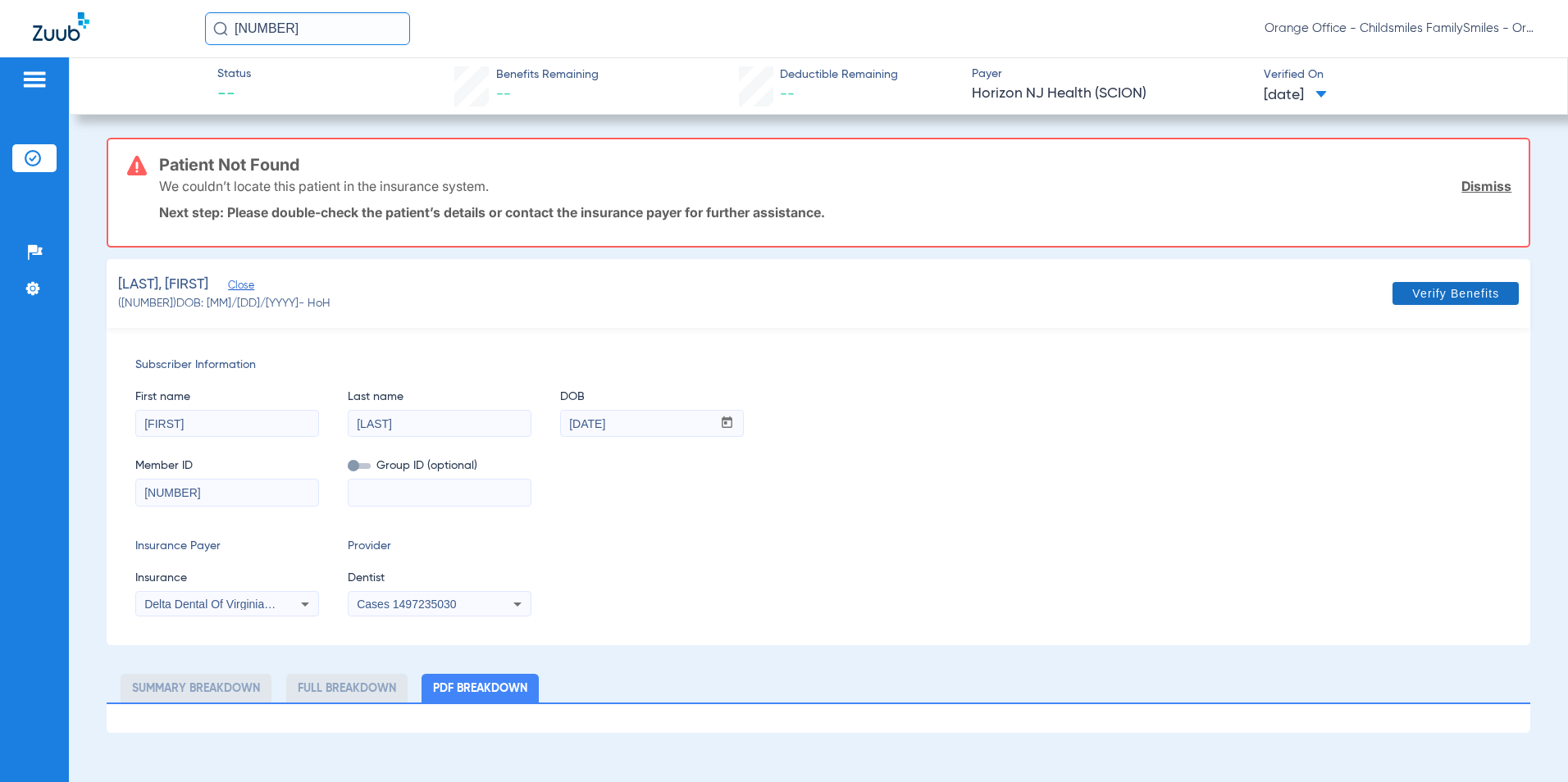 click on "Verify Benefits" 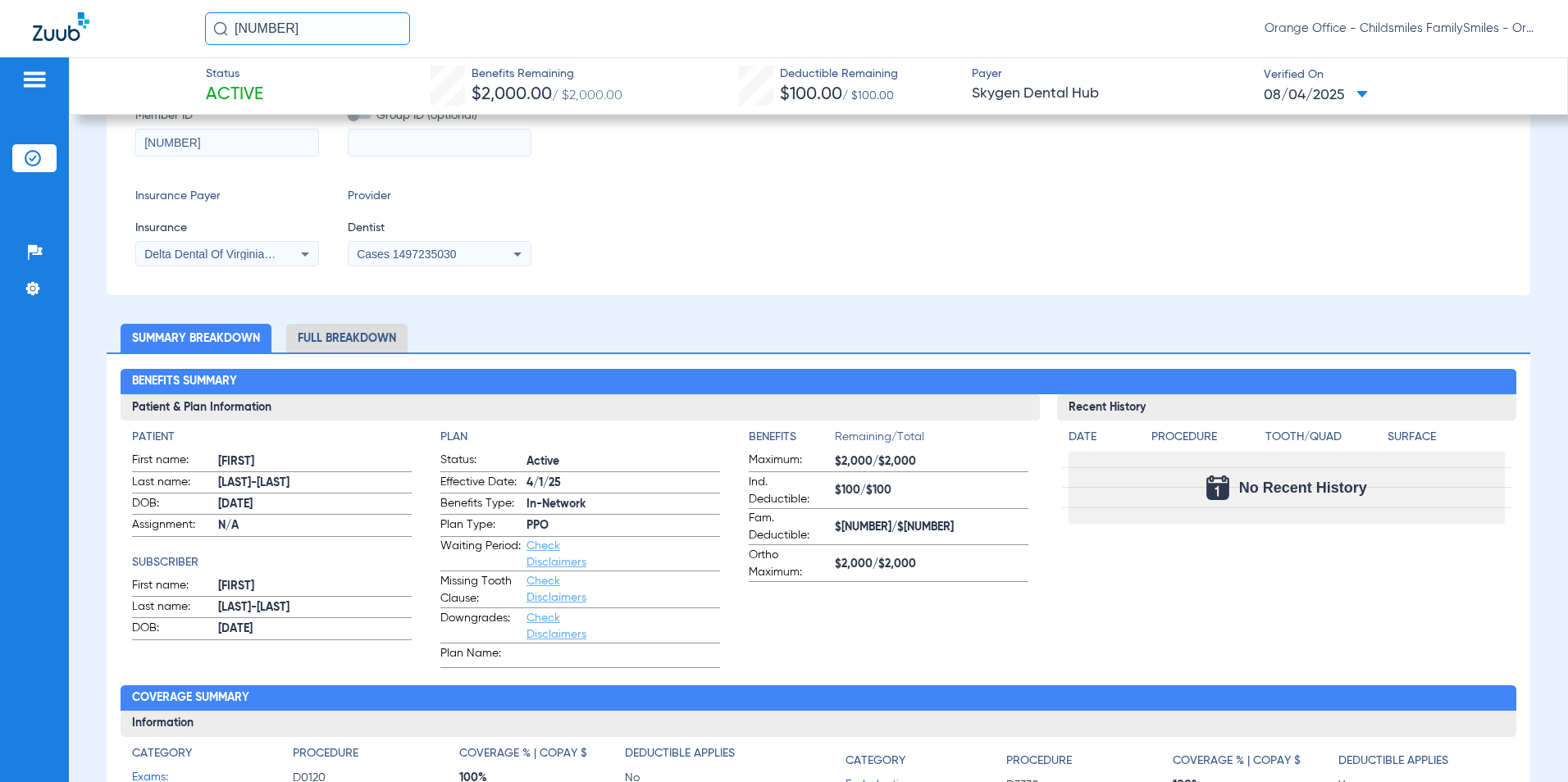scroll, scrollTop: 246, scrollLeft: 0, axis: vertical 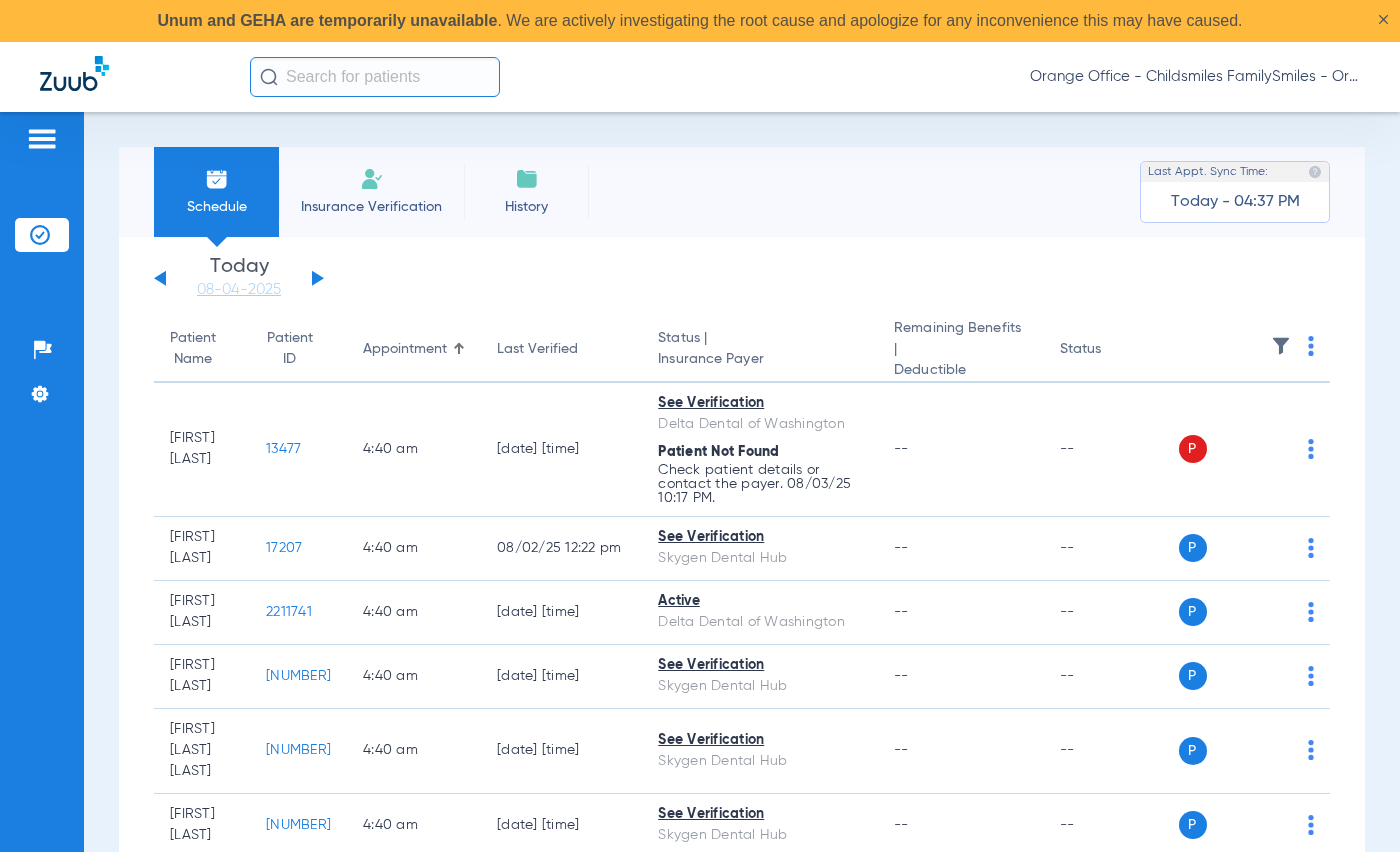 click 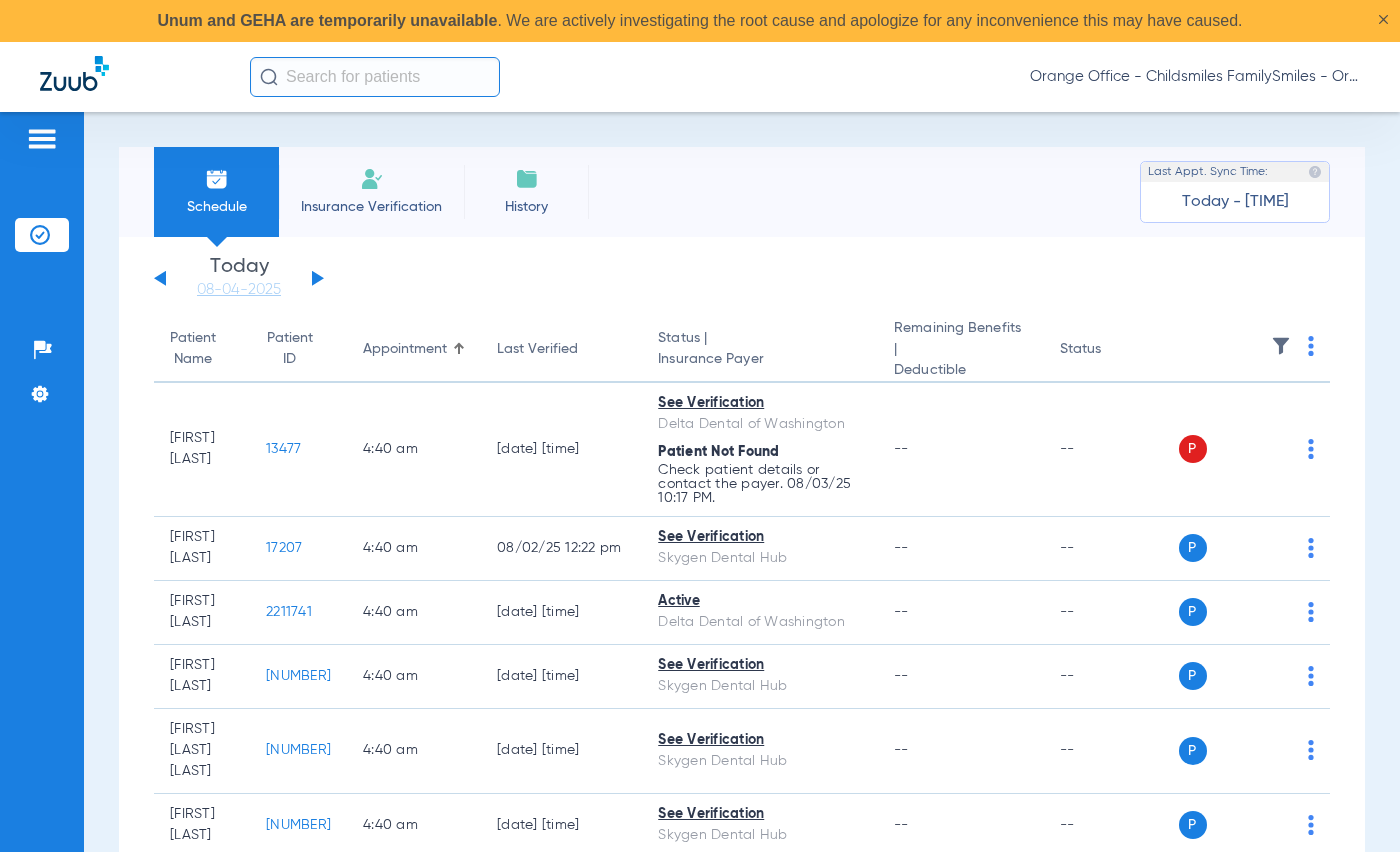 click 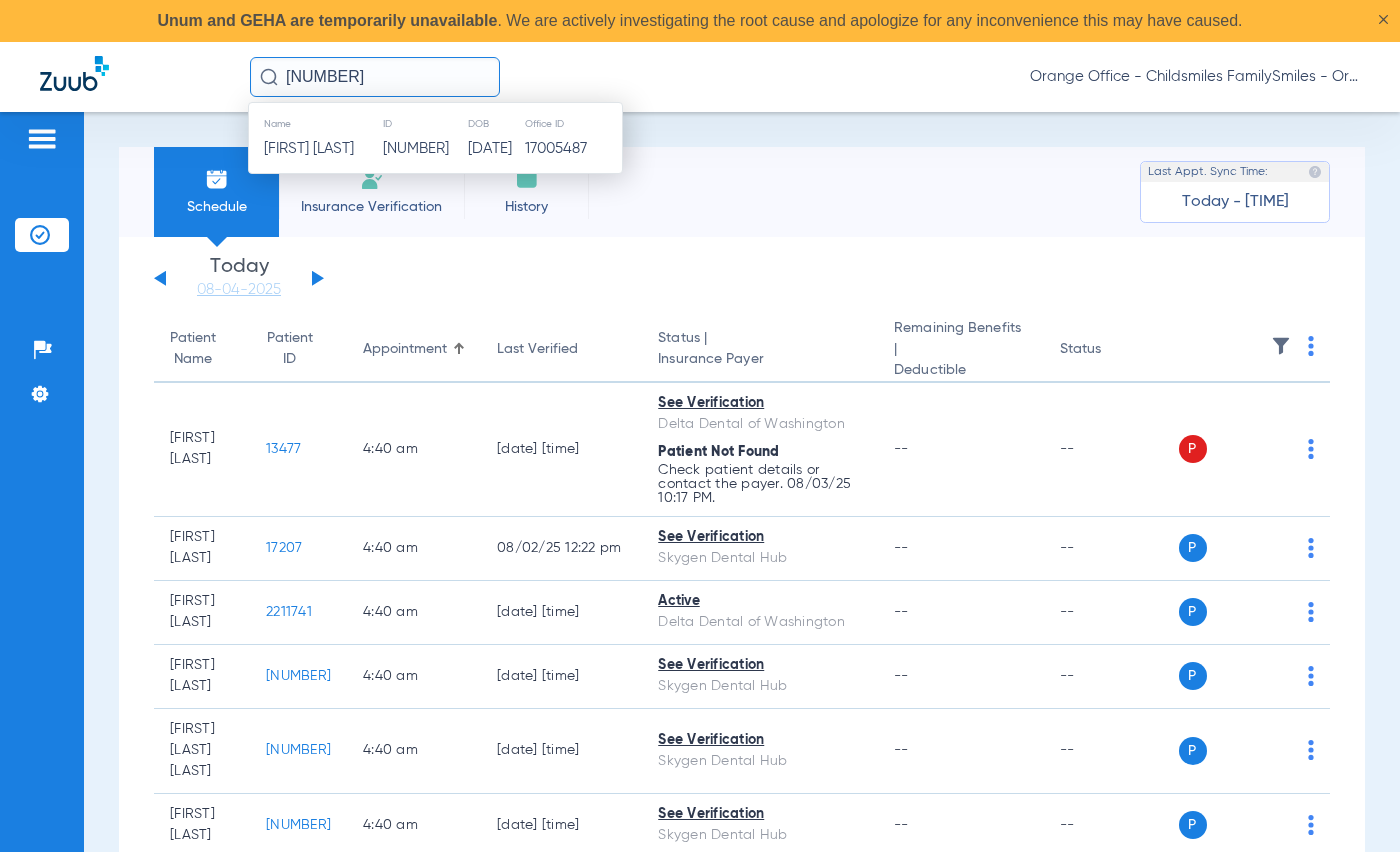 type on "[NUMBER]" 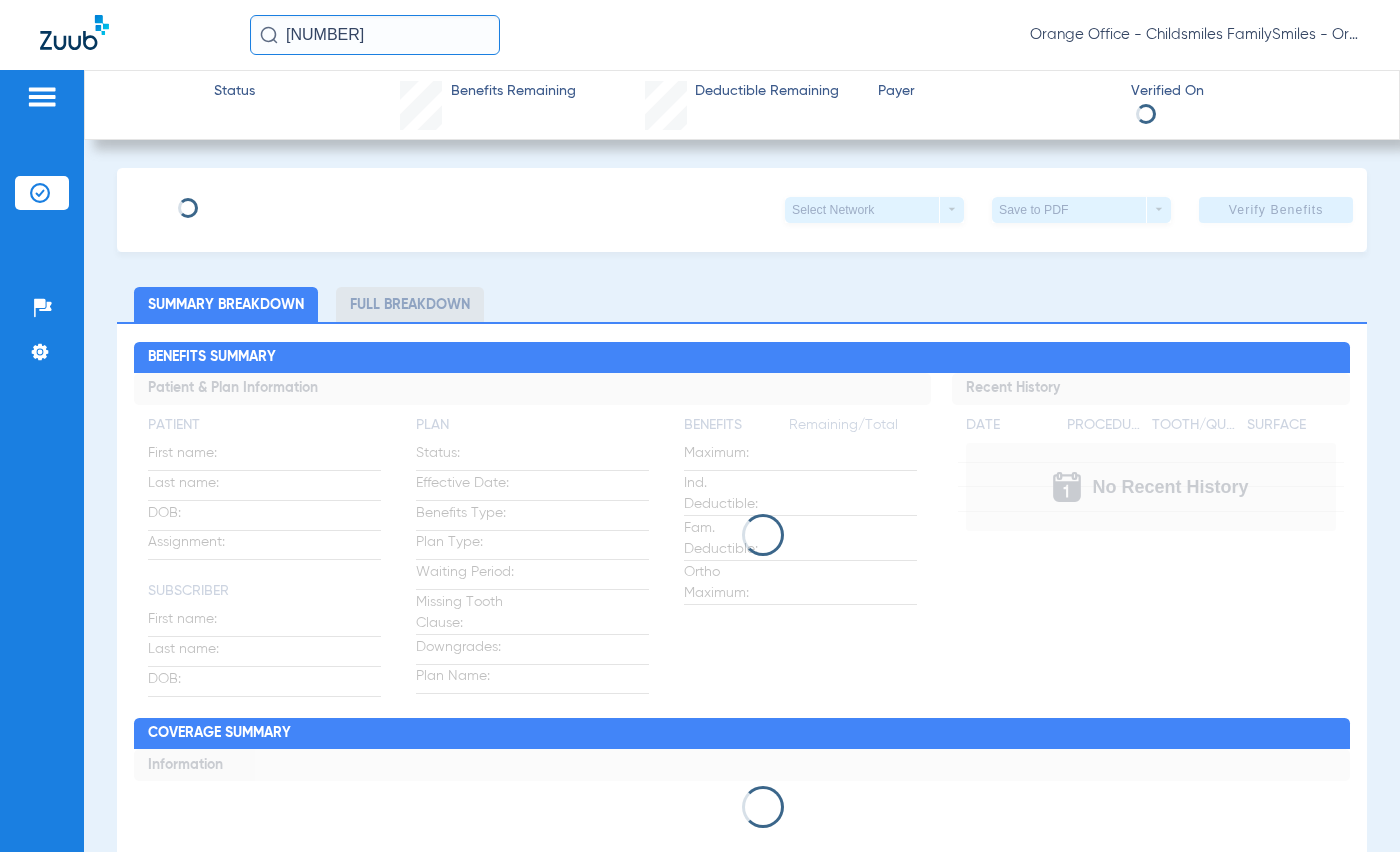 type on "[FIRST]" 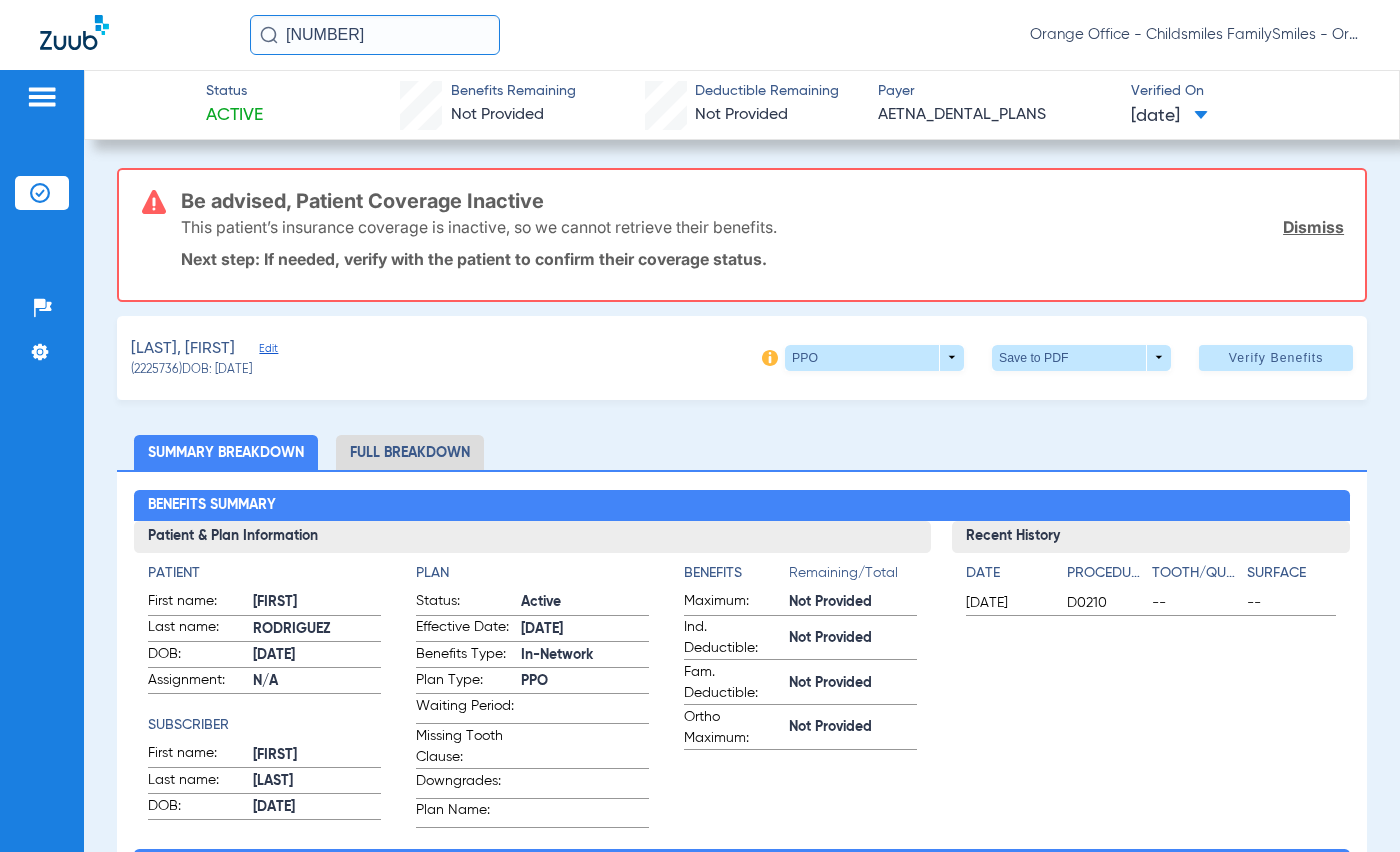 click on "Edit" 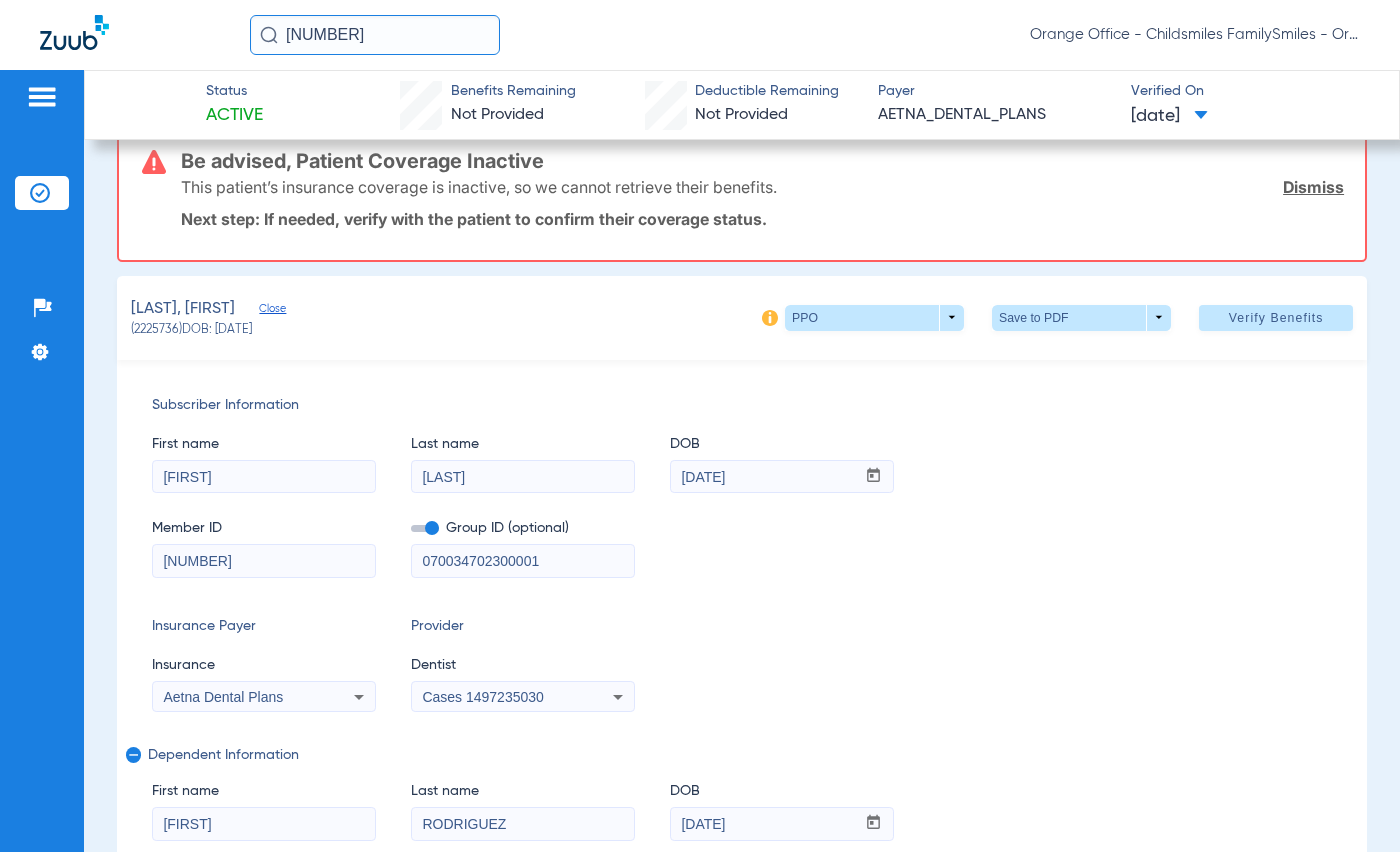 scroll, scrollTop: 100, scrollLeft: 0, axis: vertical 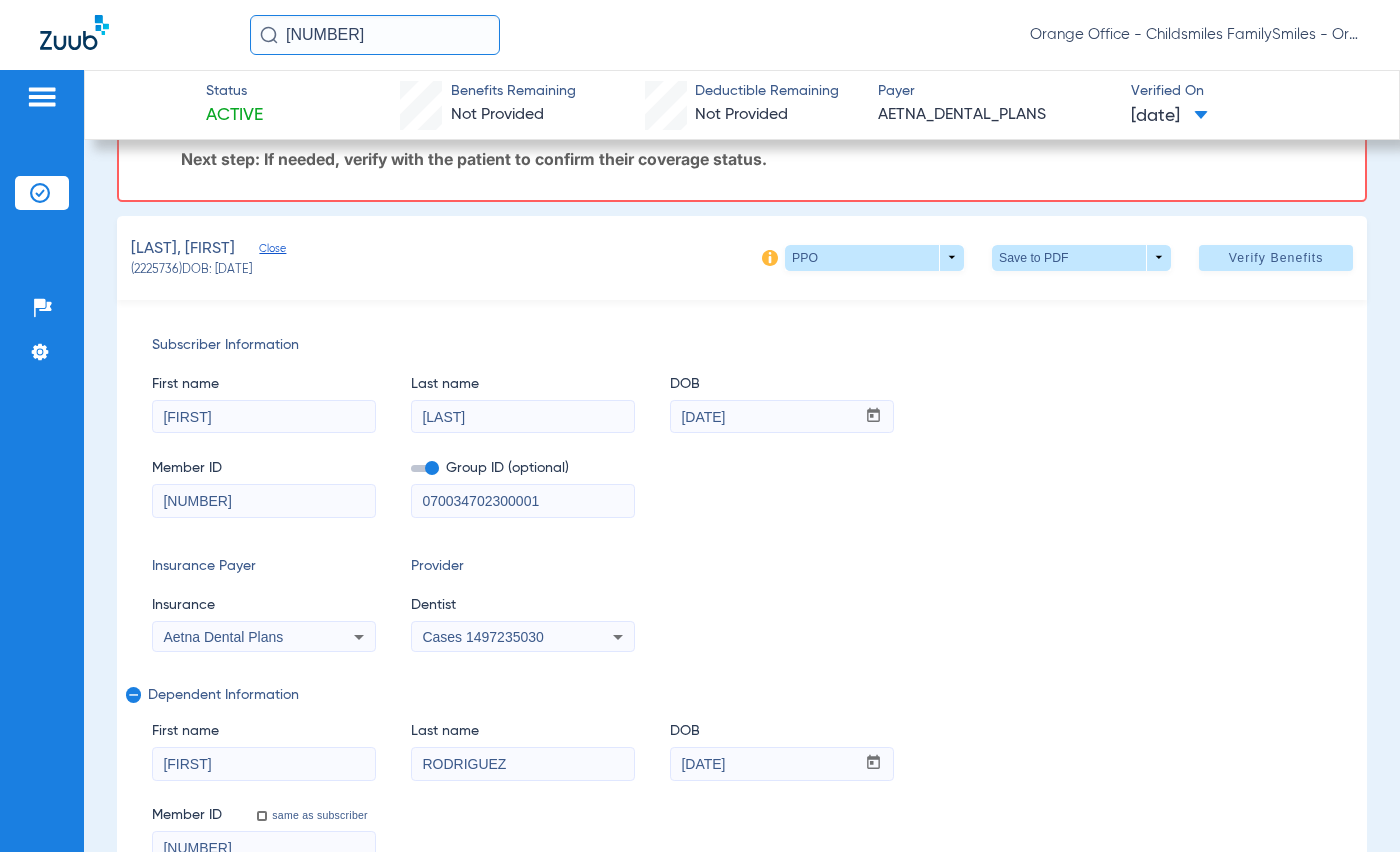 click on "Aetna Dental Plans" at bounding box center (243, 637) 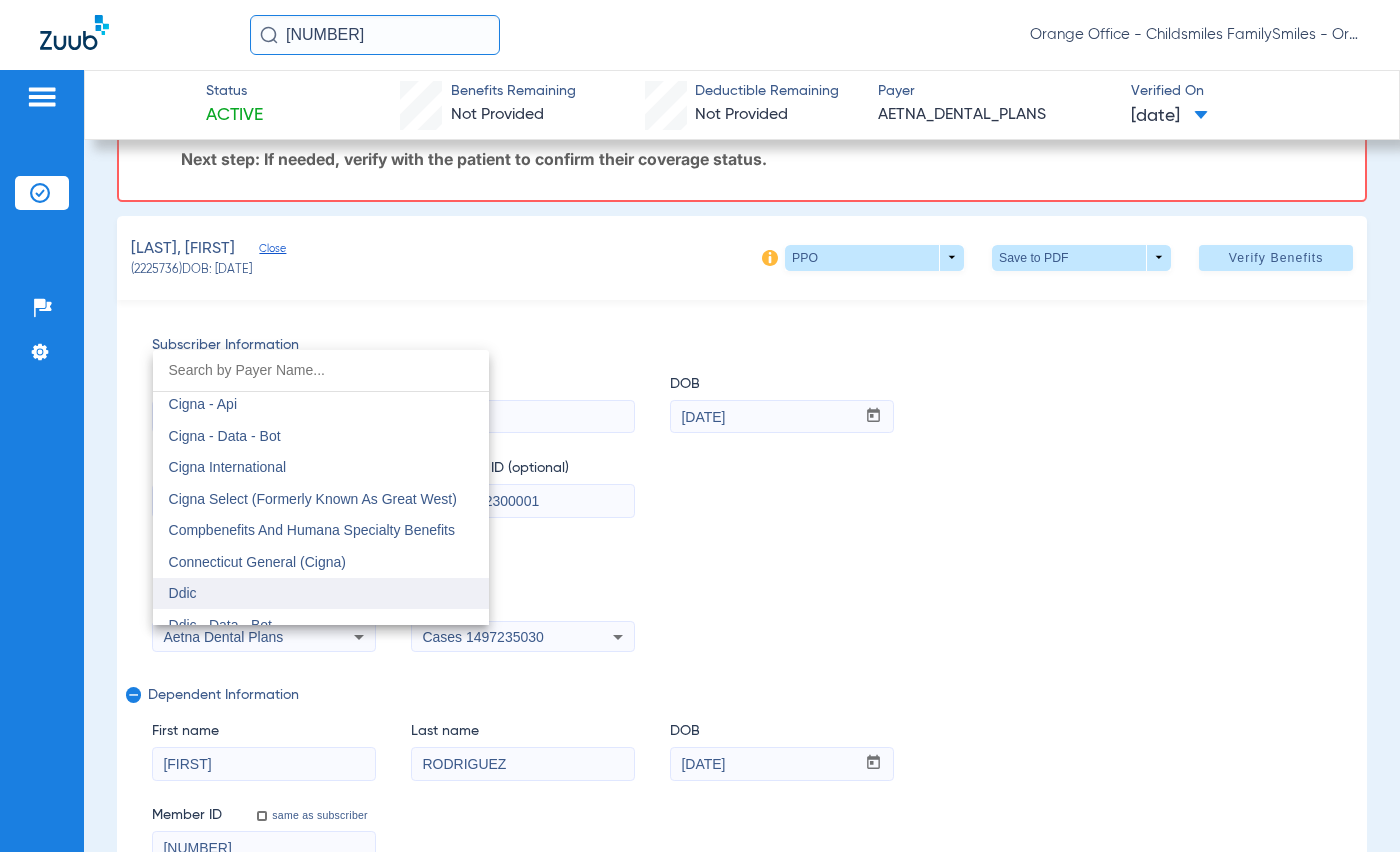 scroll, scrollTop: 2920, scrollLeft: 0, axis: vertical 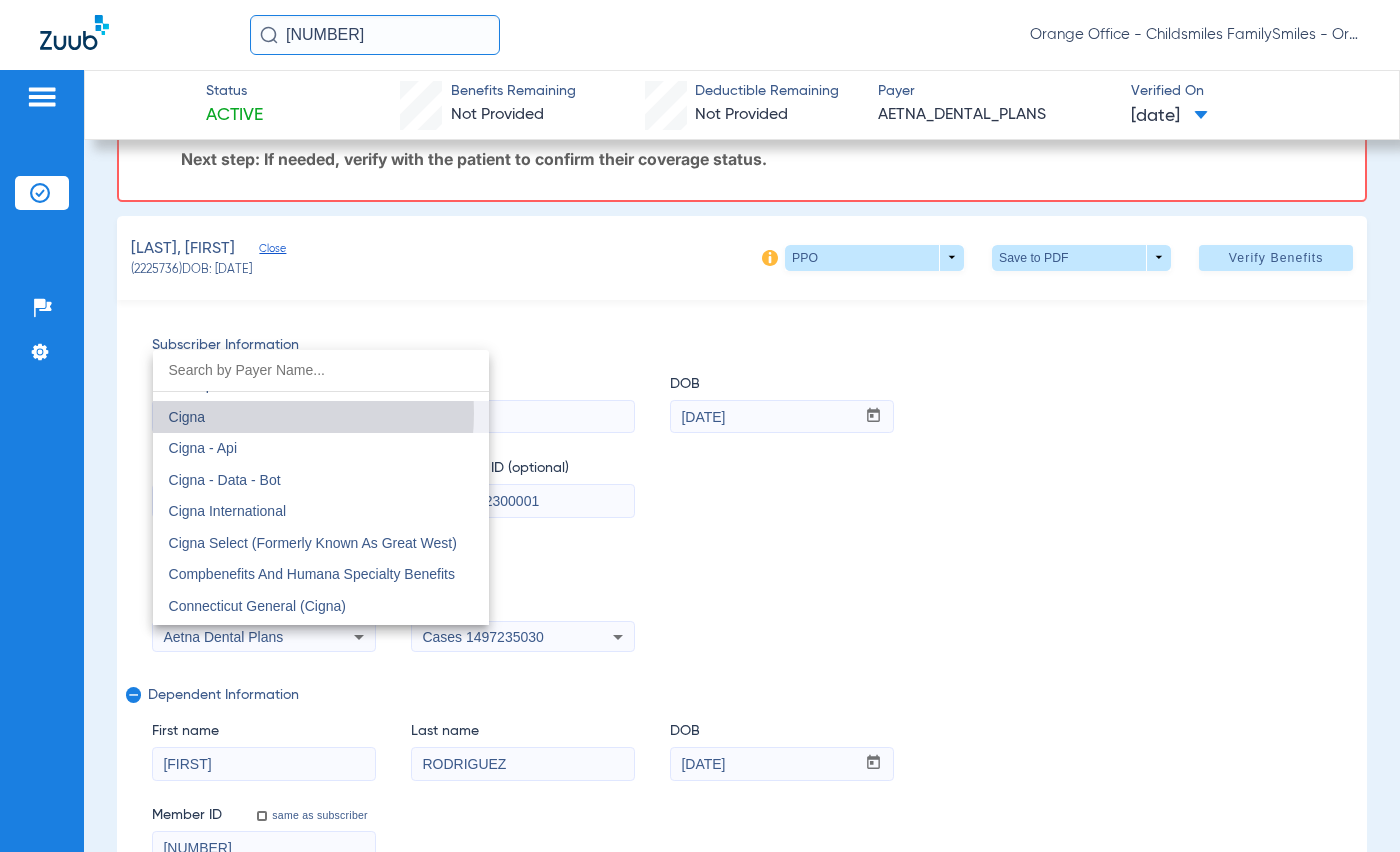 click on "Cigna" at bounding box center [321, 417] 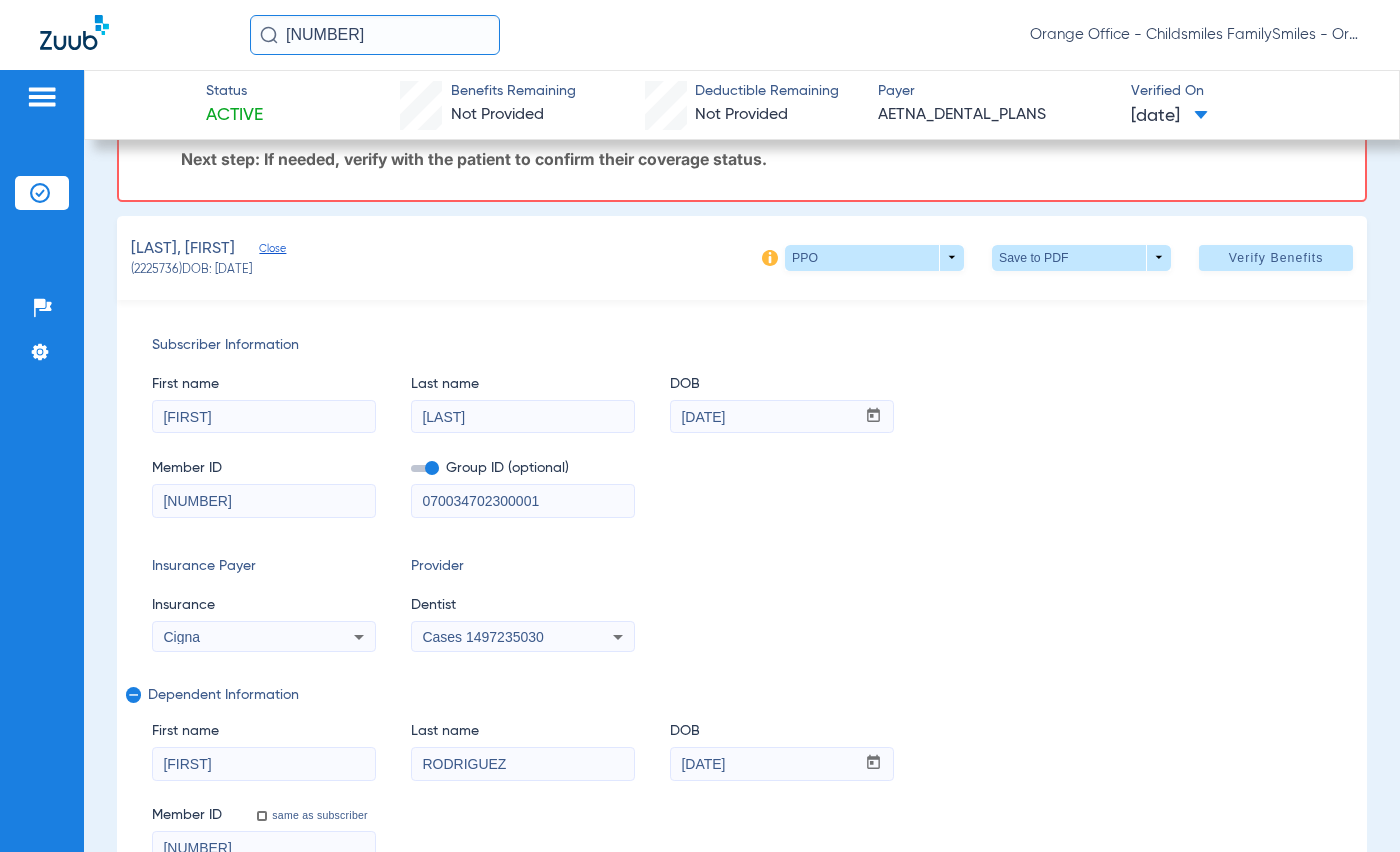 click on "[NUMBER]" at bounding box center [264, 501] 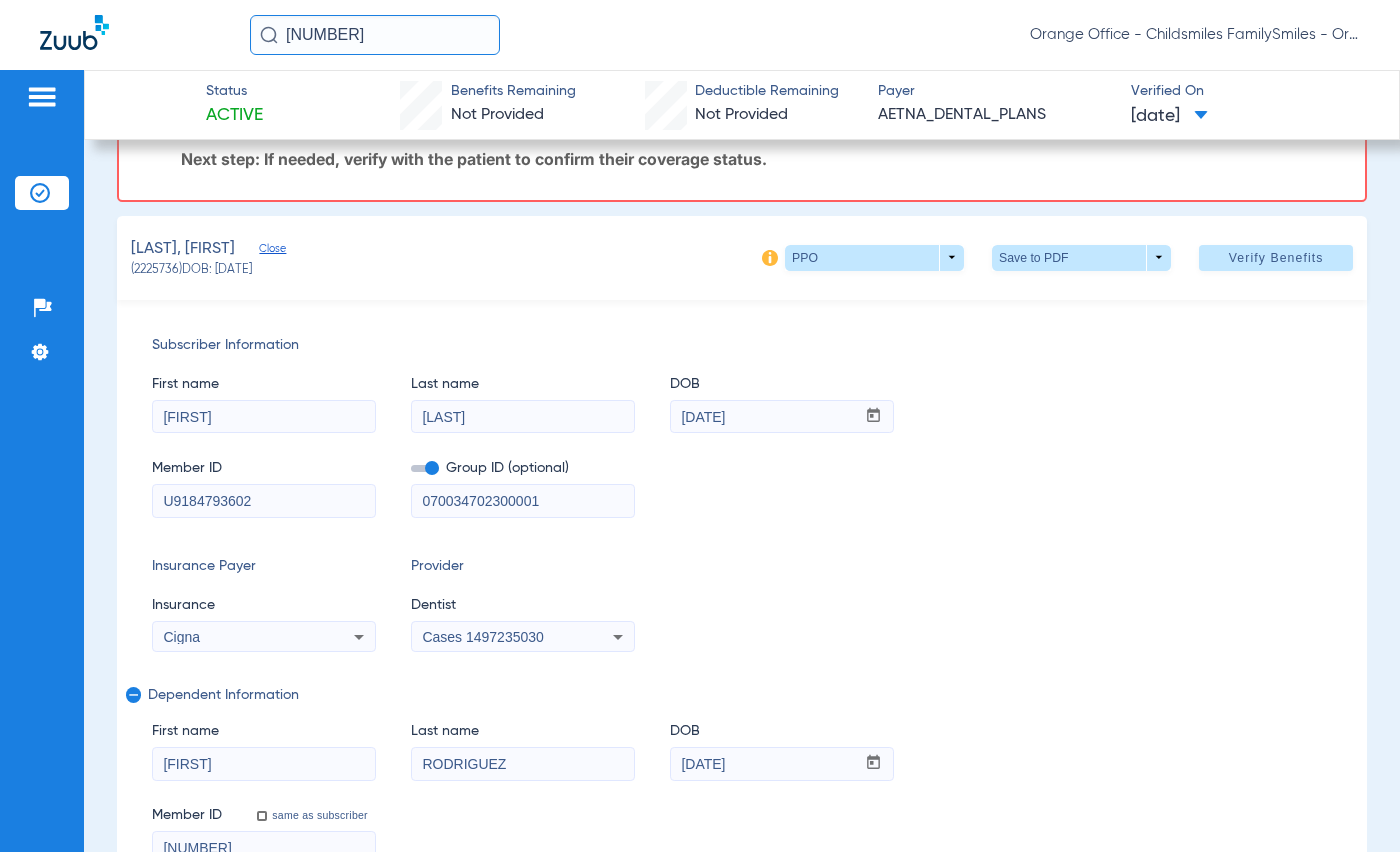 type on "U9184793602" 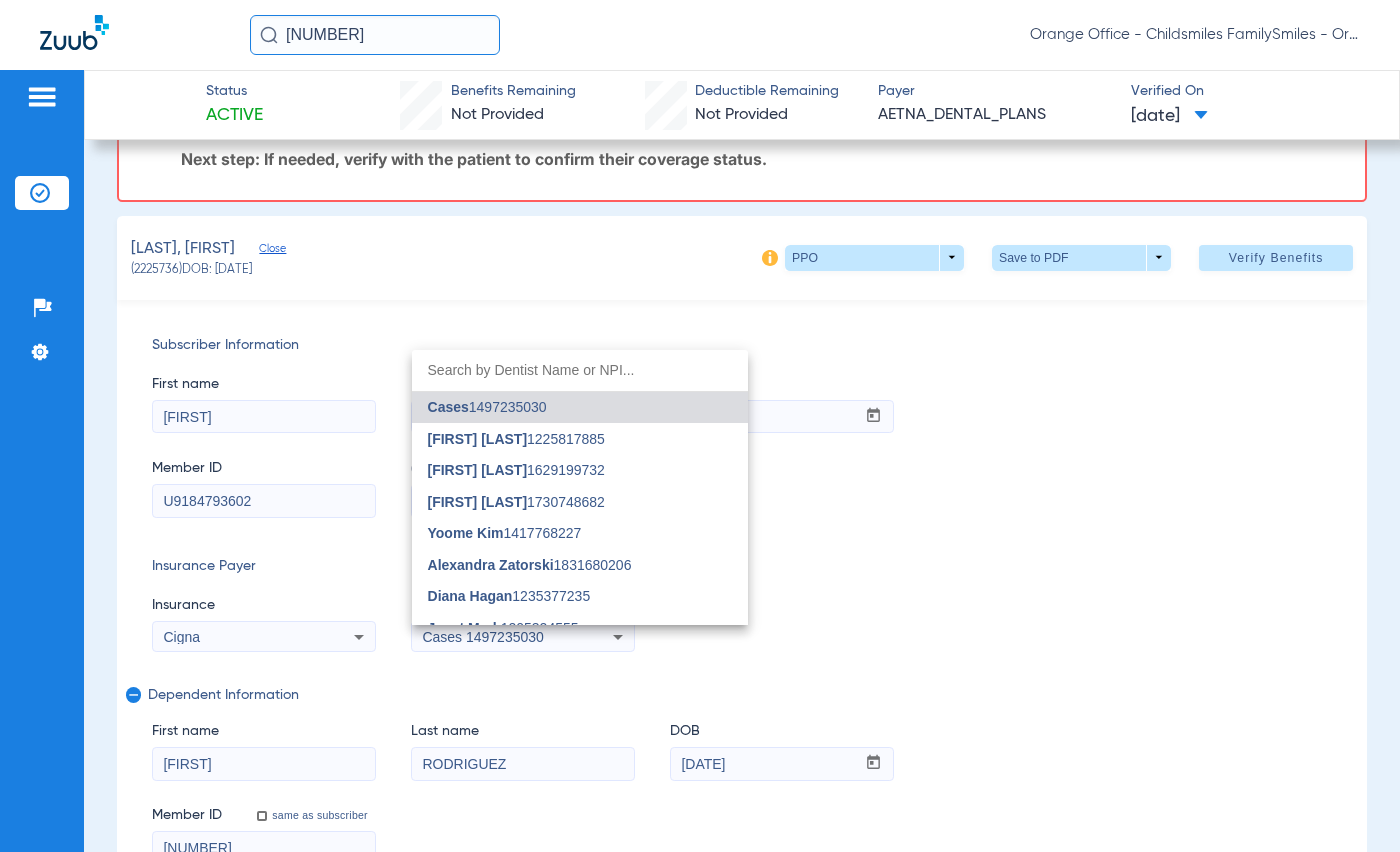 click at bounding box center [580, 370] 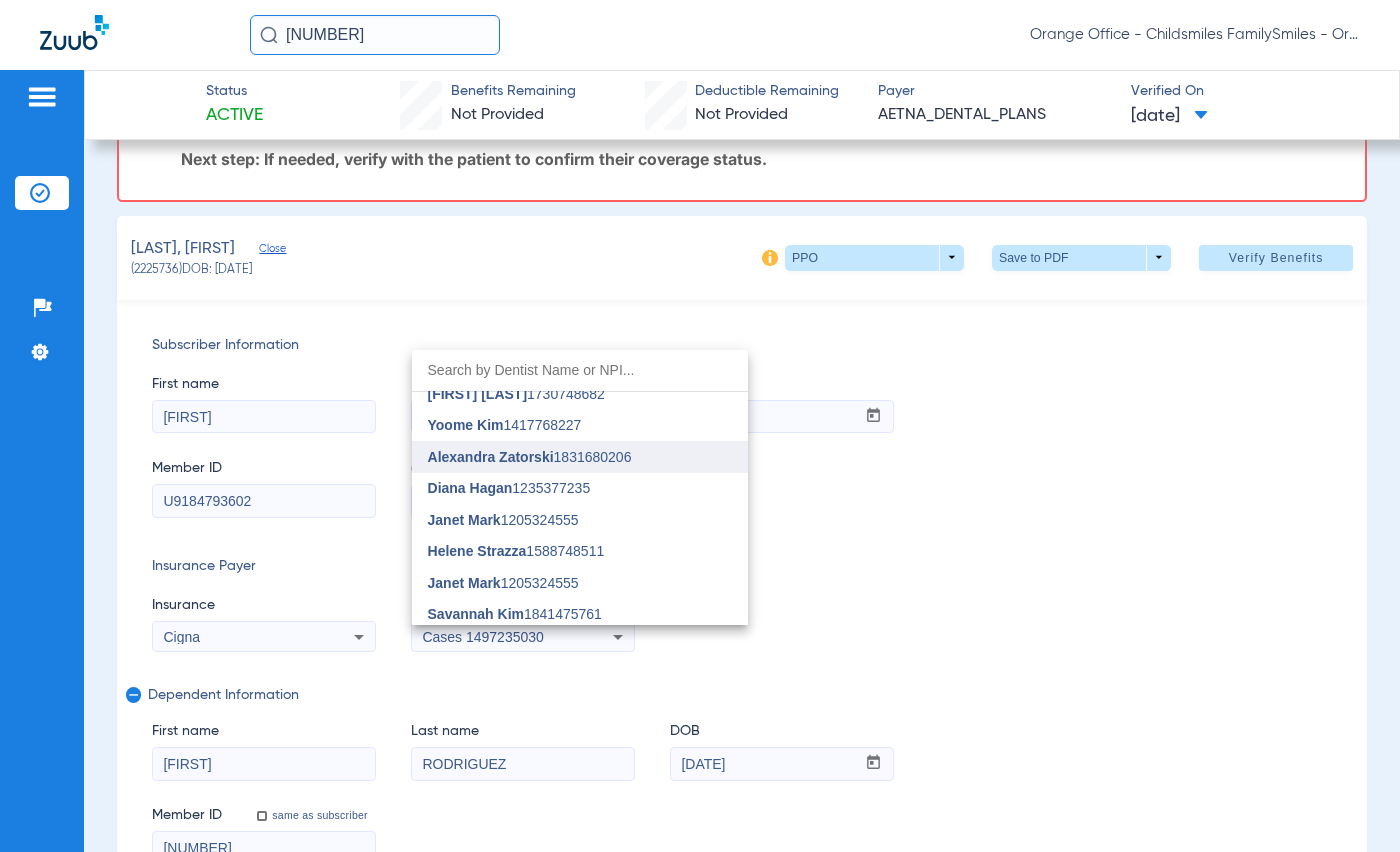 scroll, scrollTop: 100, scrollLeft: 0, axis: vertical 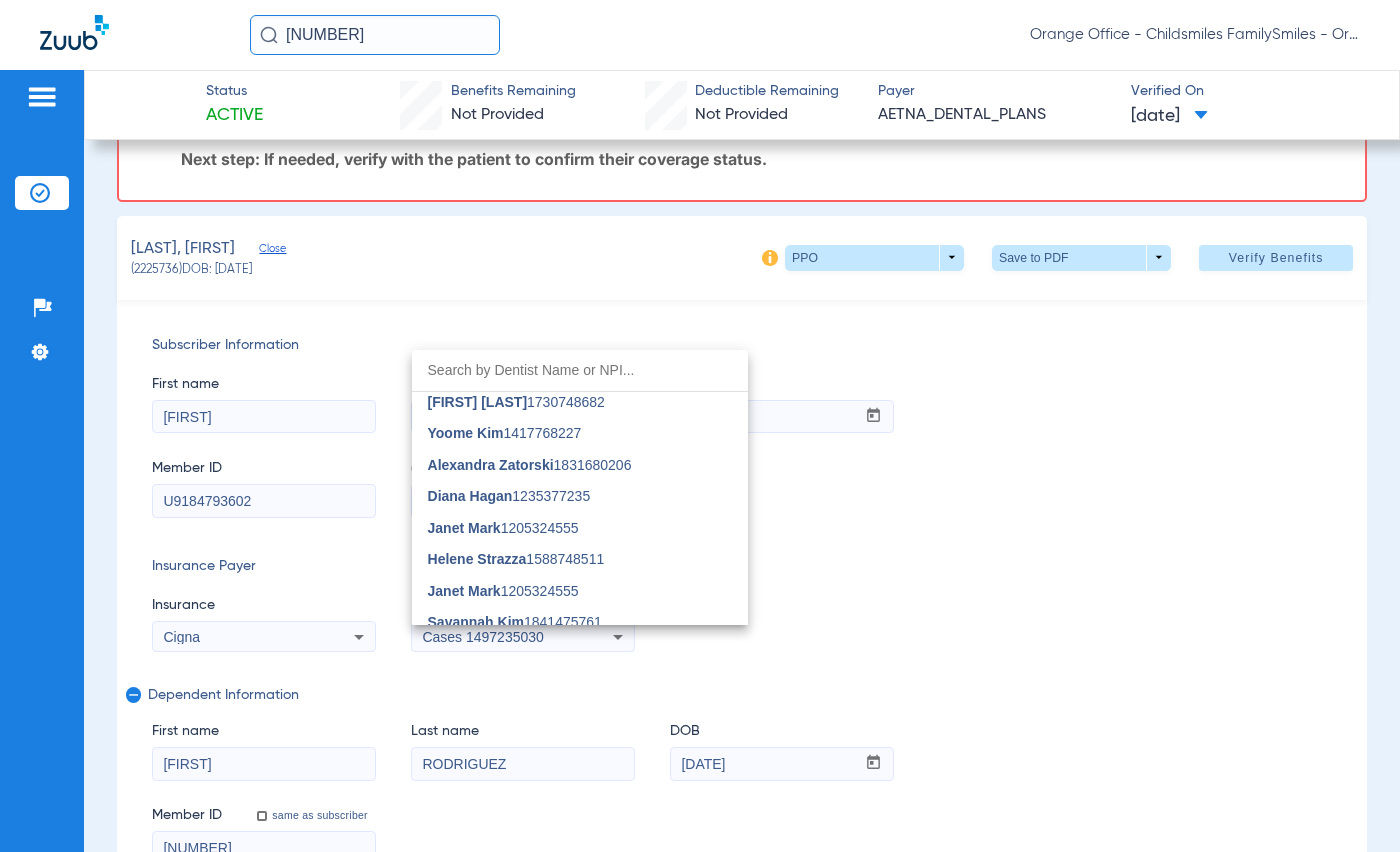 click at bounding box center (700, 426) 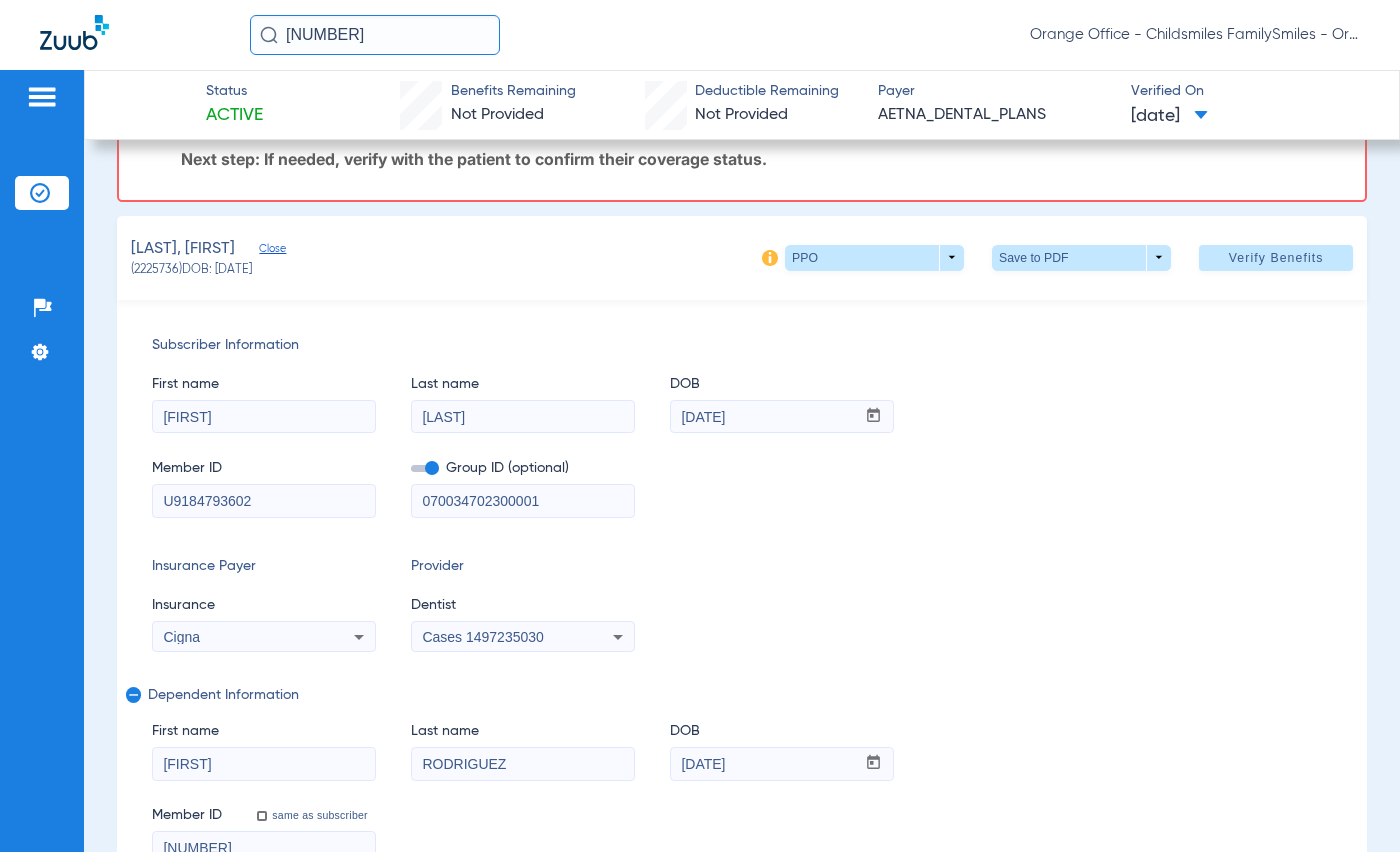 click on "Insurance Payer   Insurance
Cigna  Provider   Dentist
Cases  [NUMBER]" 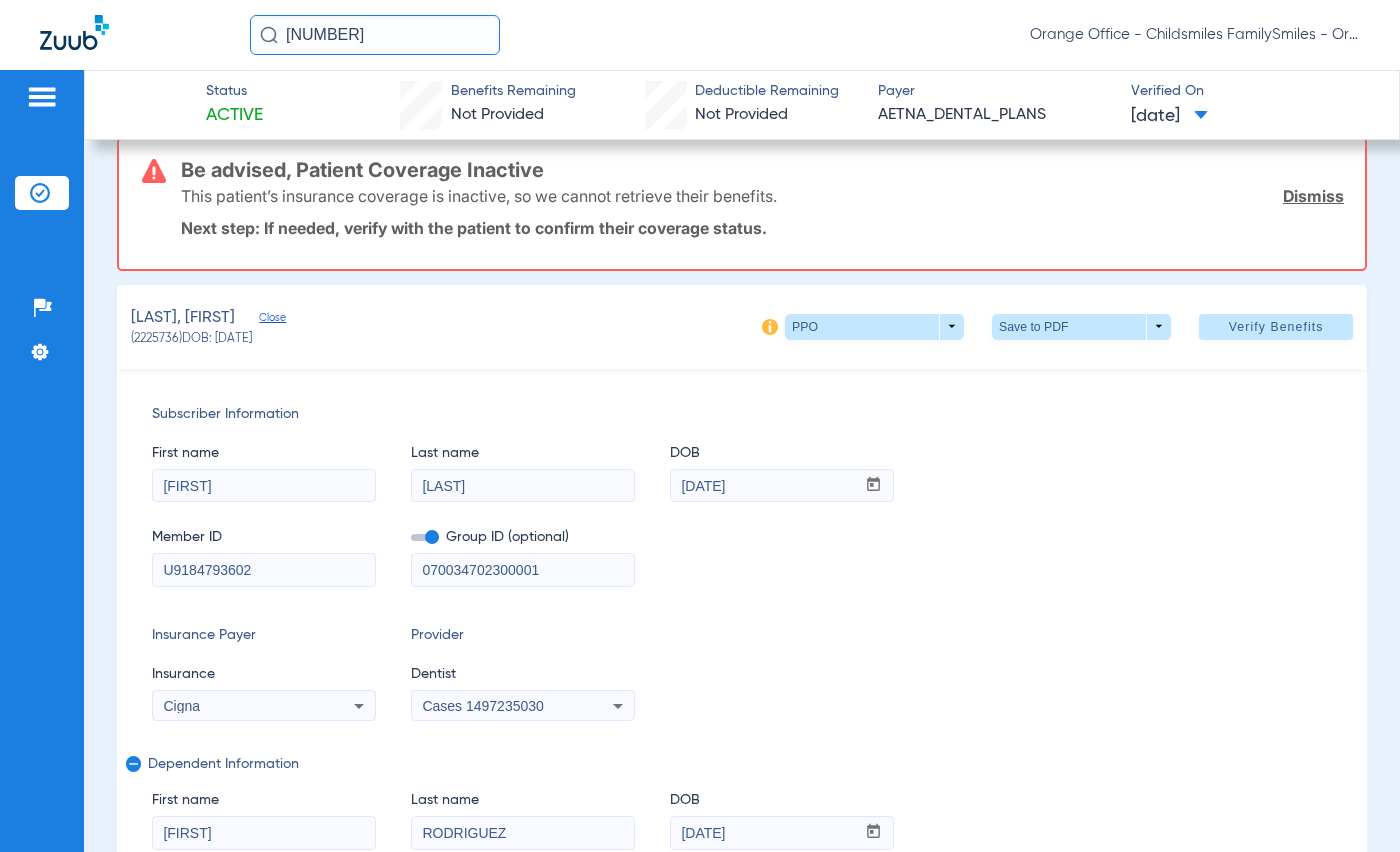 scroll, scrollTop: 0, scrollLeft: 0, axis: both 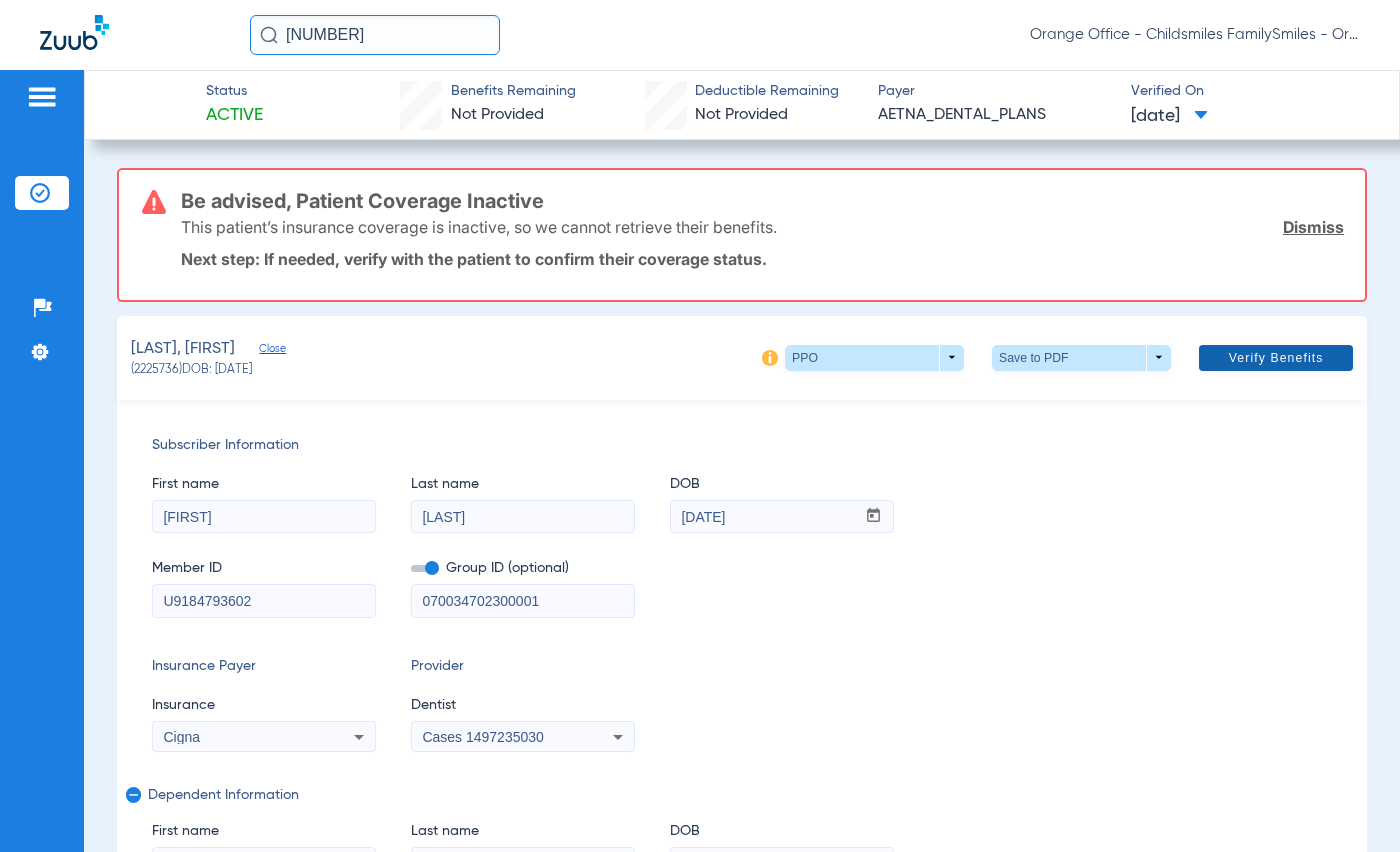 click on "Verify Benefits" 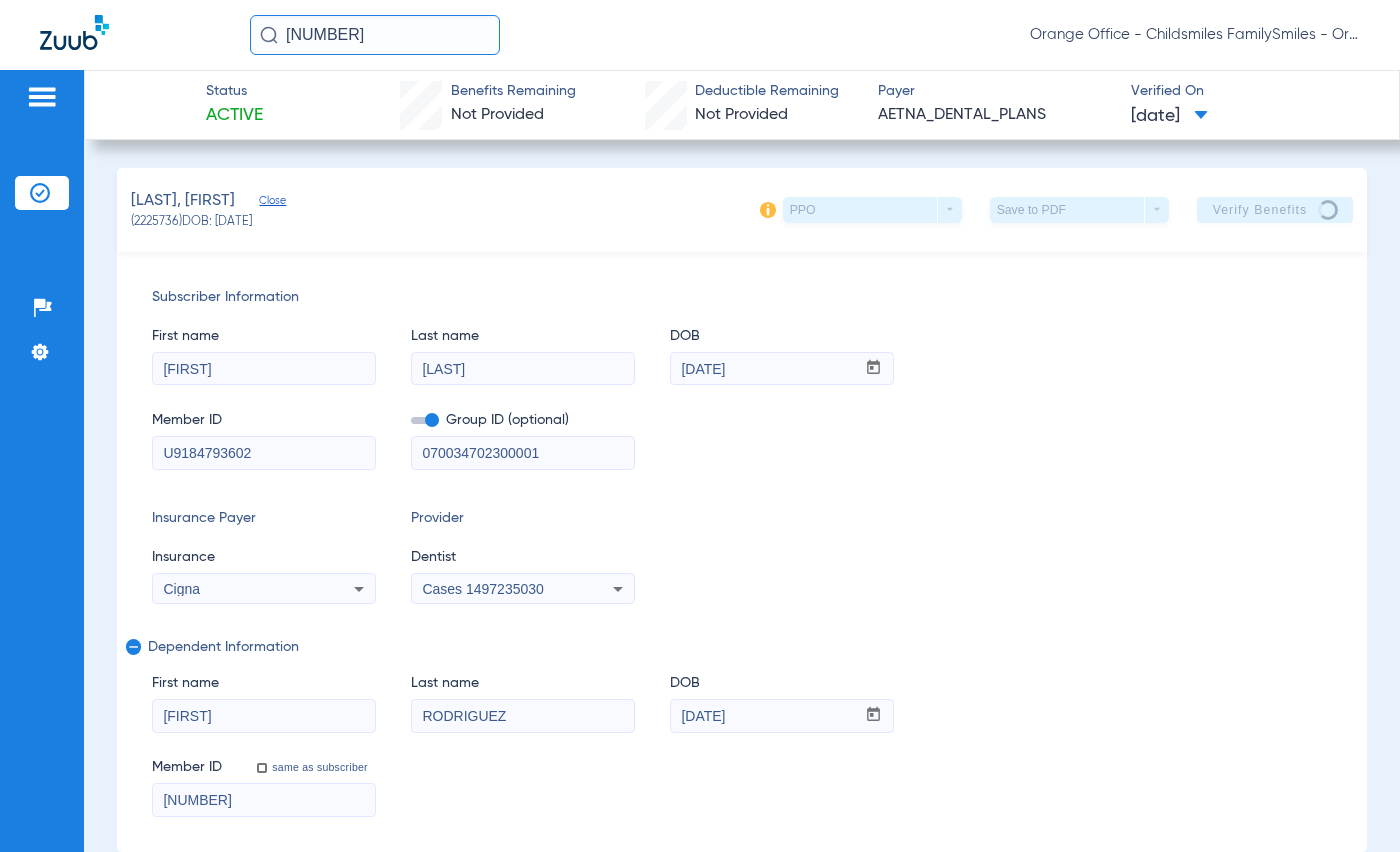 click on "Verify Benefits" 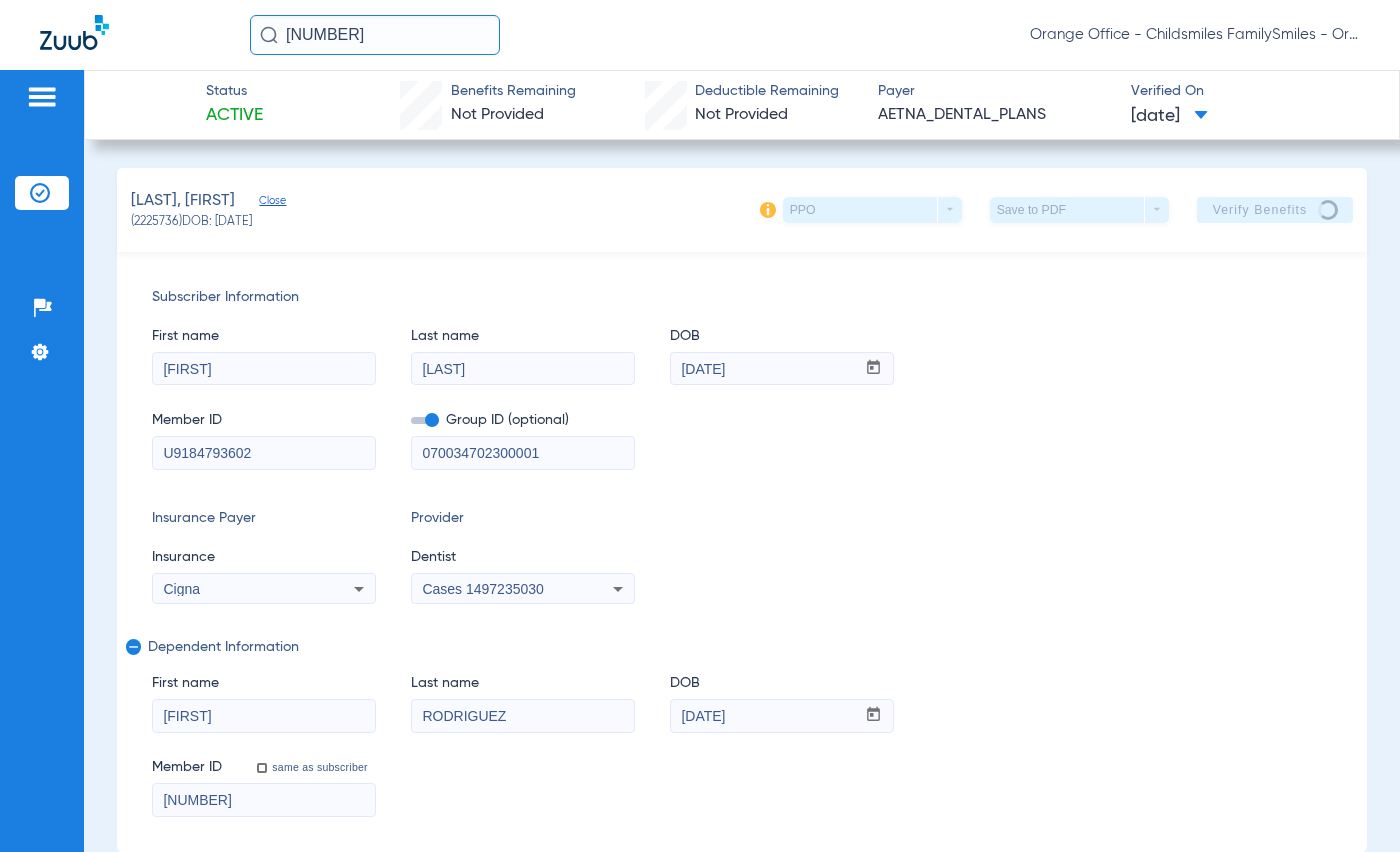 click on "Close" 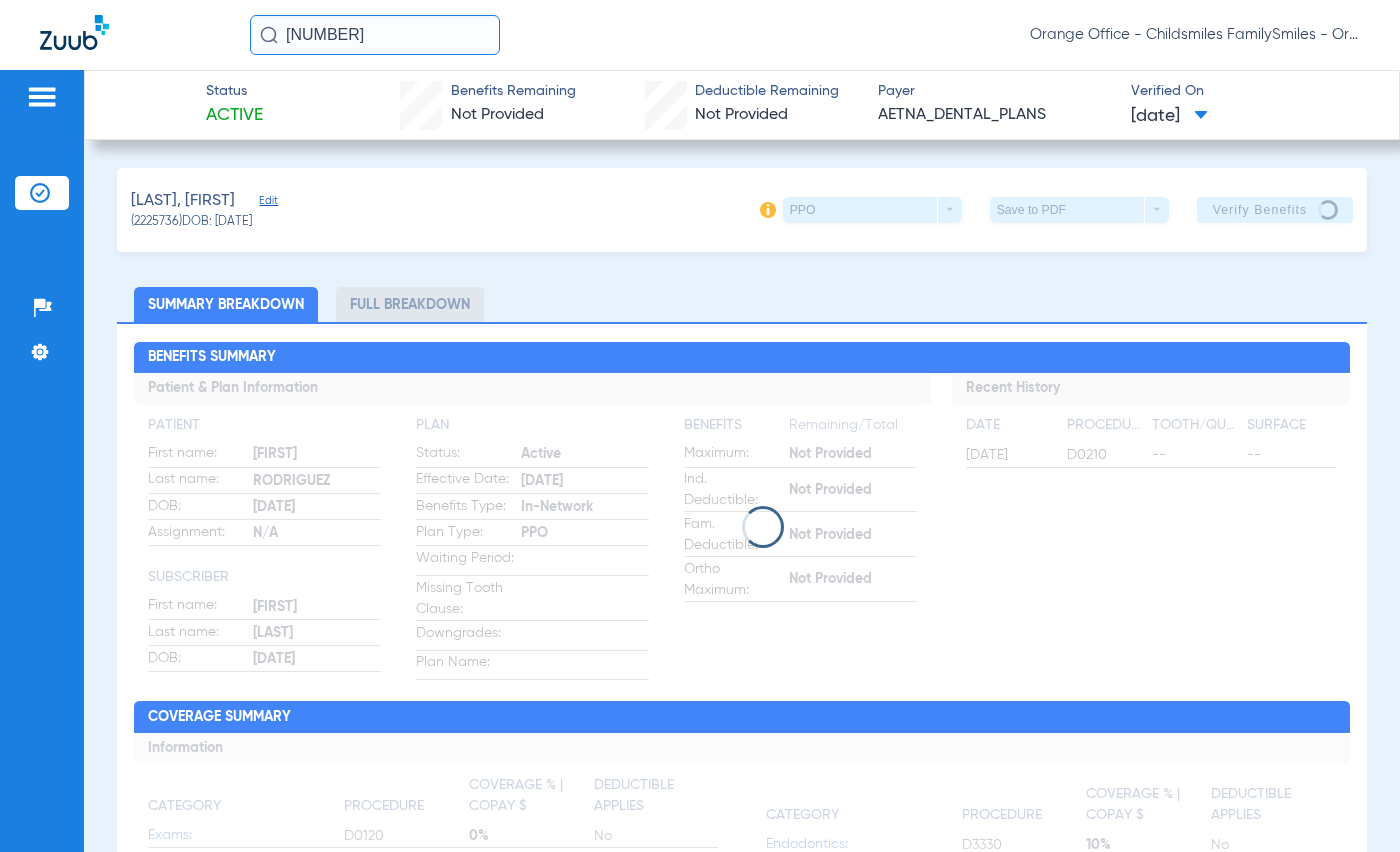 click on "Edit" 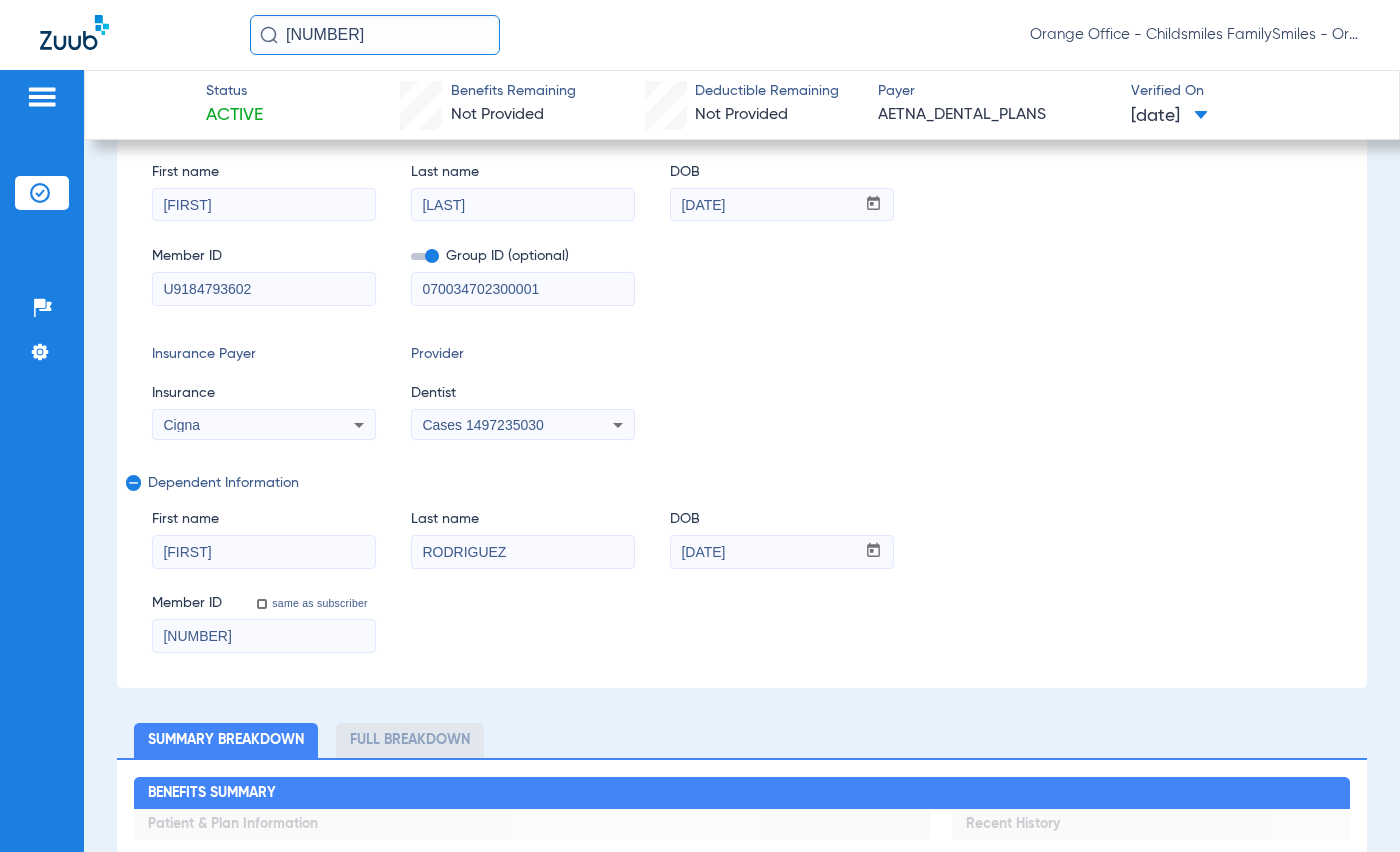 scroll, scrollTop: 200, scrollLeft: 0, axis: vertical 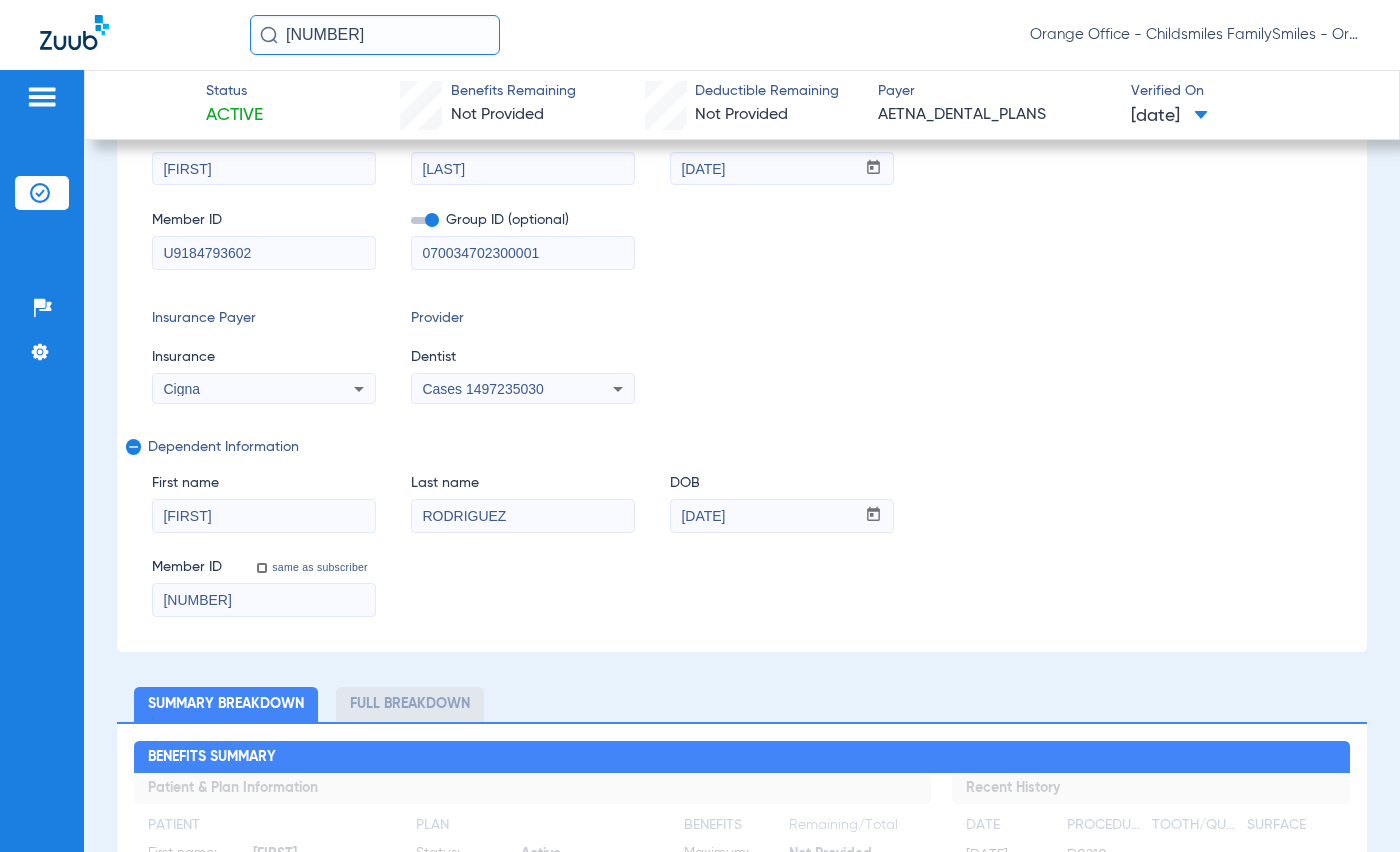 drag, startPoint x: 795, startPoint y: 218, endPoint x: 804, endPoint y: 158, distance: 60.671246 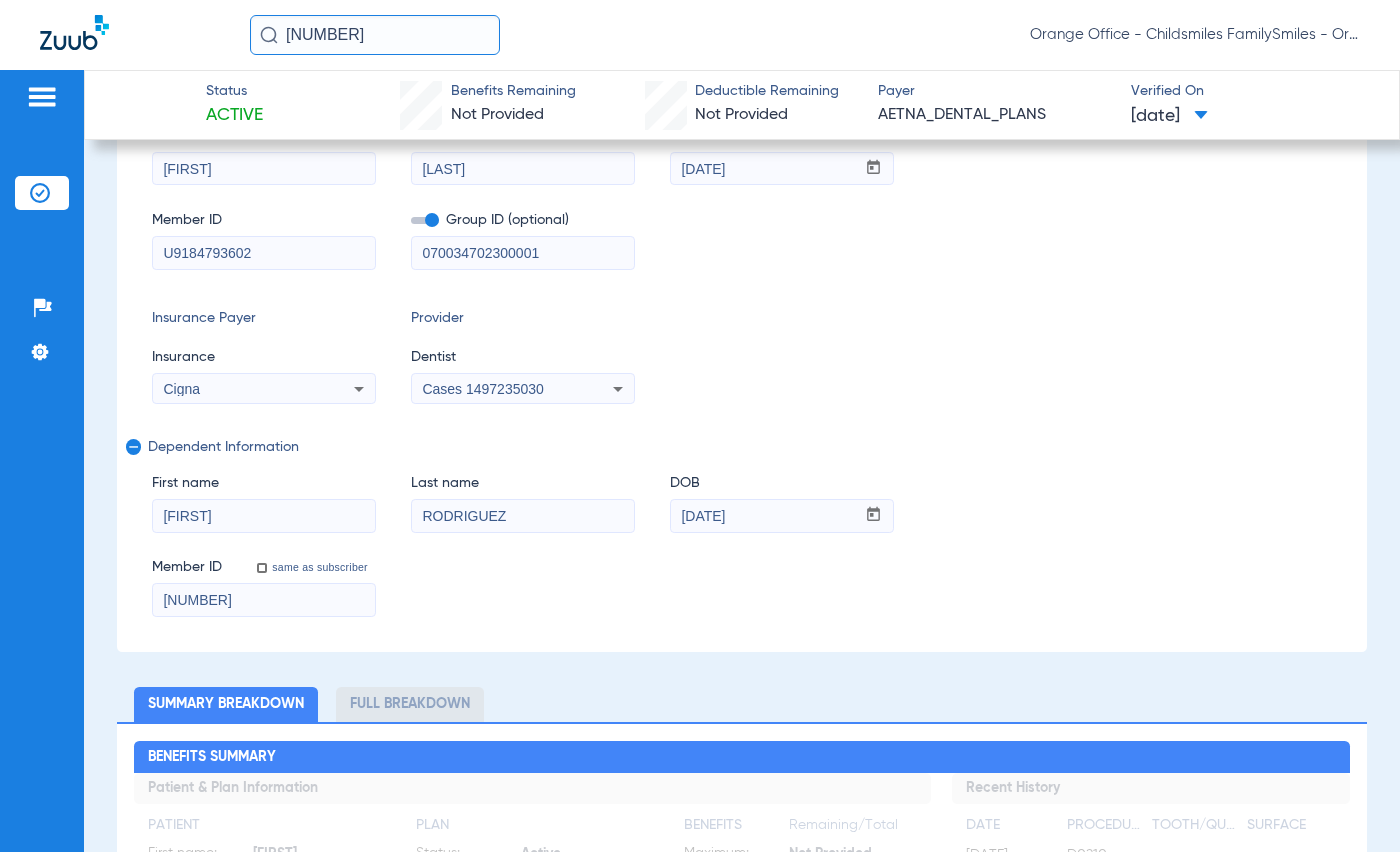click on "Member ID  [MEMBERID]  Group ID (optional)  [GROUPID]" 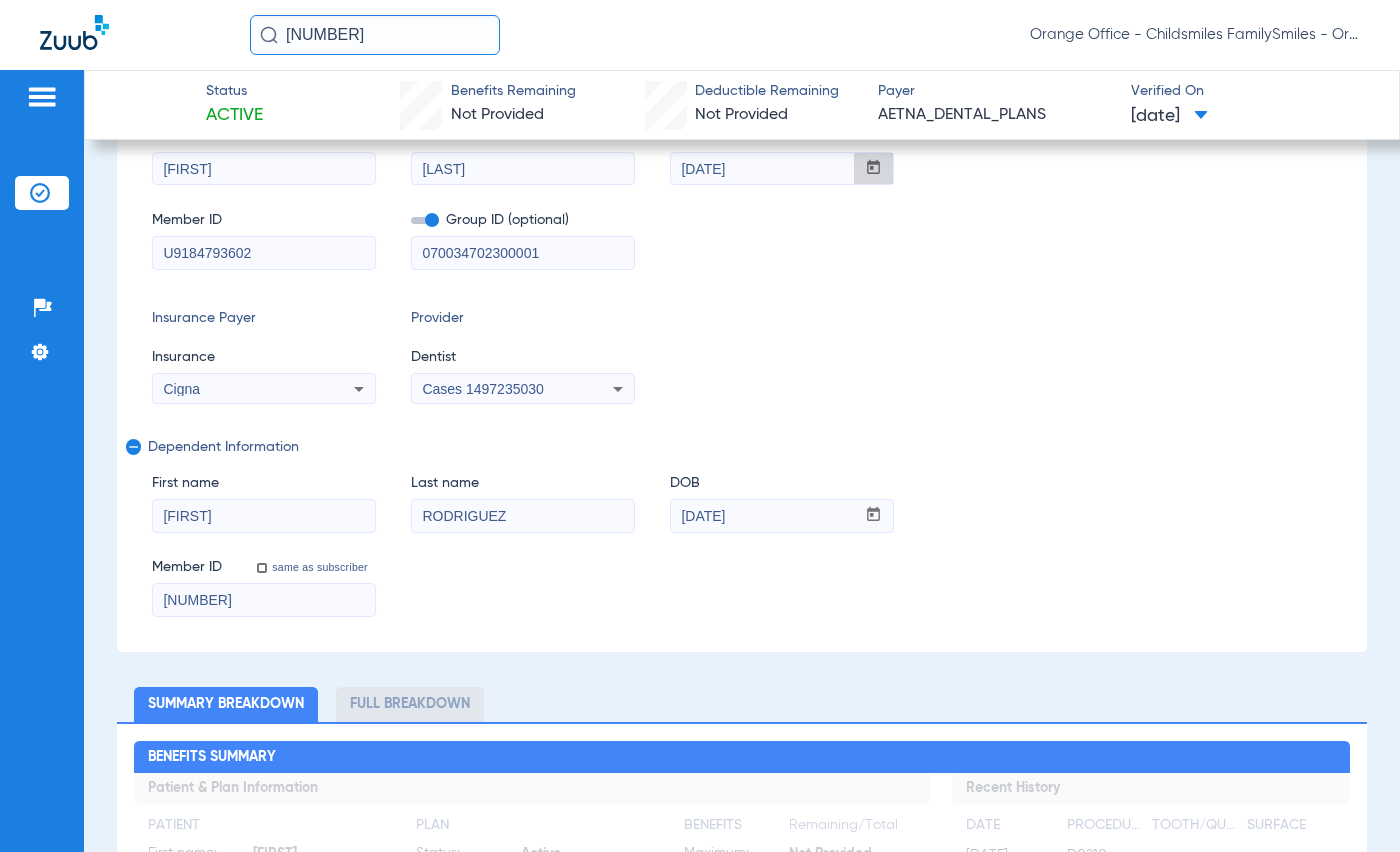 click 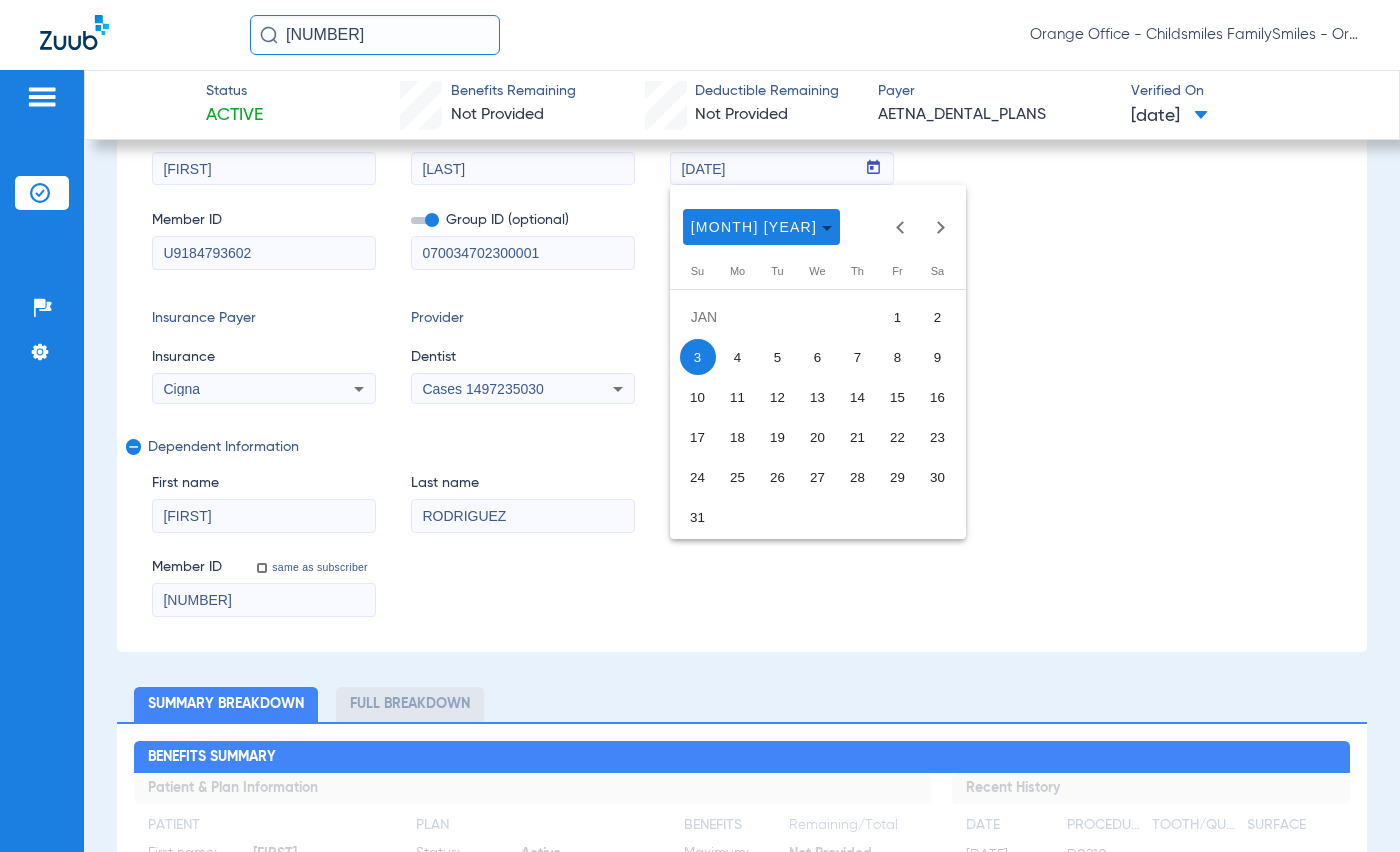 drag, startPoint x: 795, startPoint y: 174, endPoint x: 804, endPoint y: 162, distance: 15 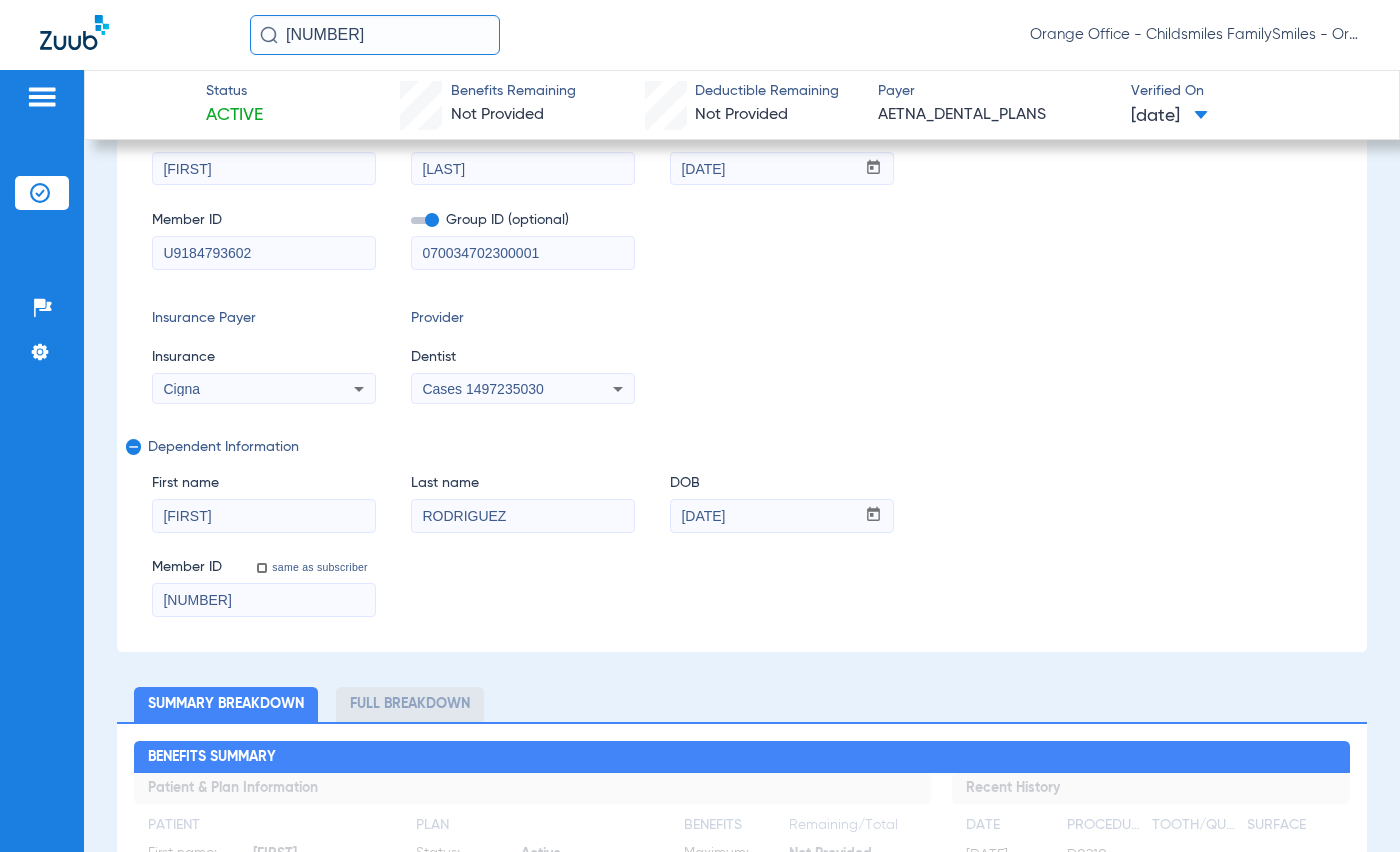 click on "[DATE]" at bounding box center [763, 169] 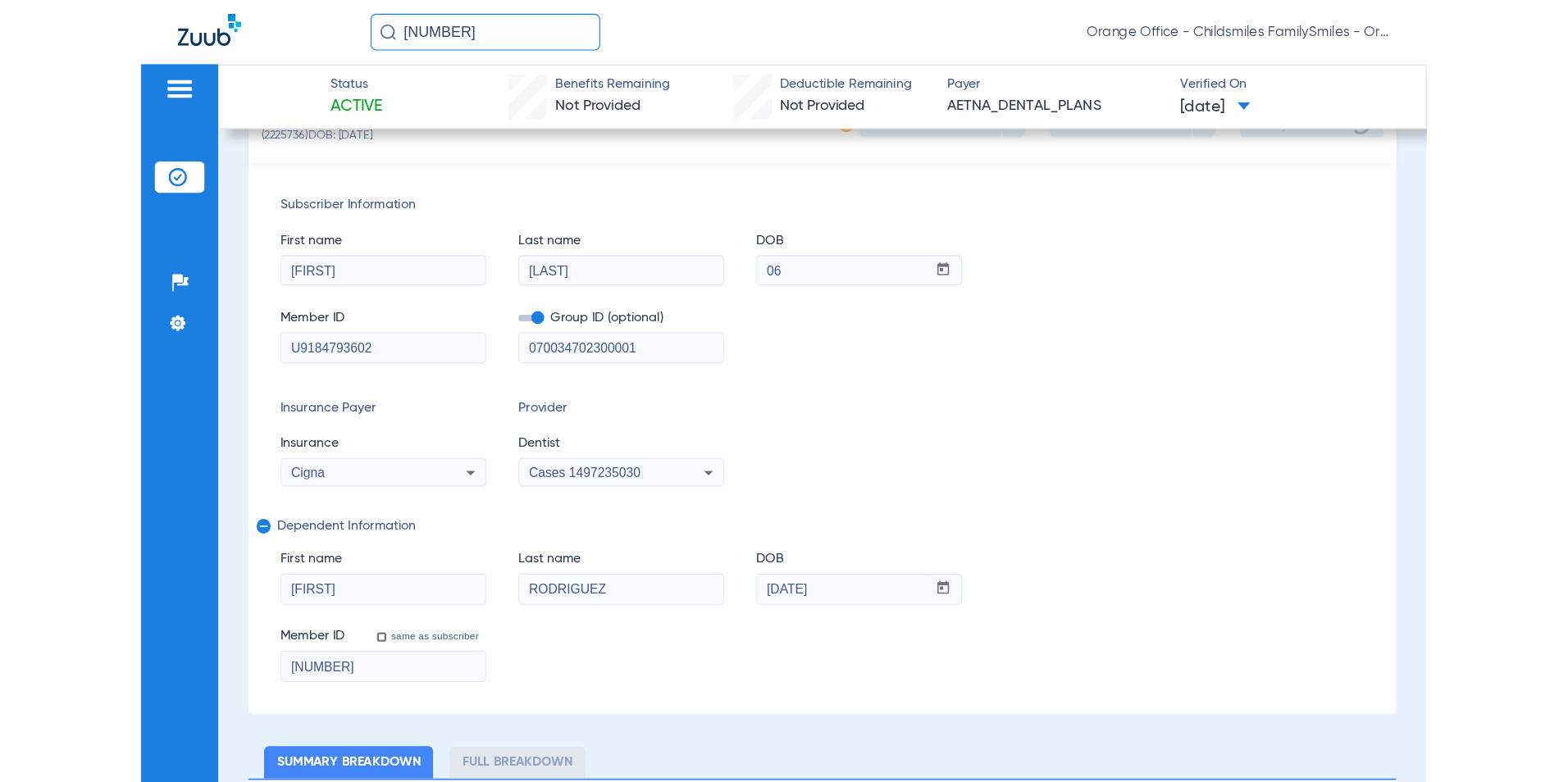 scroll, scrollTop: 0, scrollLeft: 0, axis: both 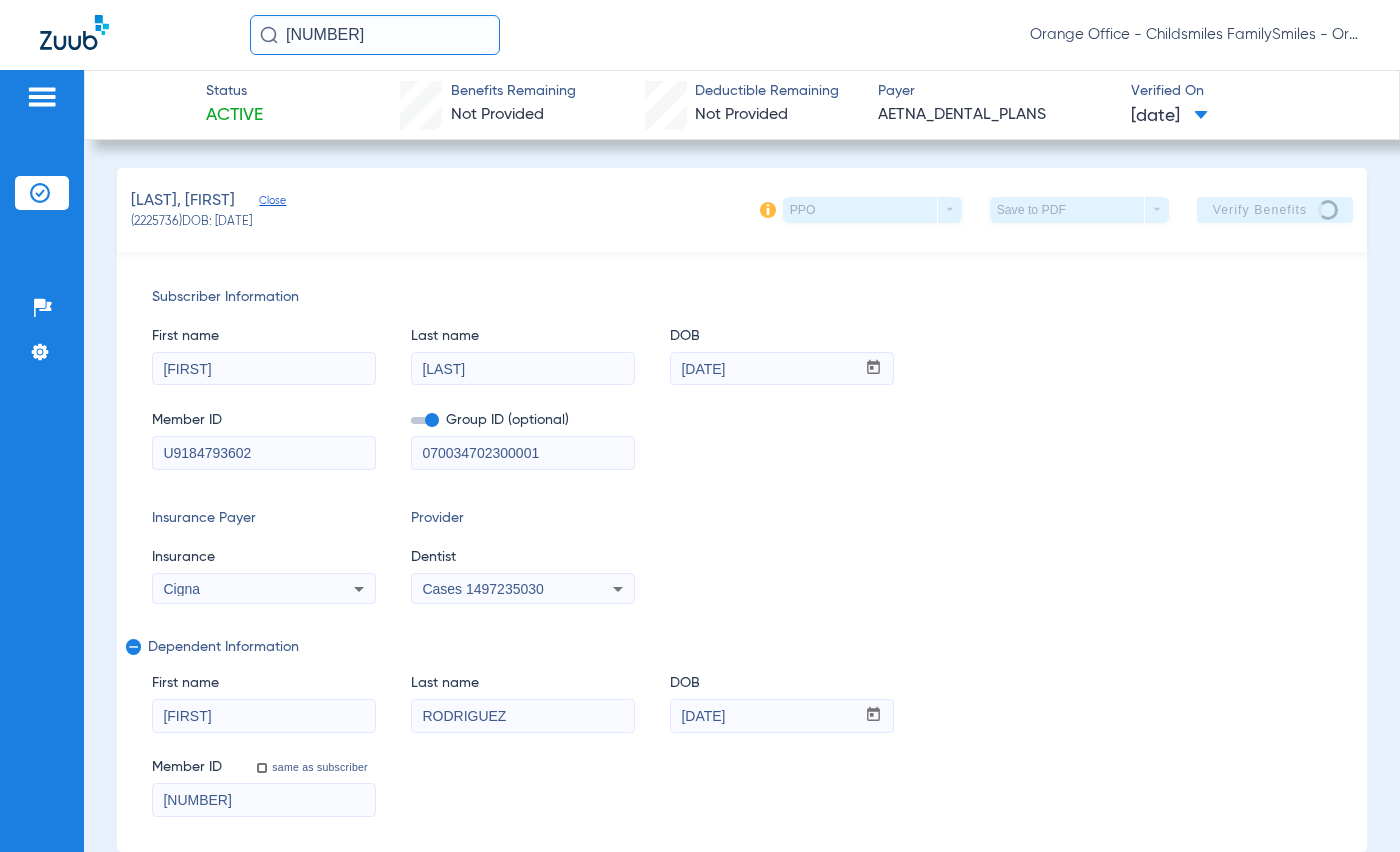 type on "[DATE]" 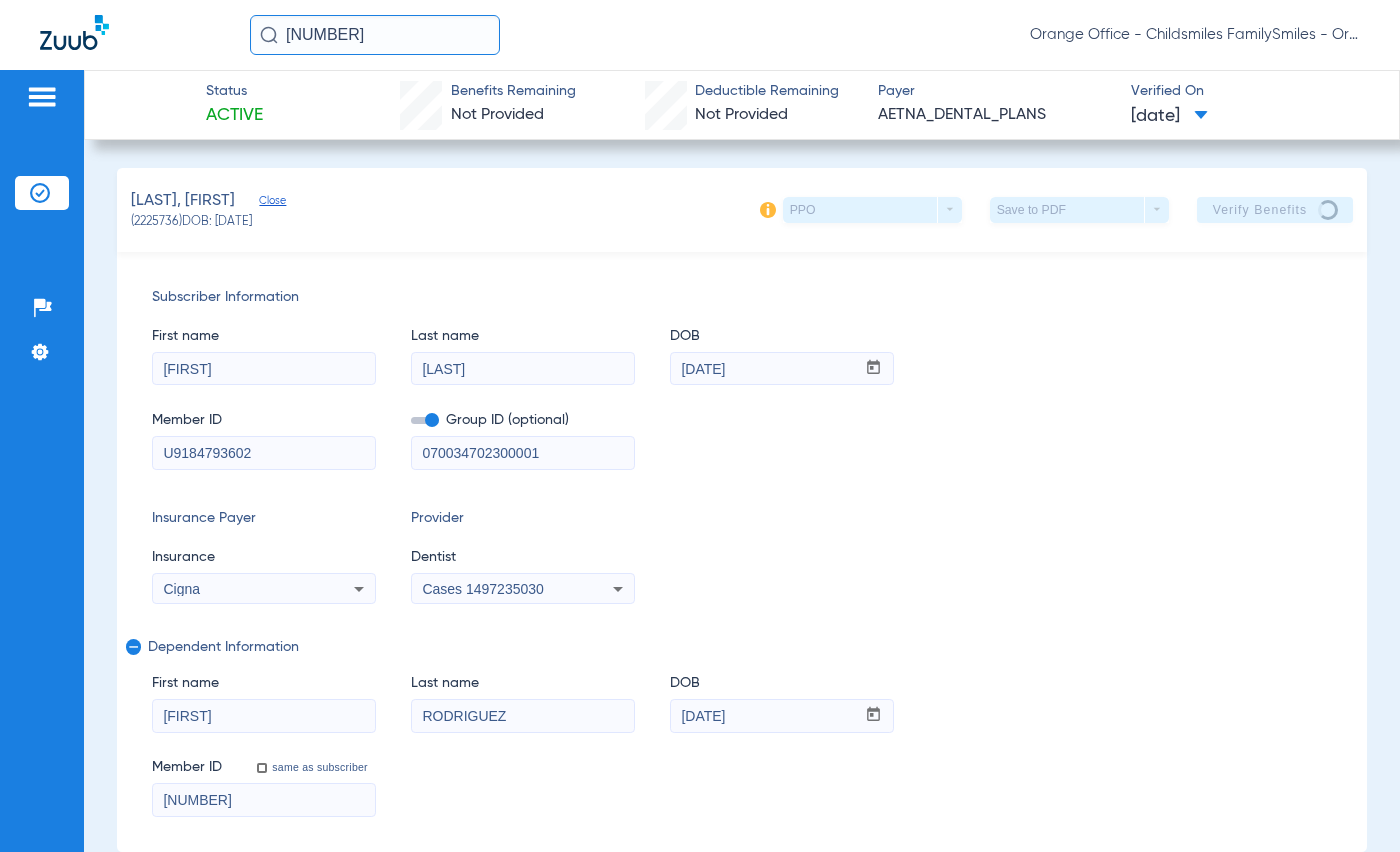click on "Subscriber Information   First name  [FIRST]  Last name  [LAST]  DOB  mm / dd / yyyy [DATE]  Member ID  U9184793602  Group ID (optional)  070034702300001  Insurance Payer   Insurance
Cigna  Provider   Dentist
Cases  1497235030  remove   Dependent Information   First name  [FIRST]  Last name  [LAST]  DOB  mm / dd / yyyy [DATE]  Member ID  same as subscriber W20294393504" 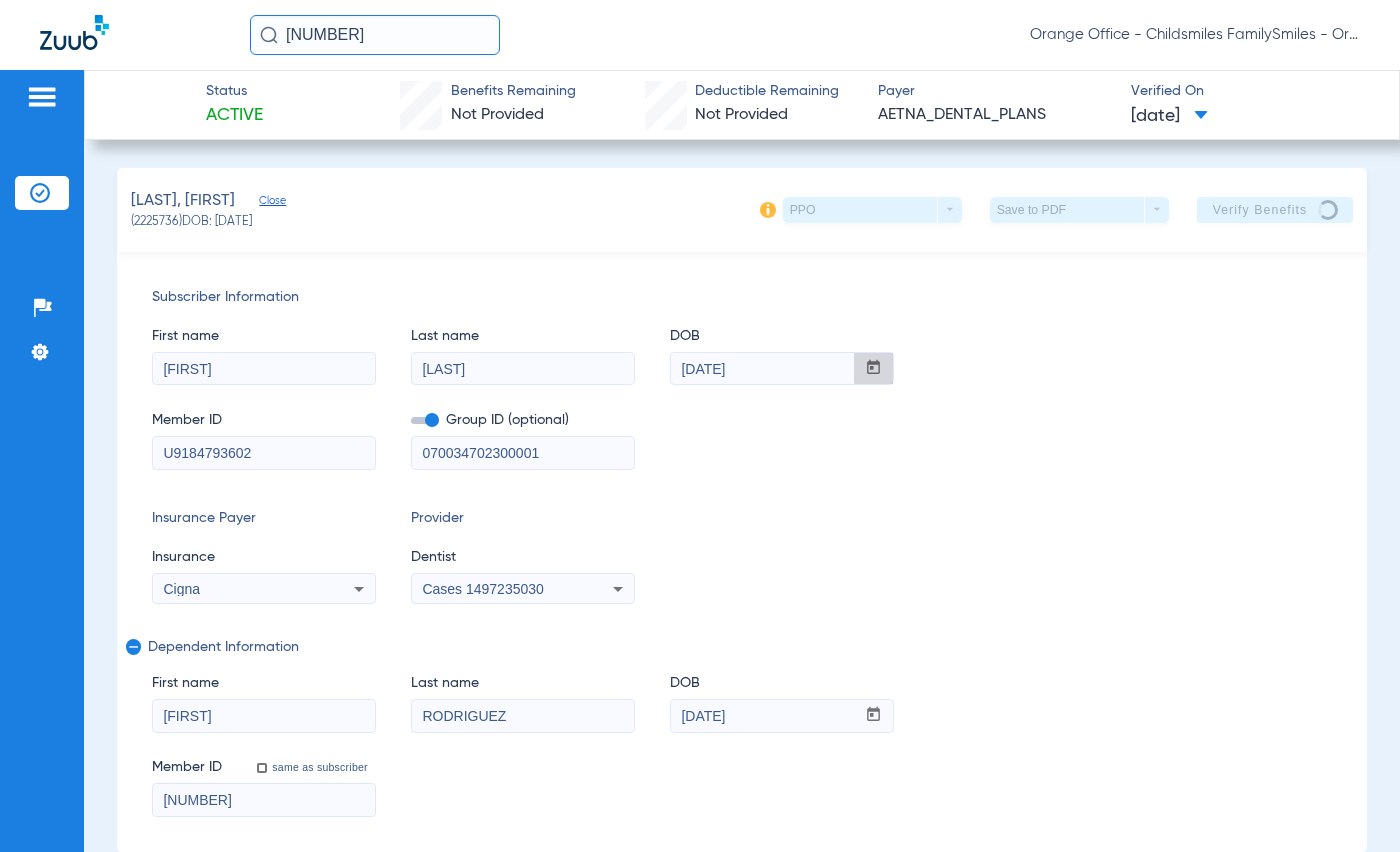 click 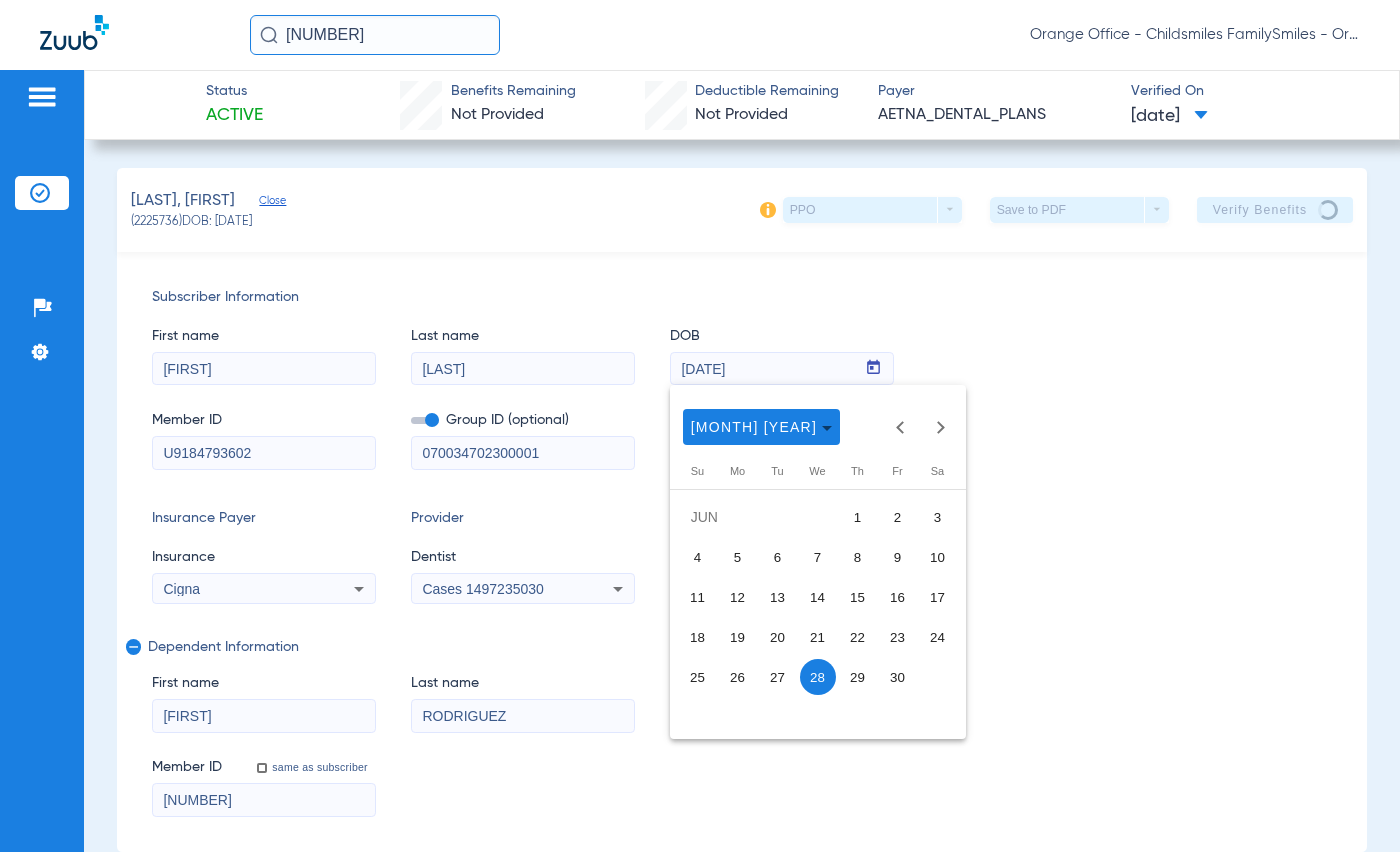 click at bounding box center (700, 426) 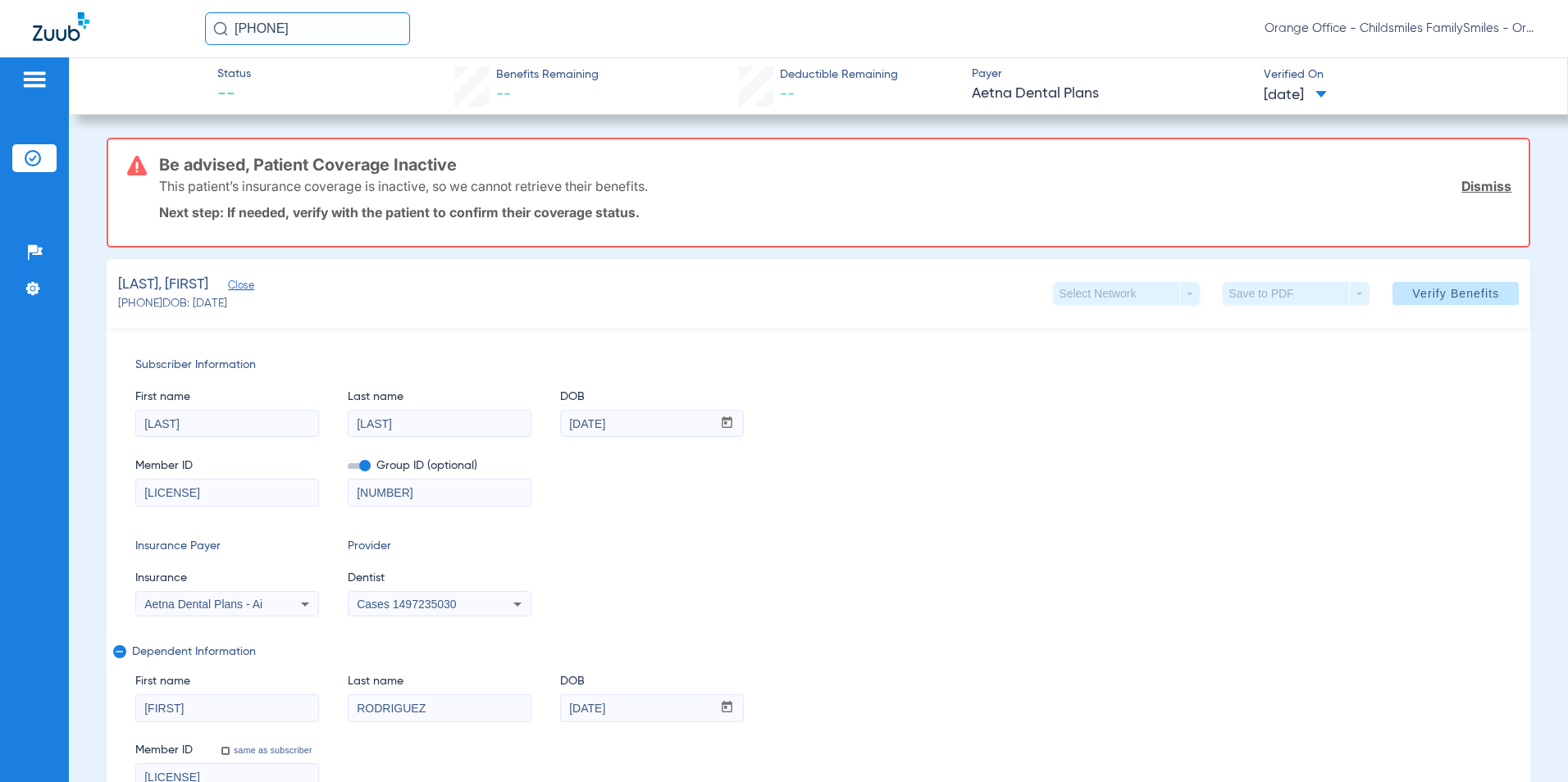 scroll, scrollTop: 0, scrollLeft: 0, axis: both 